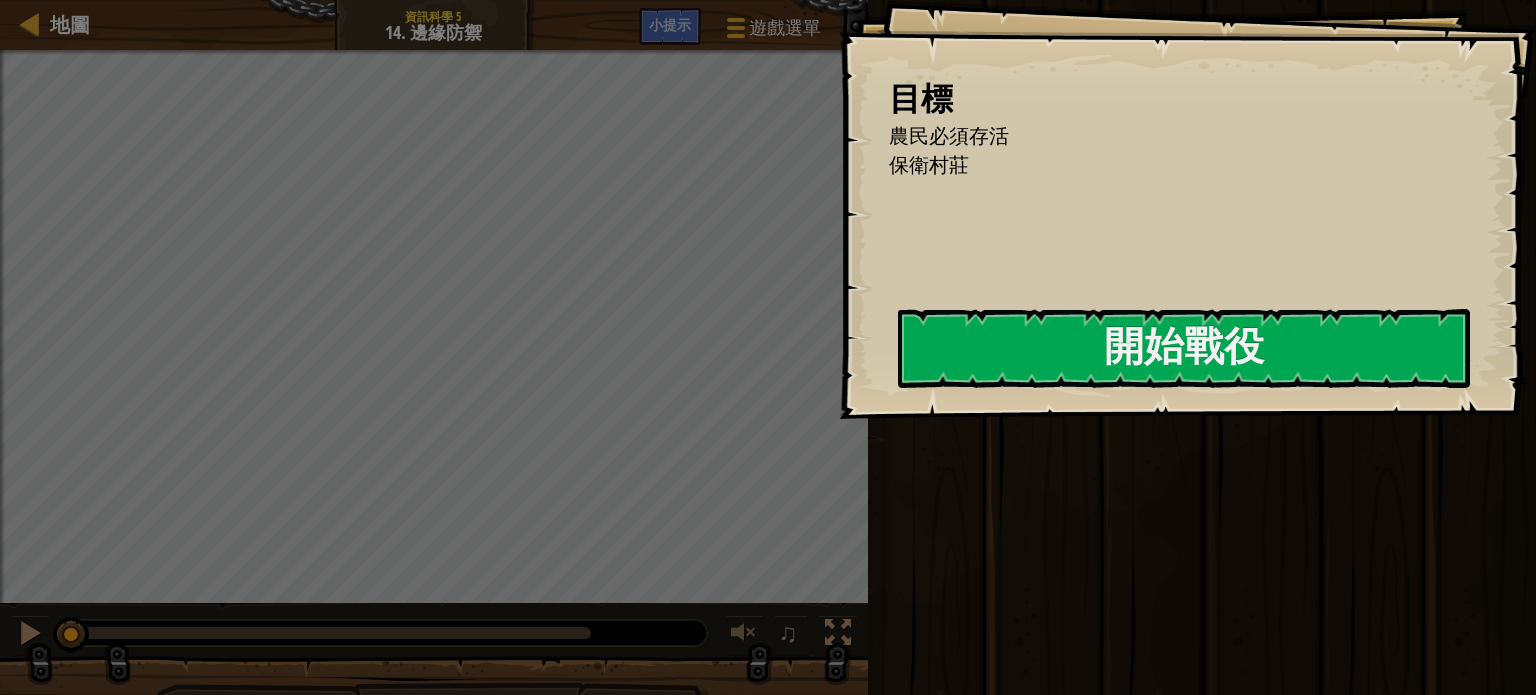 scroll, scrollTop: 0, scrollLeft: 0, axis: both 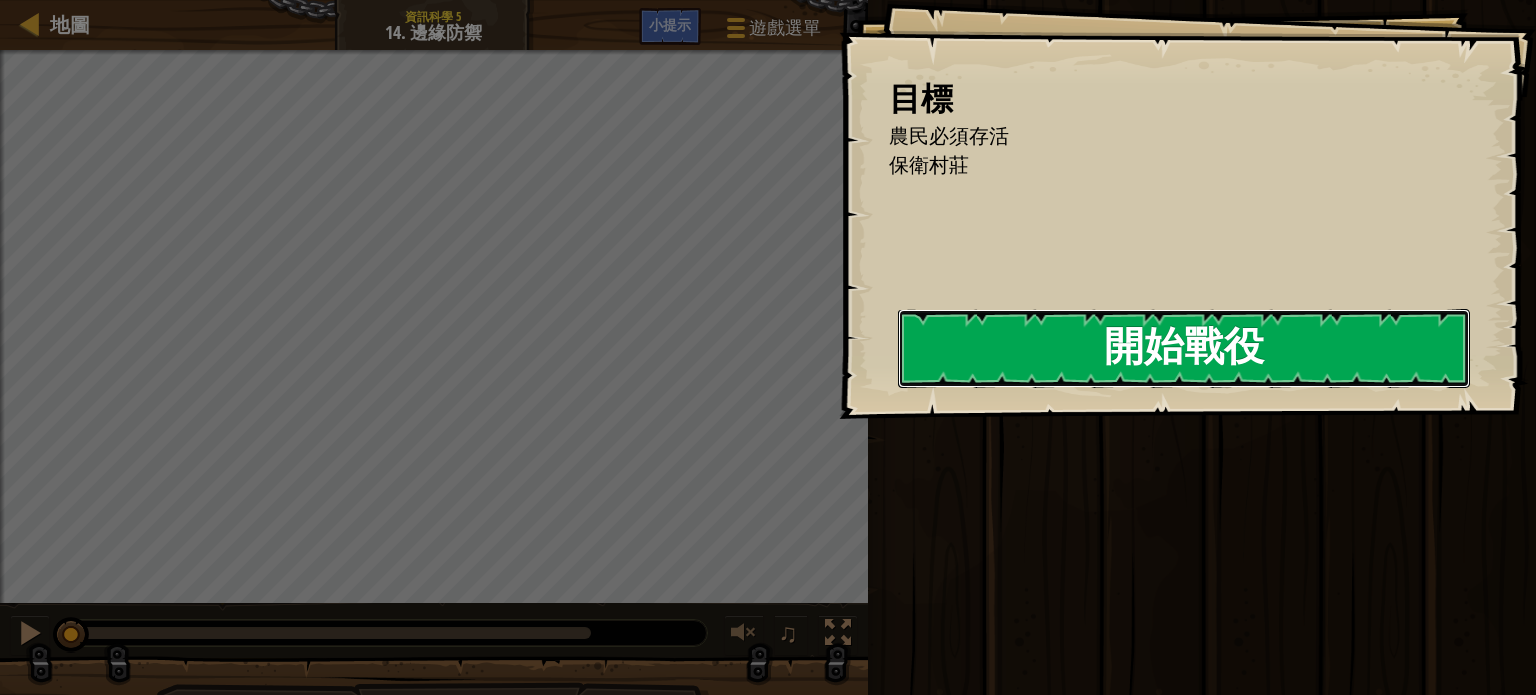 click on "開始戰役" at bounding box center (1184, 348) 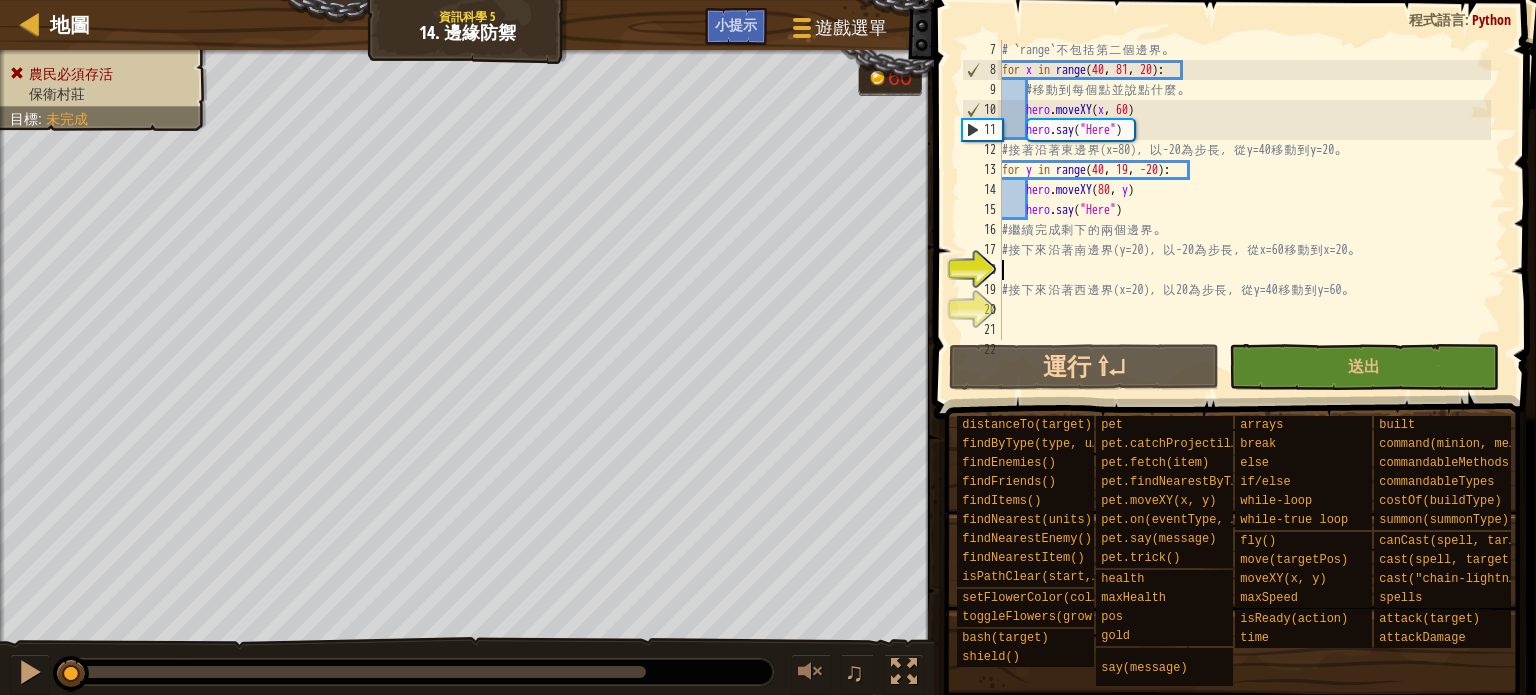 scroll, scrollTop: 180, scrollLeft: 0, axis: vertical 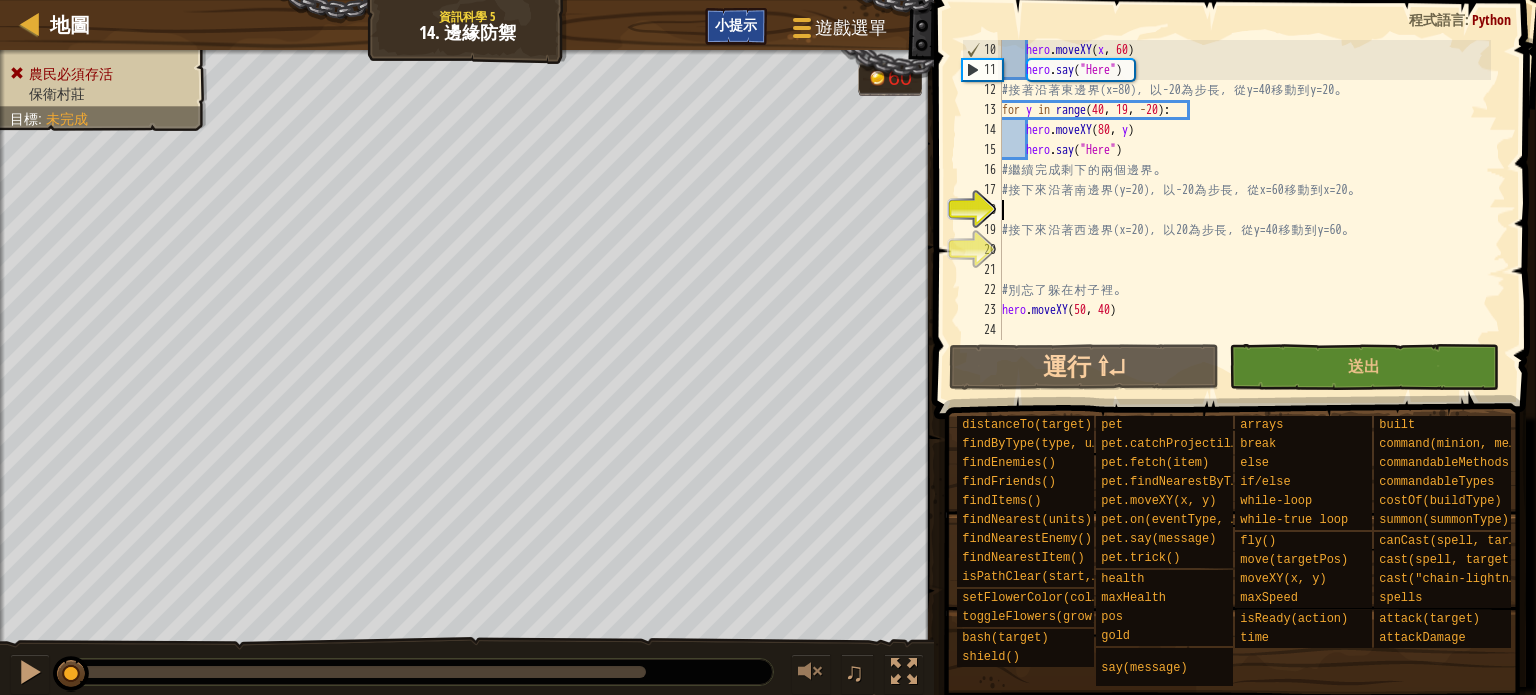 click on "小提示" at bounding box center (736, 24) 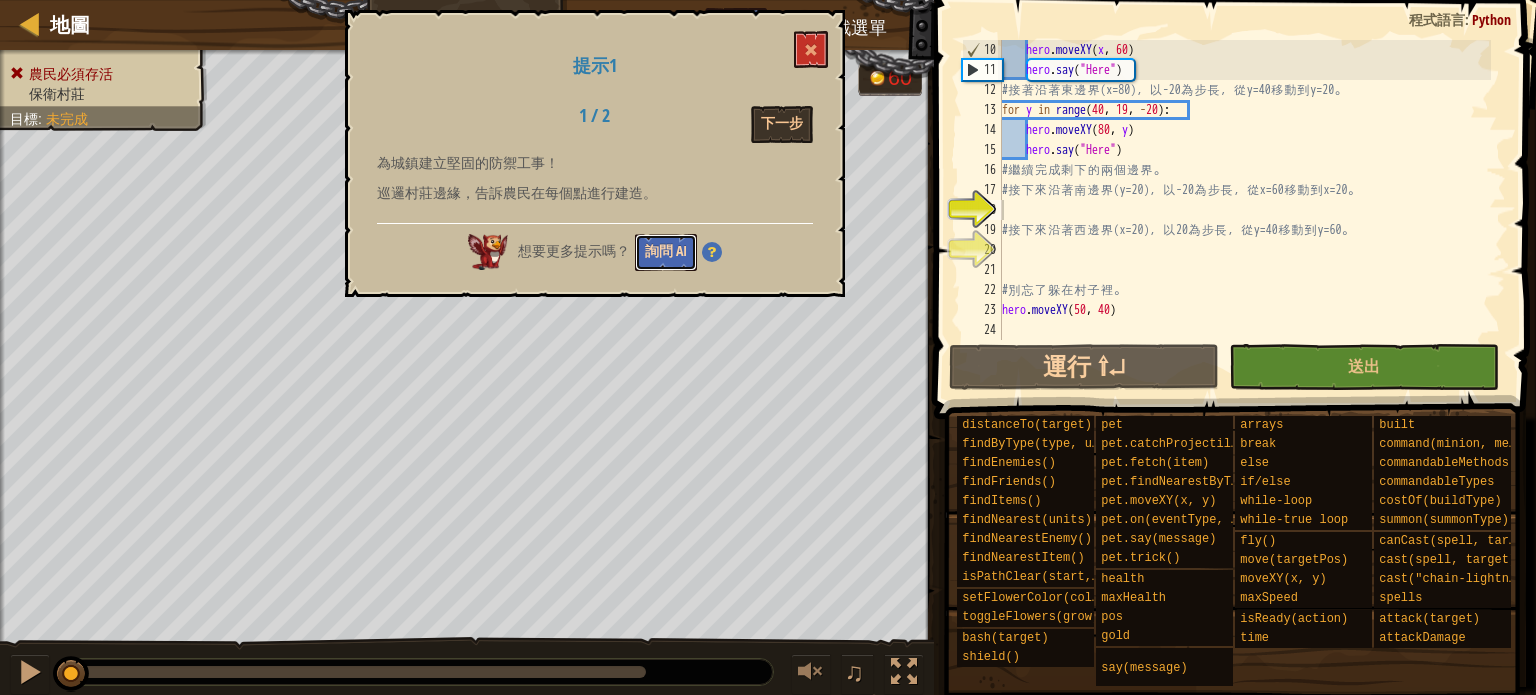 click on "詢問 AI" at bounding box center [666, 252] 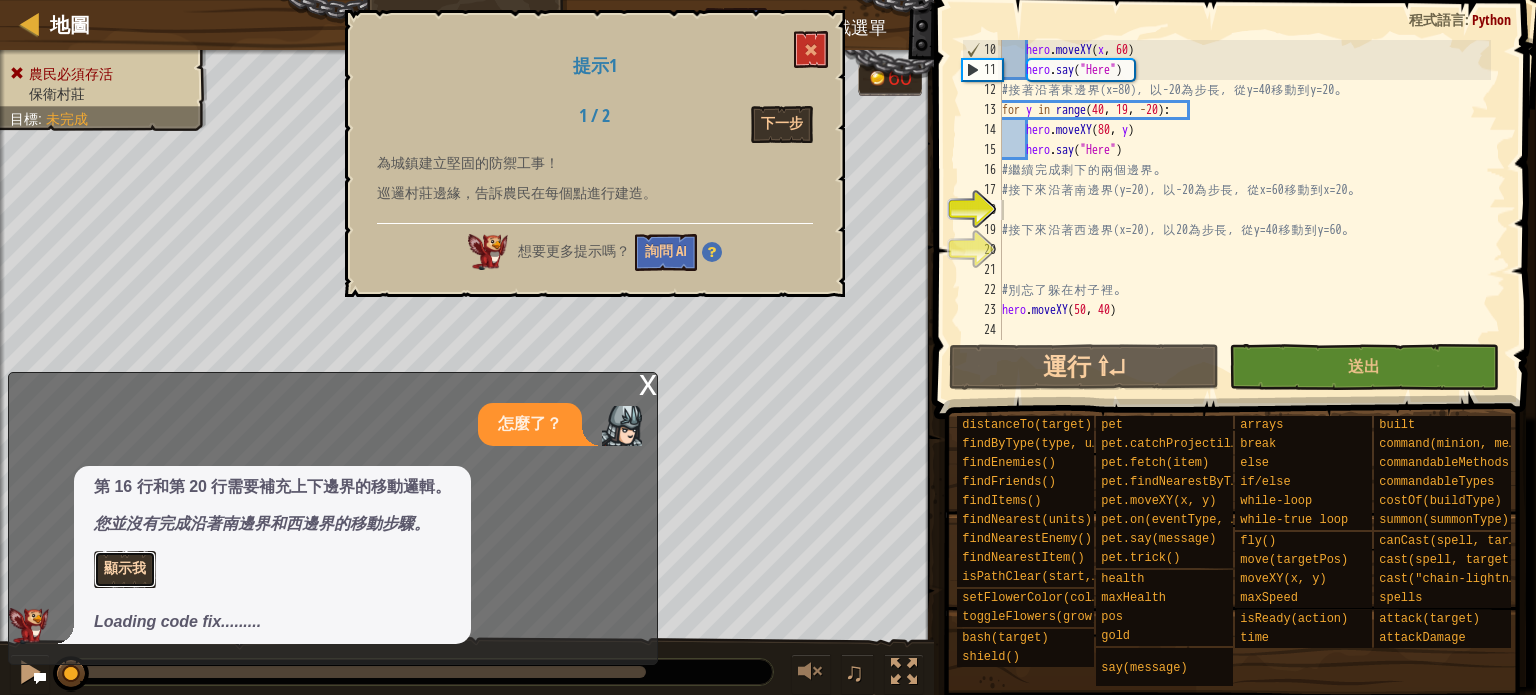 click on "顯示我" at bounding box center [125, 569] 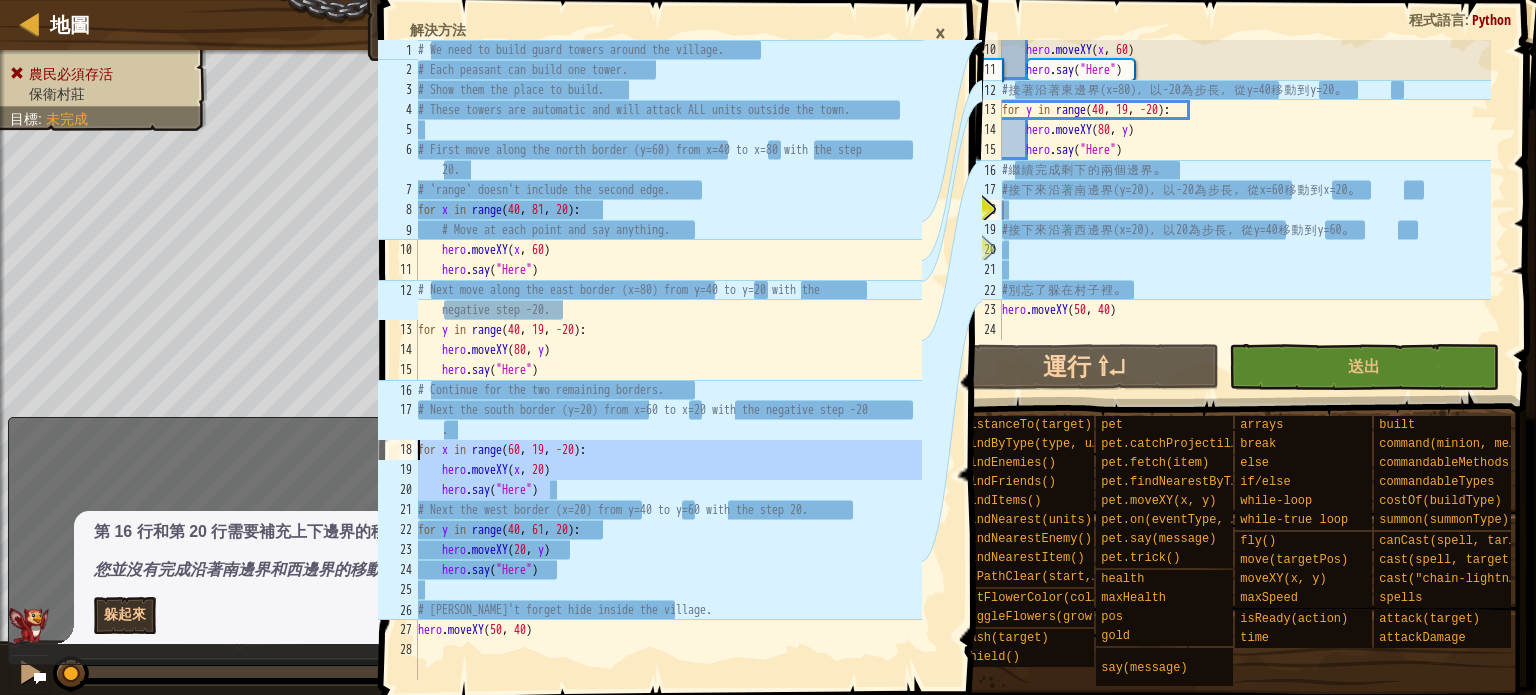 drag, startPoint x: 561, startPoint y: 491, endPoint x: 415, endPoint y: 453, distance: 150.86418 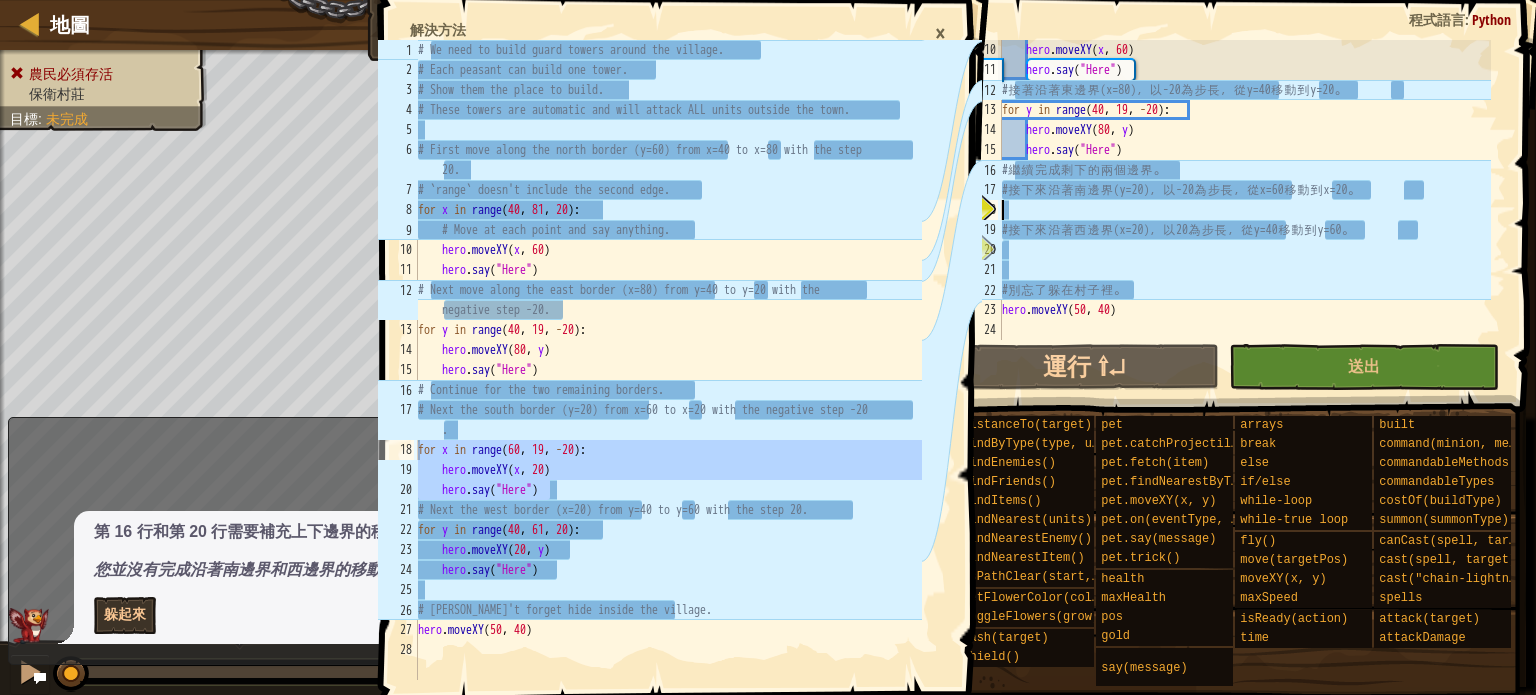 click on "hero . moveXY ( x ,   60 )      hero . say ( "Here" ) #  接 著 沿 著 東 邊 界  (x=80) ， 以  -20  為 步 長 ， 從  y=40  移 動 到  y=20 。 for   y   in   range ( 40 ,   19 ,   - 20 ) :      hero . moveXY ( 80 ,   y )      hero . say ( "Here" ) #  繼 續 完 成 剩 下 的 兩 個 邊 界 。 #  接 下 來 沿 著 南 邊 界  (y=20) ， 以  -20  為 步 長 ， 從  x=60  移 動 到  x=20 。 #  接 下 來 沿 著 西 邊 界  (x=20) ， 以  20  為 步 長 ， 從  y=40  移 動 到  y=60 。 #  別 忘 了 躲 在 村 子 裡 。 hero . moveXY ( 50 ,   40 )" at bounding box center [1244, 210] 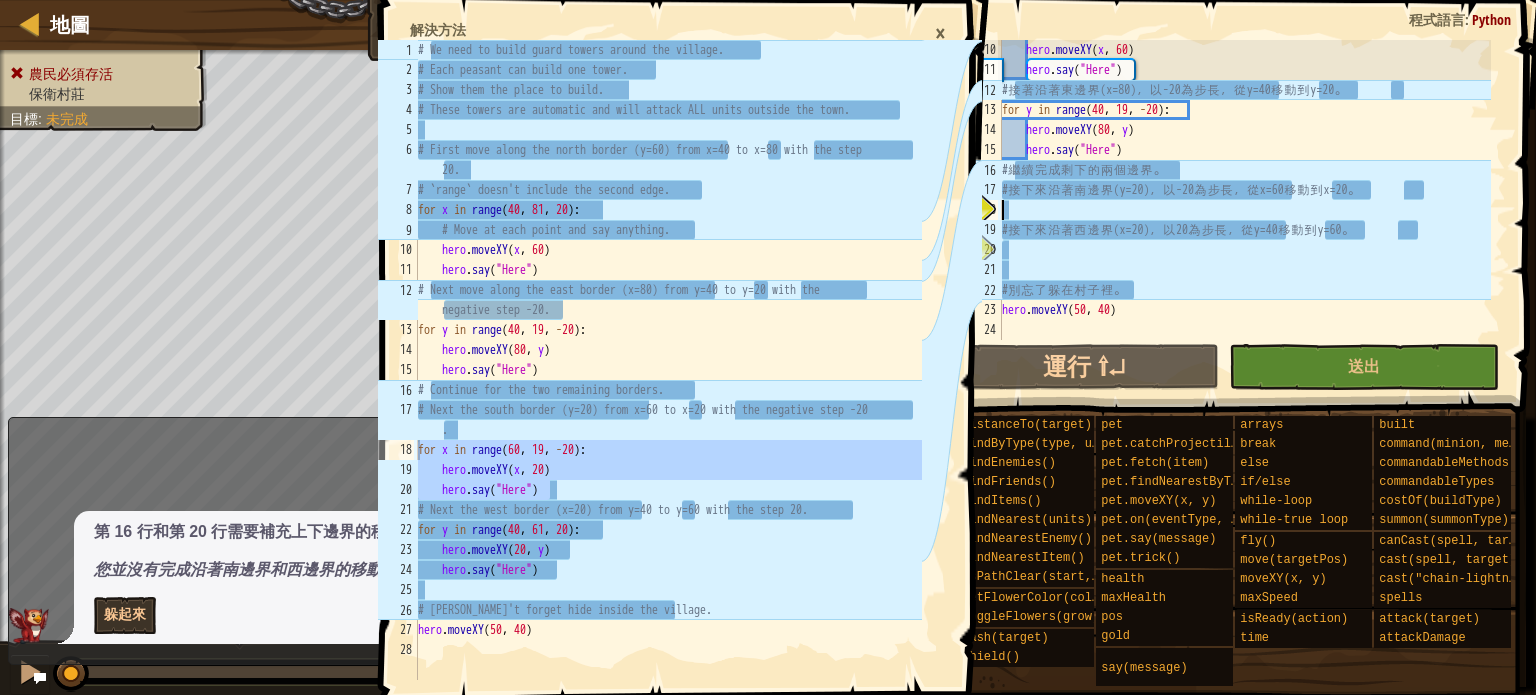 paste on "hero.say("Here")" 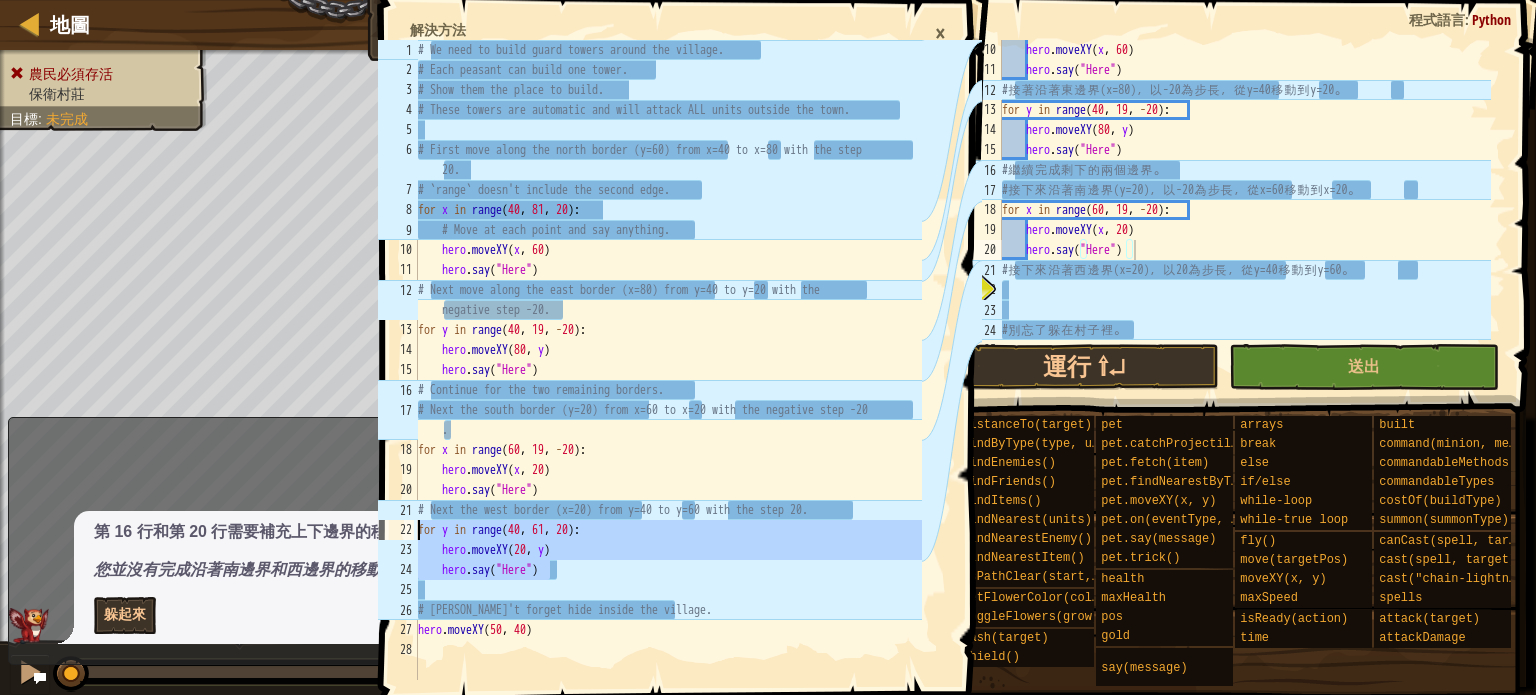 drag, startPoint x: 558, startPoint y: 574, endPoint x: 417, endPoint y: 523, distance: 149.93999 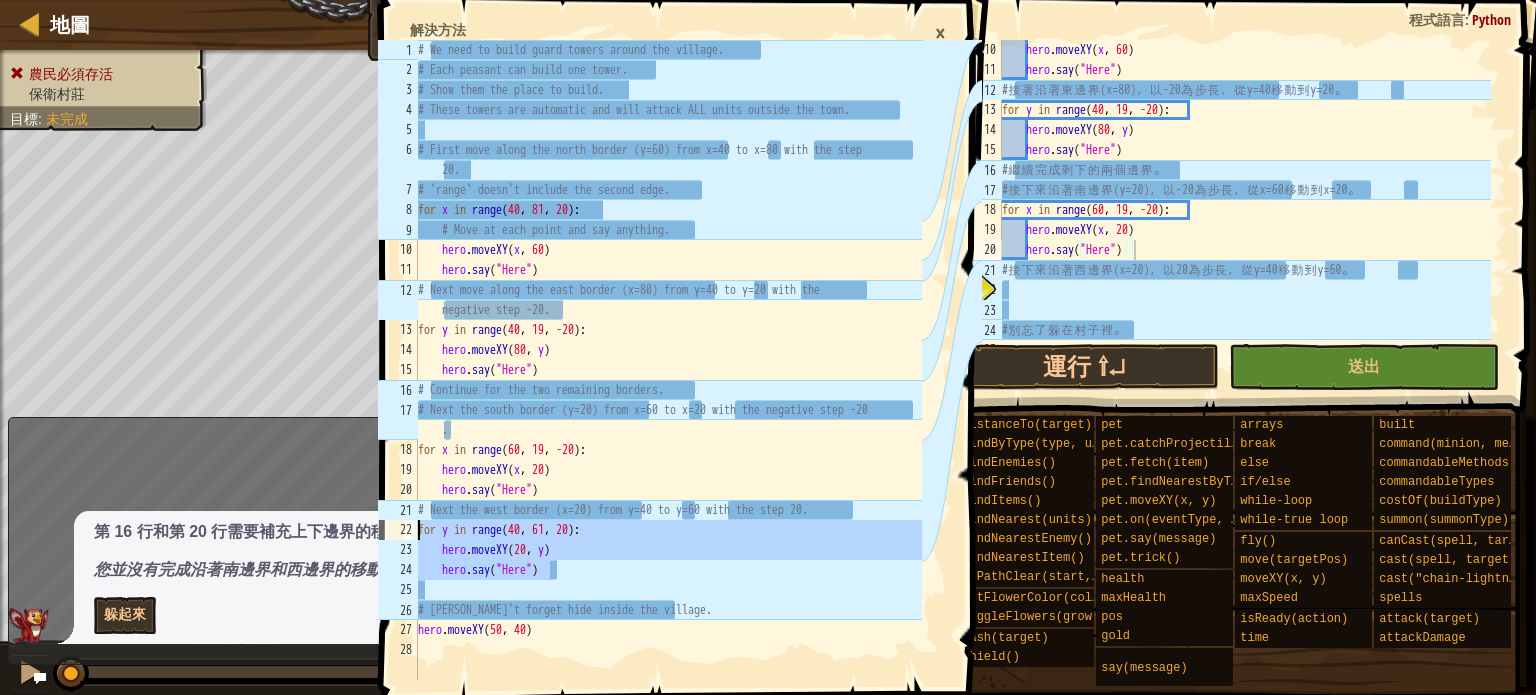 click on "hero.say("Here") 1 2 3 4 5 6 7 8 9 10 11 12 13 14 15 16 17 18 19 20 21 22 23 24 25 26 27 28 # We need to build guard towers around the village. # Each peasant can build one tower. # Show them the place to build. # These towers are automatic and will attack ALL units outside the town. # First move along the north border (y=60) from x=40 to x=80 with the step       20. # `range` doesn't include the second edge. for   x   in   range ( 40 ,   81 ,   20 ) :      # Move at each point and say anything.      hero . moveXY ( x ,   60 )      hero . say ( "Here" ) # Next move along the east border (x=80) from y=40 to y=20 with the       negative step -20. for   y   in   range ( 40 ,   19 ,   - 20 ) :      hero . moveXY ( 80 ,   y )      hero . say ( "Here" ) # Continue for the two remaining borders. # Next the south border (y=20) from x=60 to x=20 with the negative step -20      . for   x   in   range ( 60 ,   19 ,   - 20 ) :      hero . moveXY ( x ,   20 )      hero . say ( "Here" ) for   y   in   range ( ," at bounding box center [648, 360] 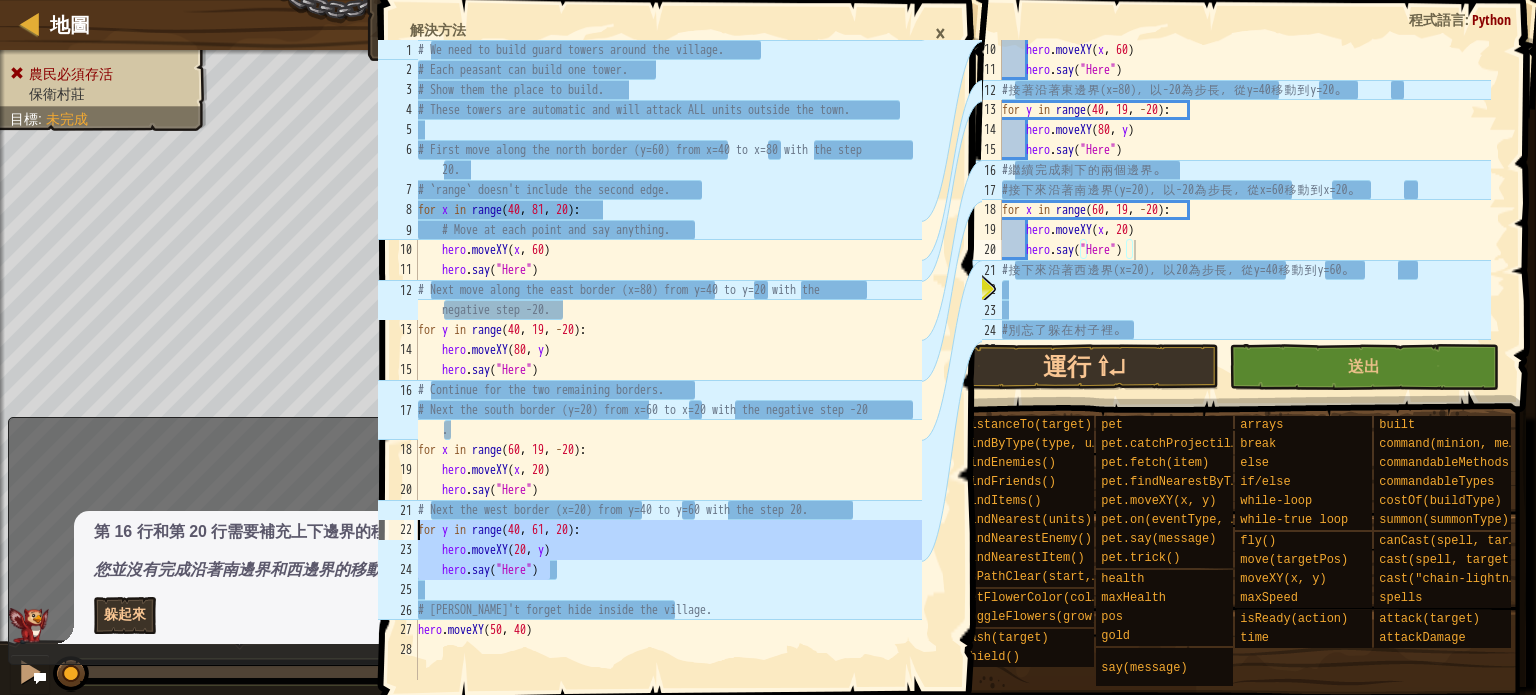 type on "for y in range(40, 61, 20):
hero.moveXY(20, y)" 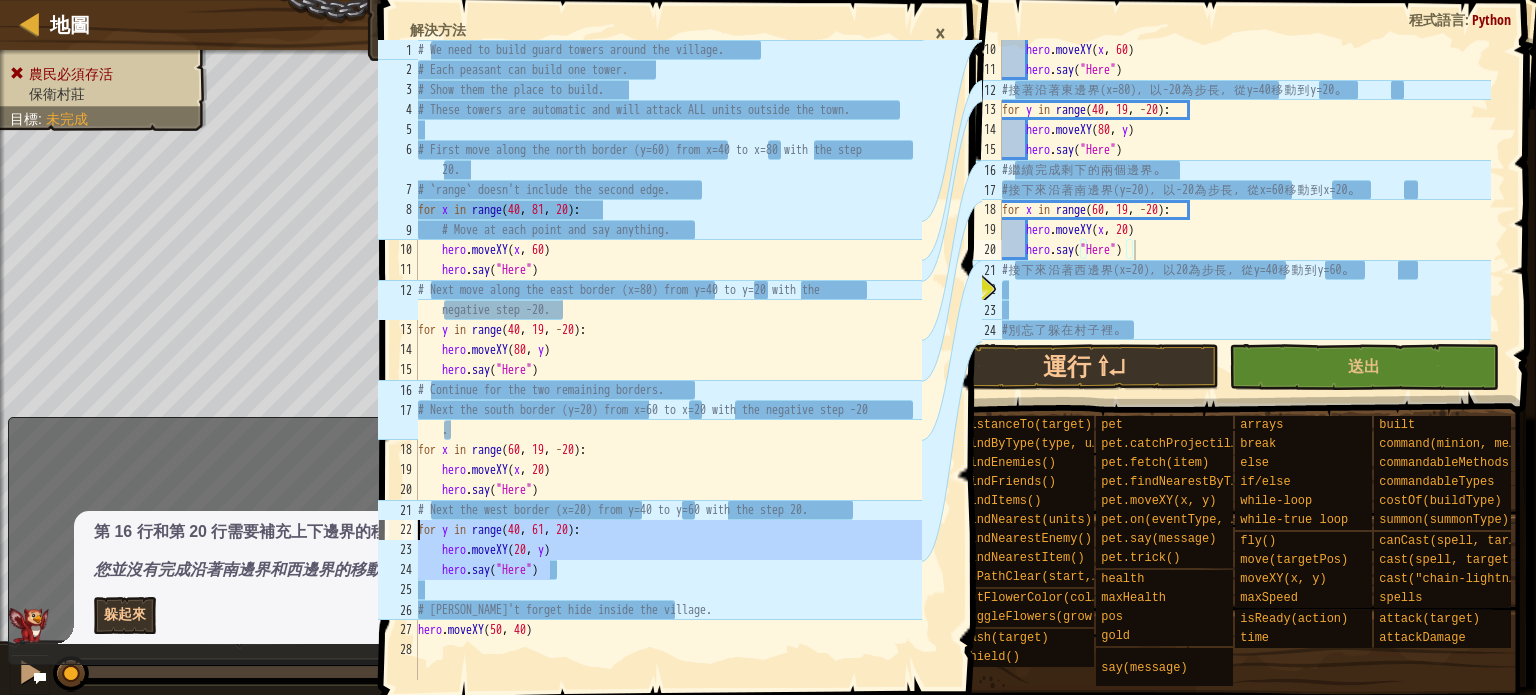 click on "hero . moveXY ( x ,   60 )      hero . say ( "Here" ) #  接 著 沿 著 東 邊 界  (x=80) ， 以  -20  為 步 長 ， 從  y=40  移 動 到  y=20 。 for   y   in   range ( 40 ,   19 ,   - 20 ) :      hero . moveXY ( 80 ,   y )      hero . say ( "Here" ) #  繼 續 完 成 剩 下 的 兩 個 邊 界 。 #  接 下 來 沿 著 南 邊 界  (y=20) ， 以  -20  為 步 長 ， 從  x=60  移 動 到  x=20 。 for   x   in   range ( 60 ,   19 ,   - 20 ) :      hero . moveXY ( x ,   20 )      hero . say ( "Here" ) #  接 下 來 沿 著 西 邊 界  (x=20) ， 以  20  為 步 長 ， 從  y=40  移 動 到  y=60 。 #  別 忘 了 躲 在 村 子 裡 。 hero . moveXY ( 50 ,   40 )" at bounding box center (1244, 210) 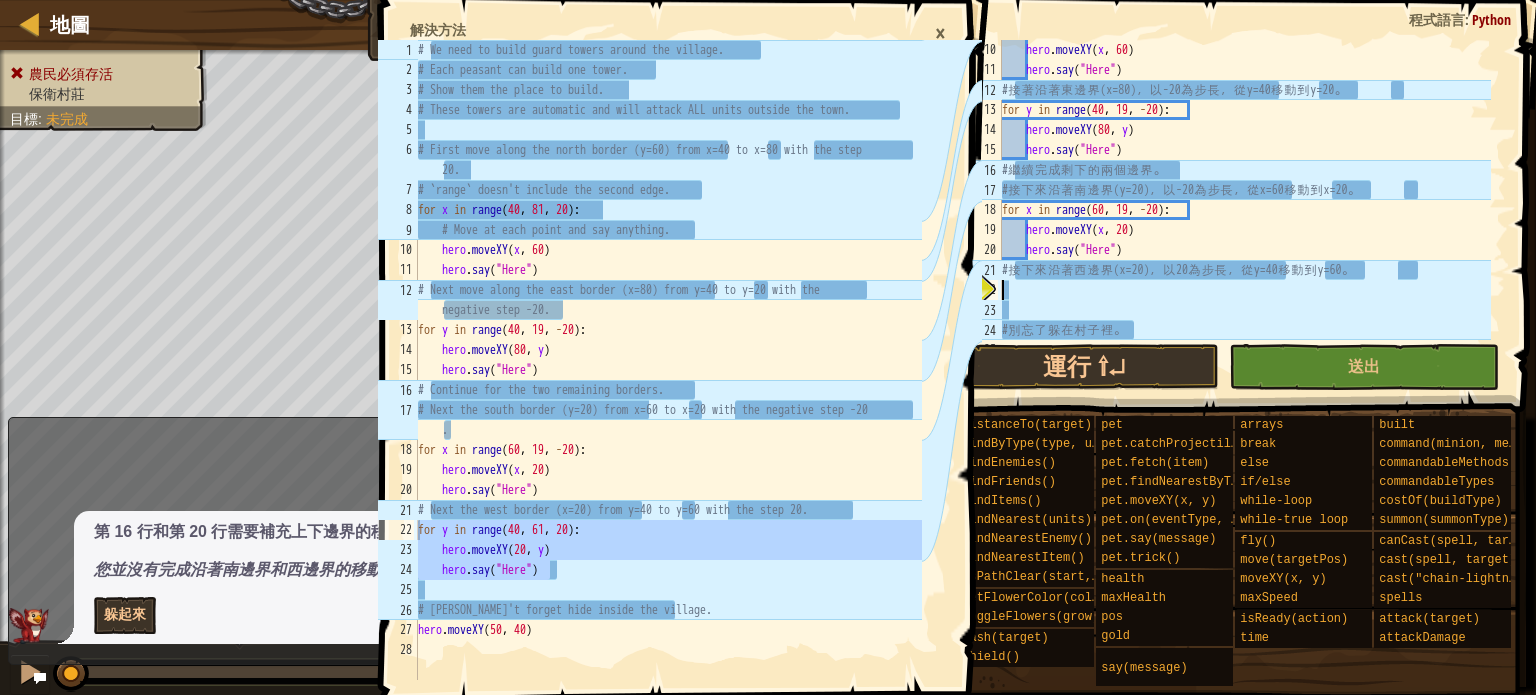 paste on "hero.say("Here")" 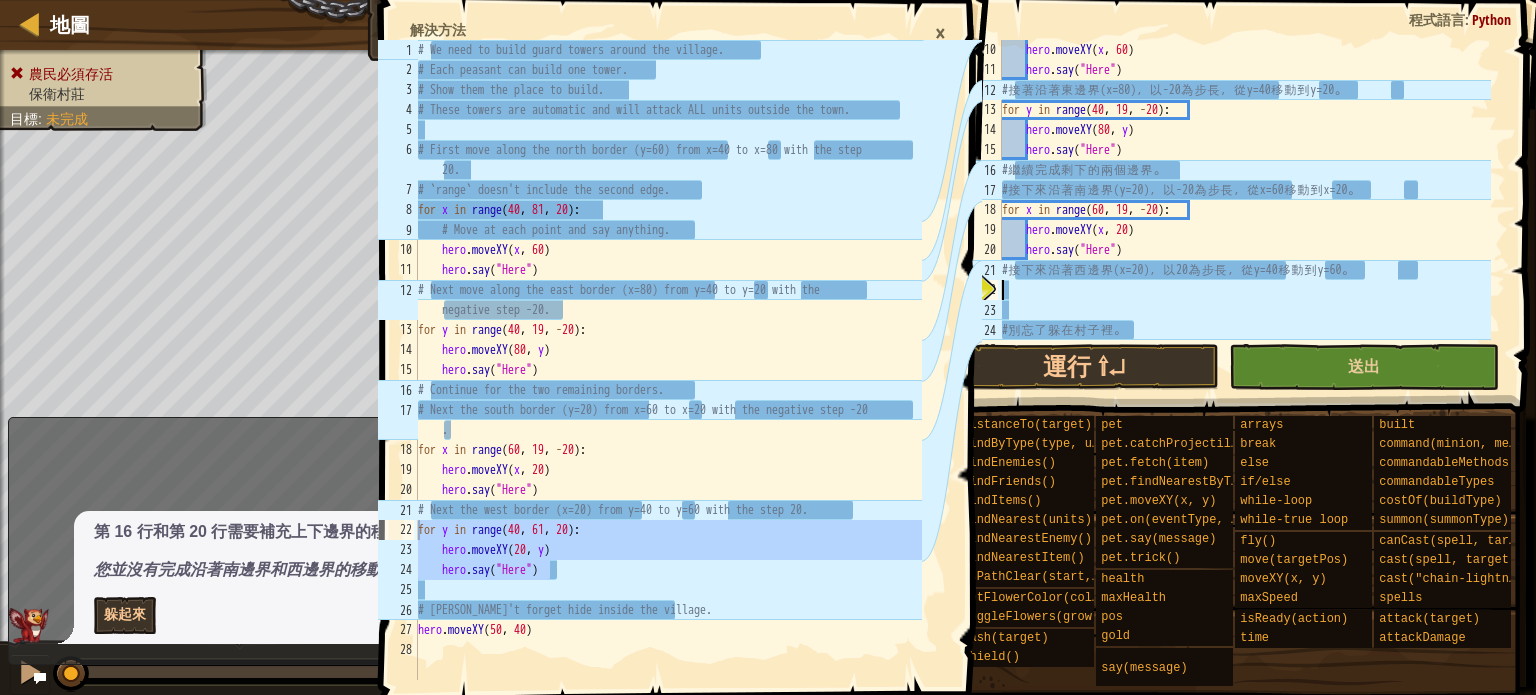 type on "hero.say("Here")" 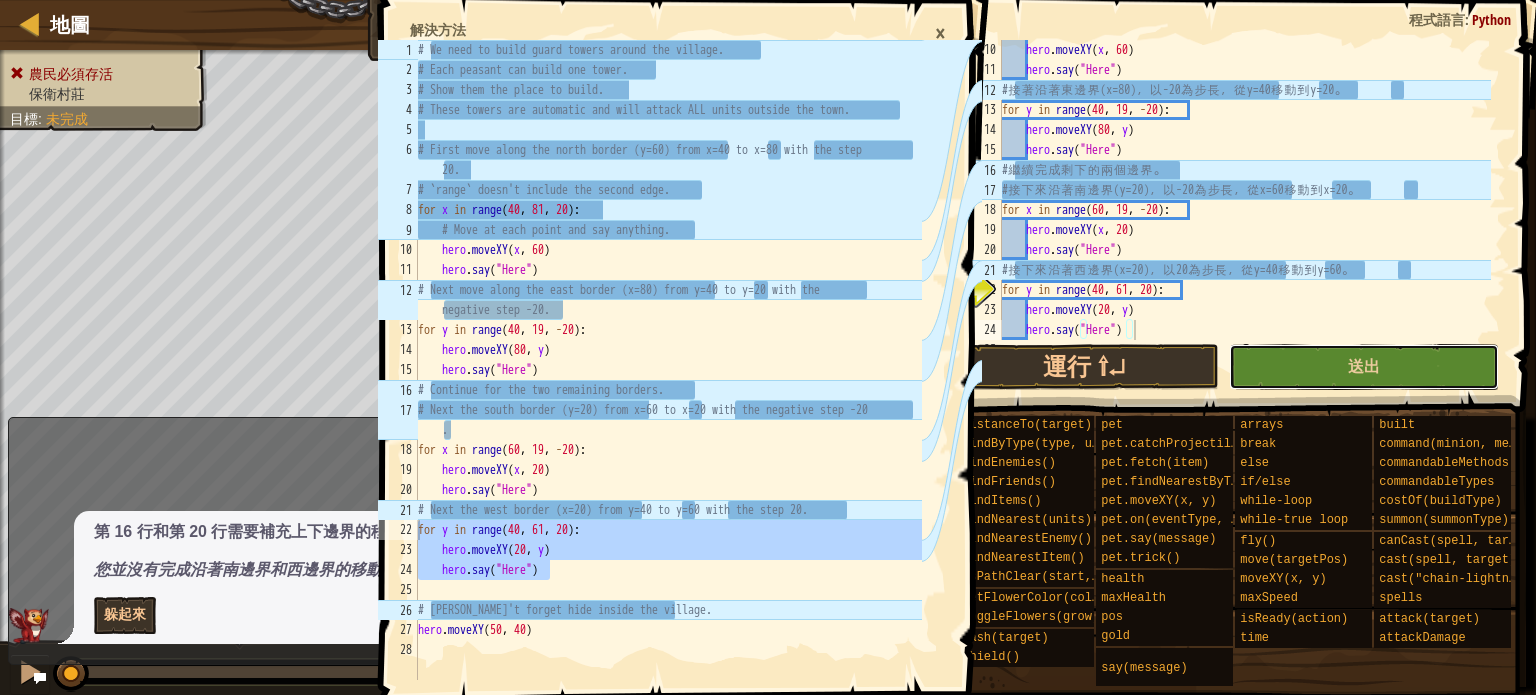 click on "送出" at bounding box center [1364, 367] 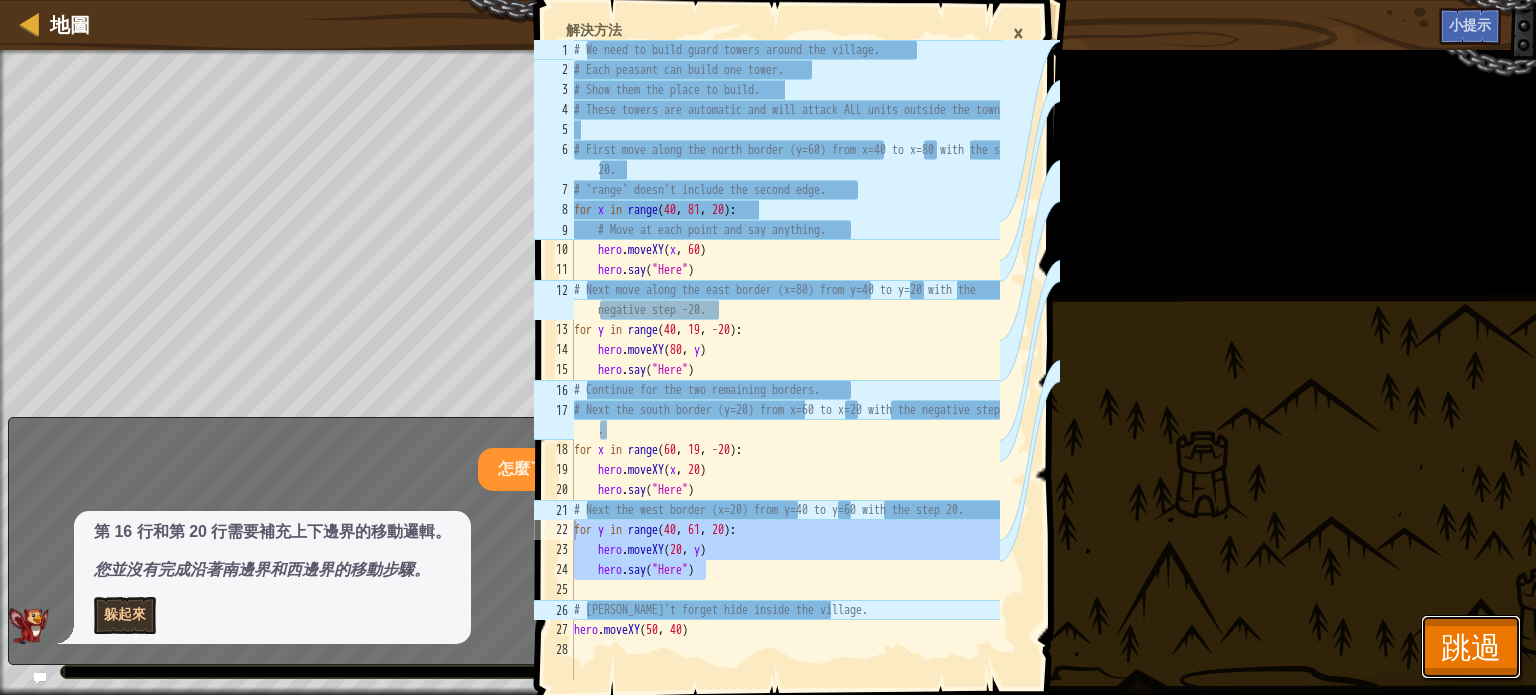 click on "跳過" at bounding box center [1471, 646] 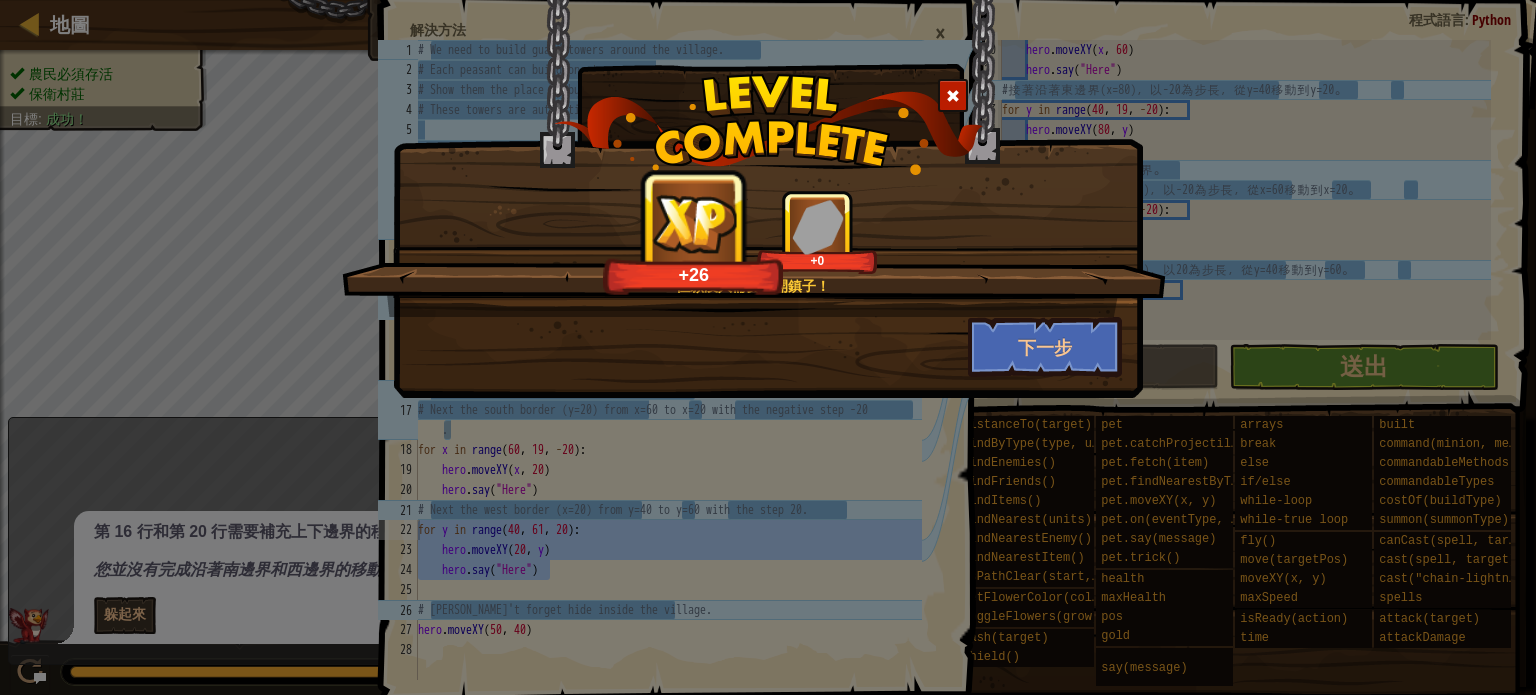 click at bounding box center [953, 95] 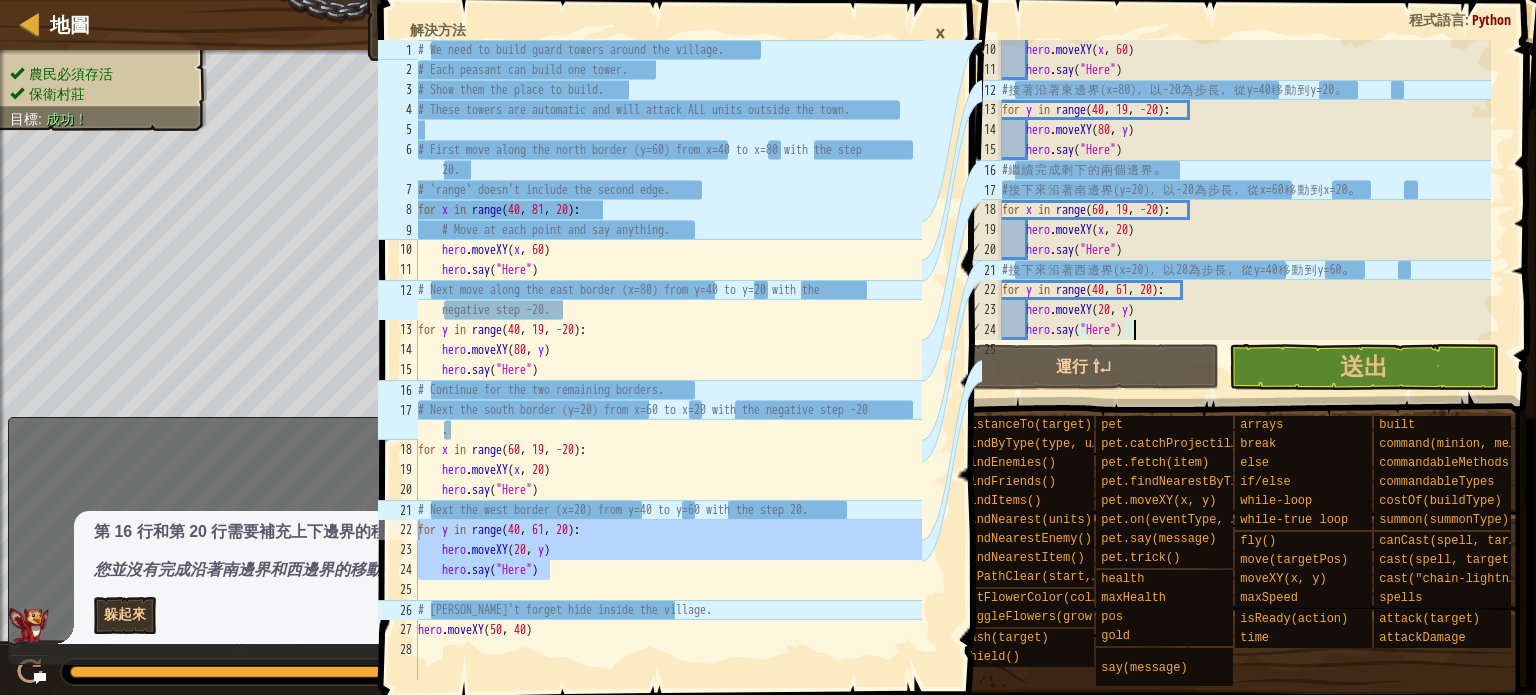 scroll, scrollTop: 240, scrollLeft: 0, axis: vertical 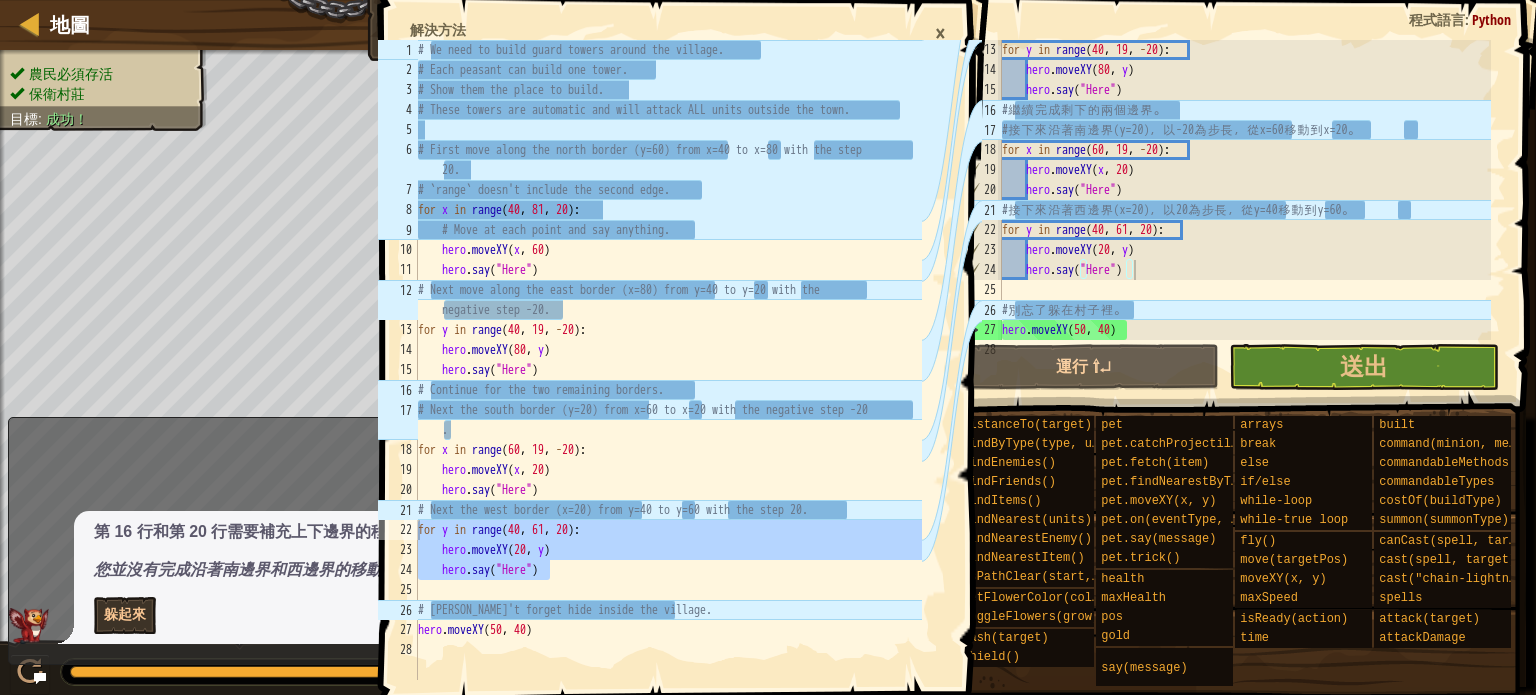 click on "×" at bounding box center [940, 33] 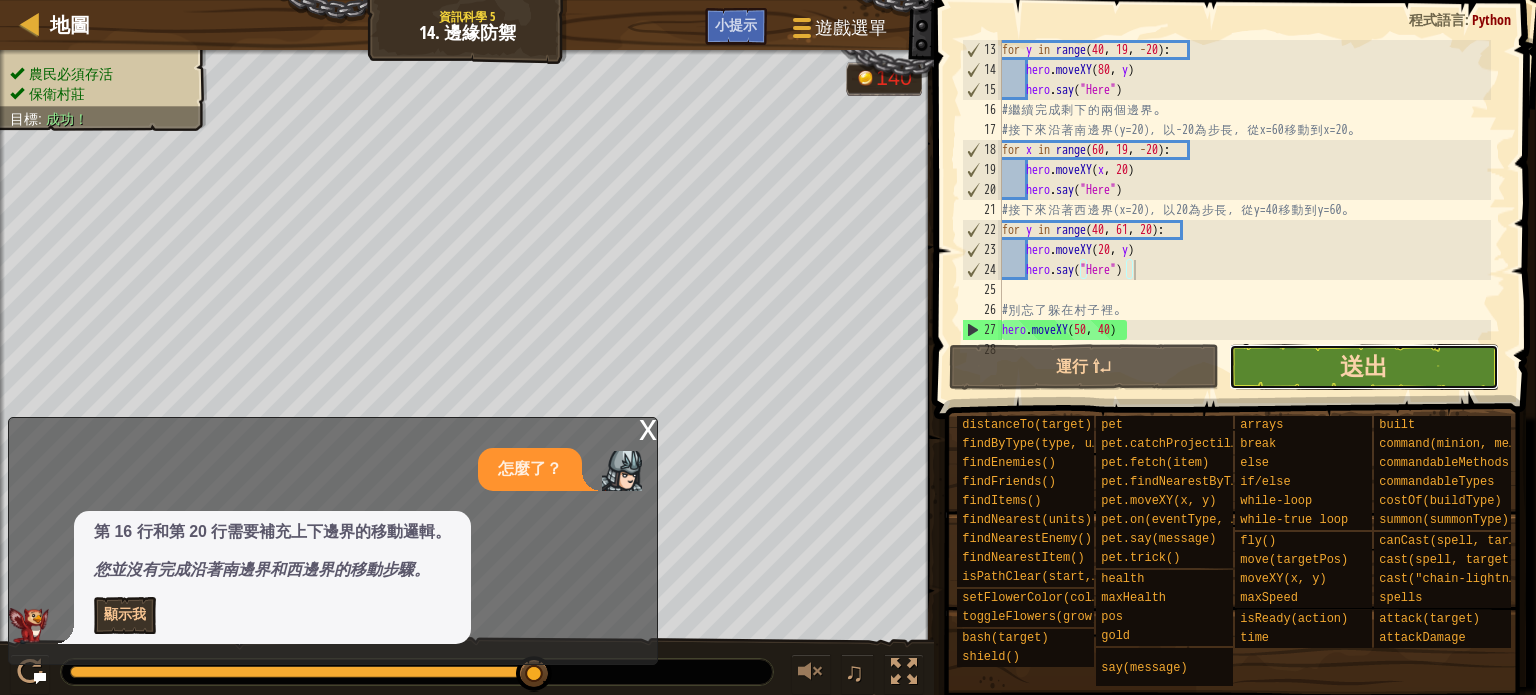 click on "送出" at bounding box center [1364, 366] 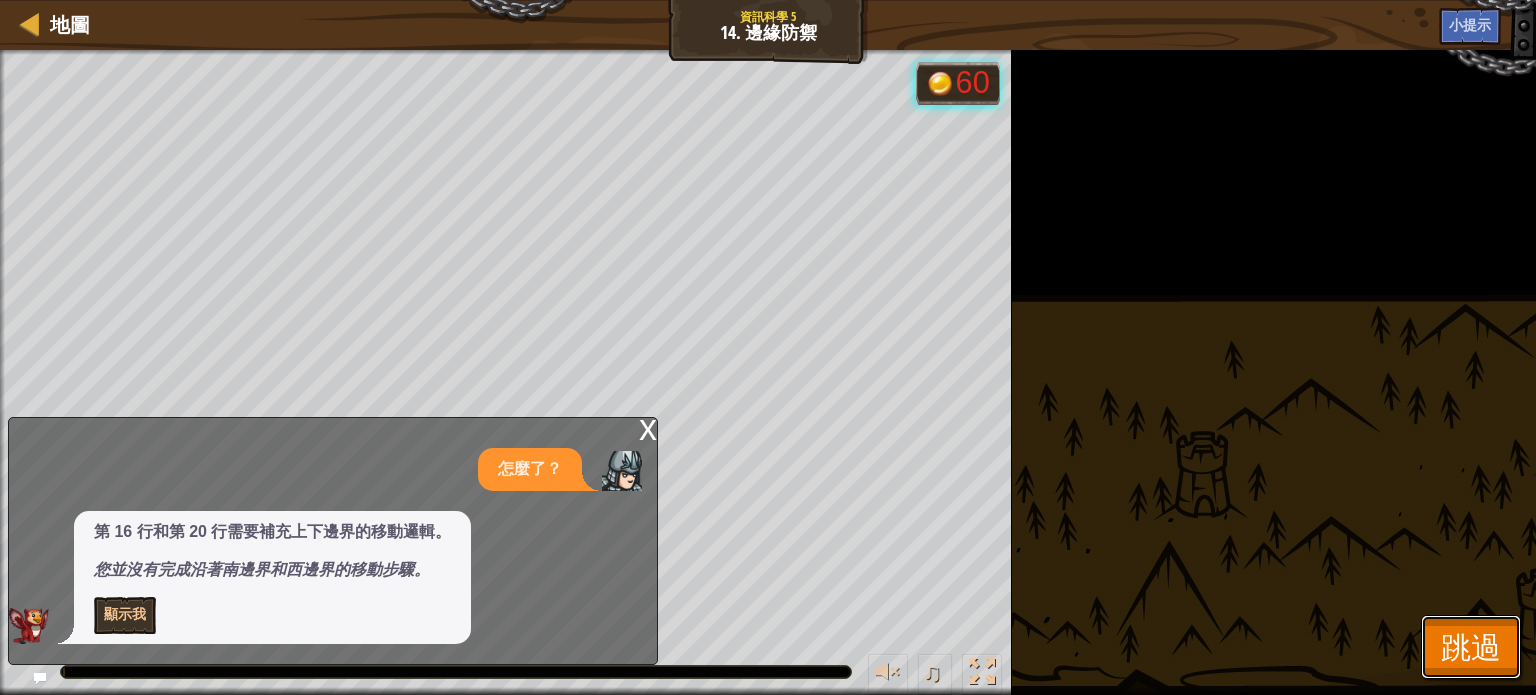 click on "跳過" at bounding box center (1471, 646) 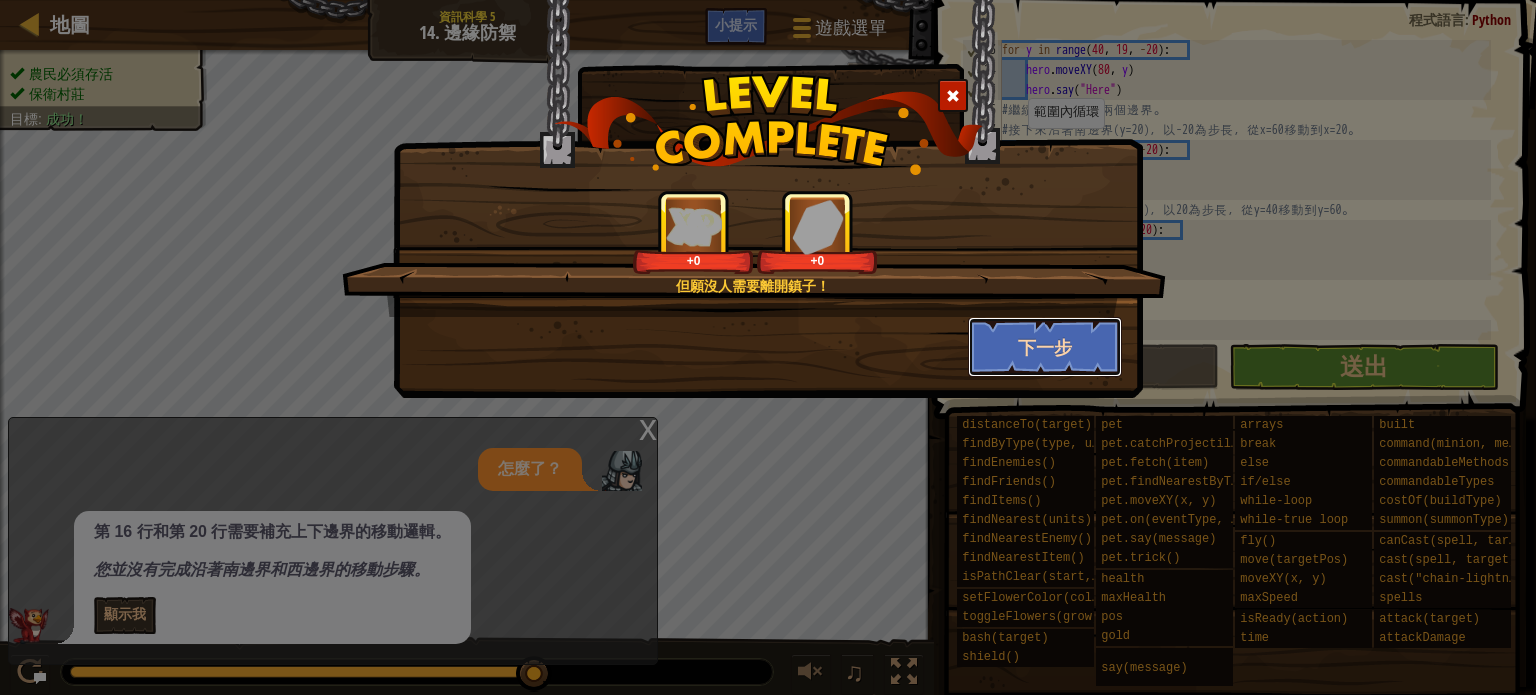click on "下一步" at bounding box center (1045, 347) 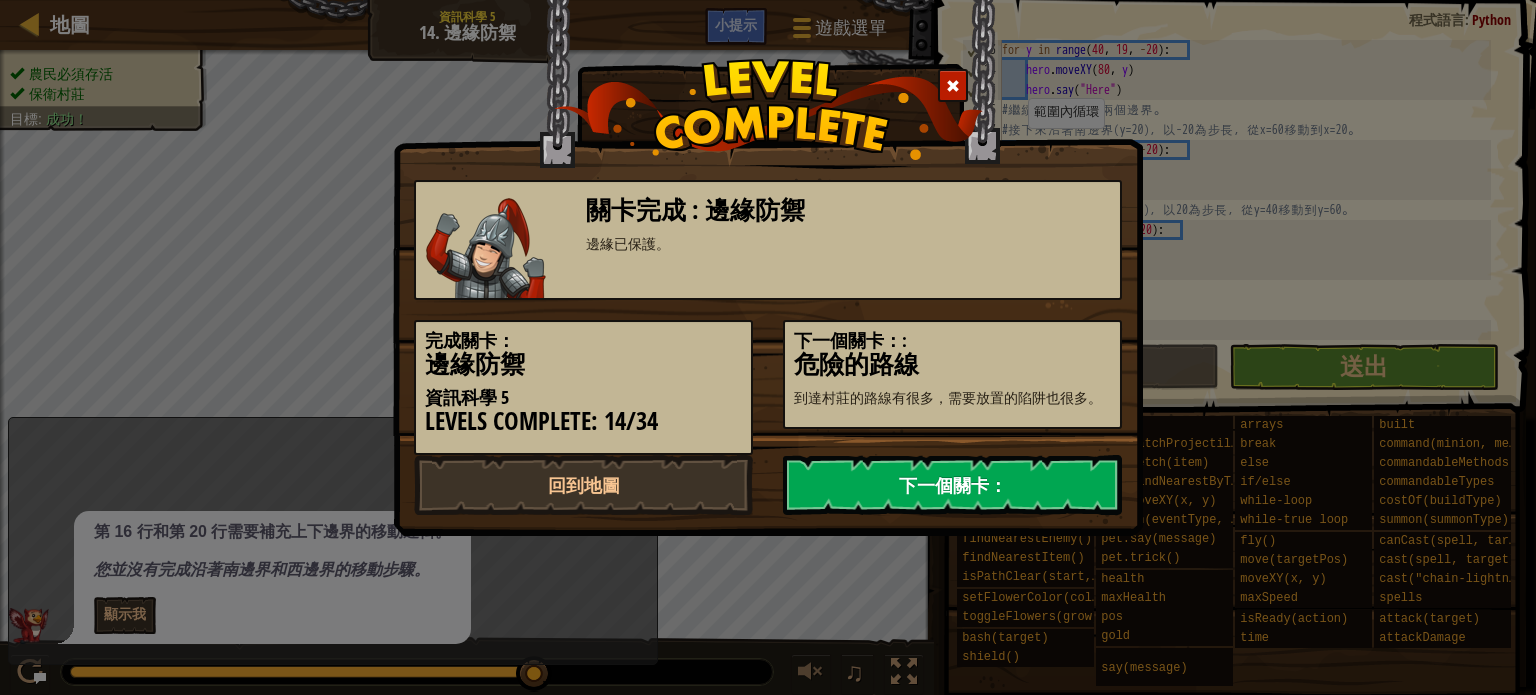 click on "下一個關卡：" at bounding box center [952, 485] 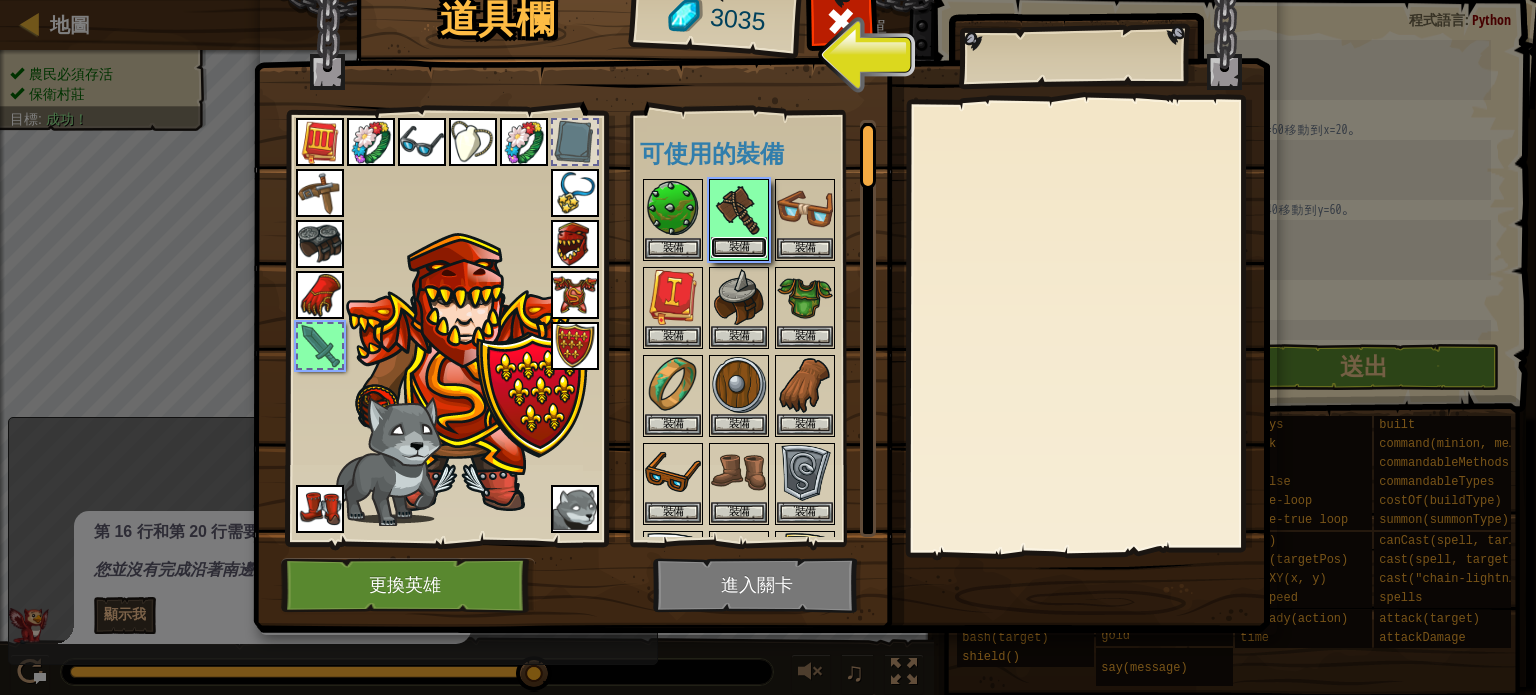 click on "裝備" at bounding box center [739, 247] 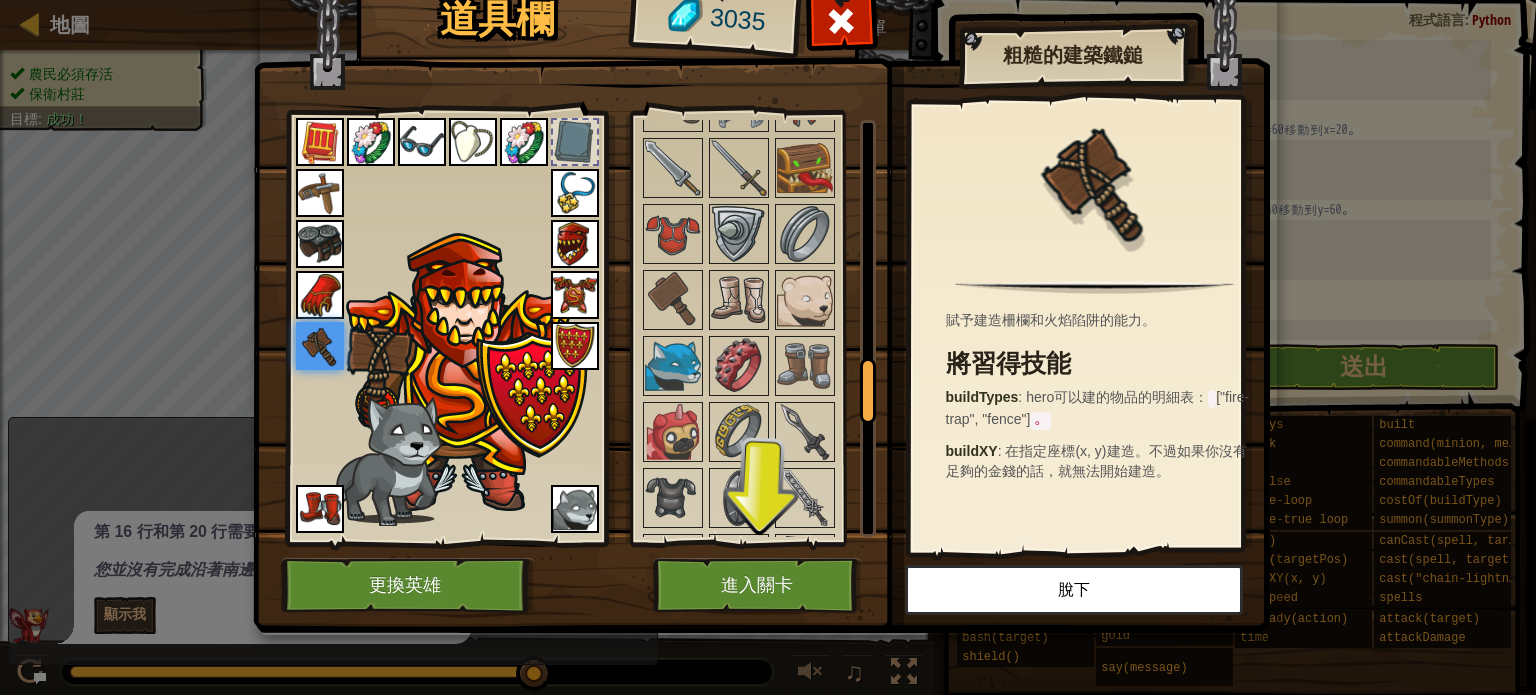 scroll, scrollTop: 1600, scrollLeft: 0, axis: vertical 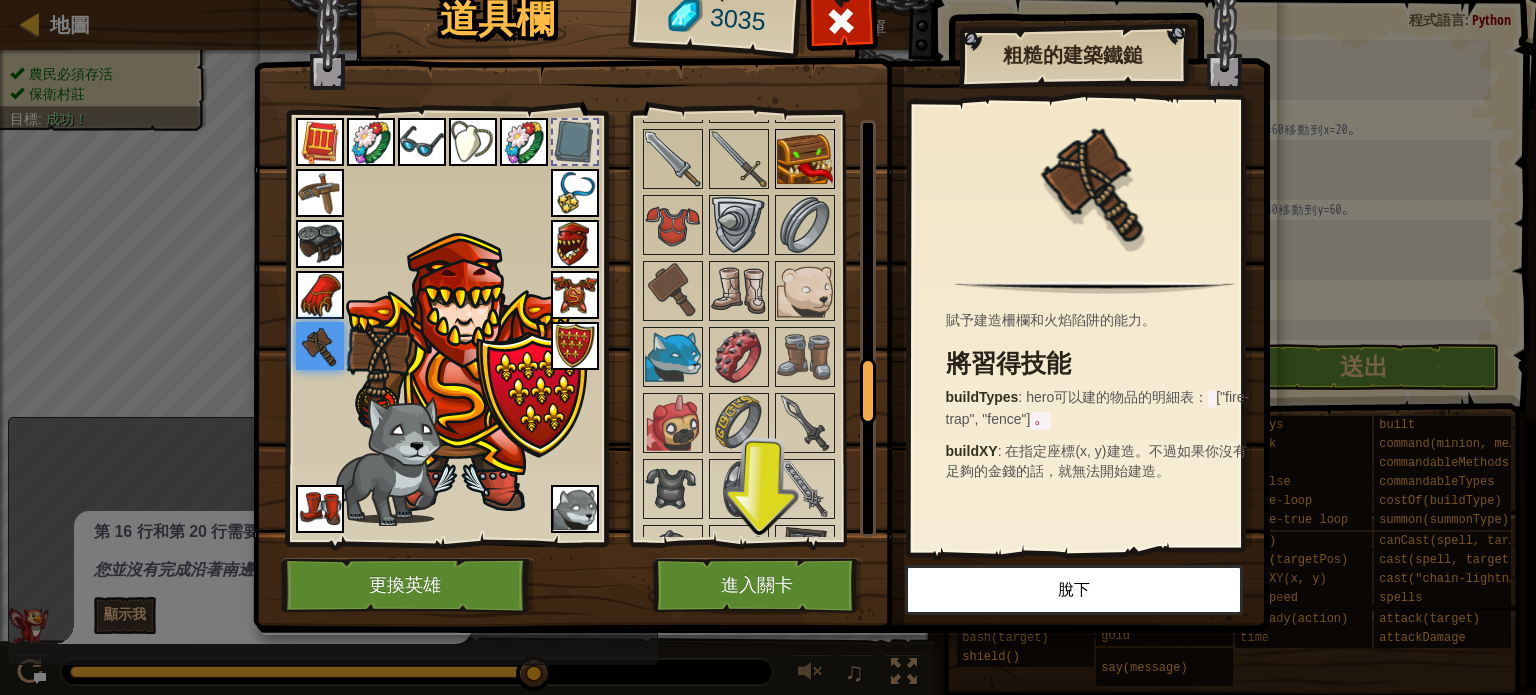 click at bounding box center [805, 159] 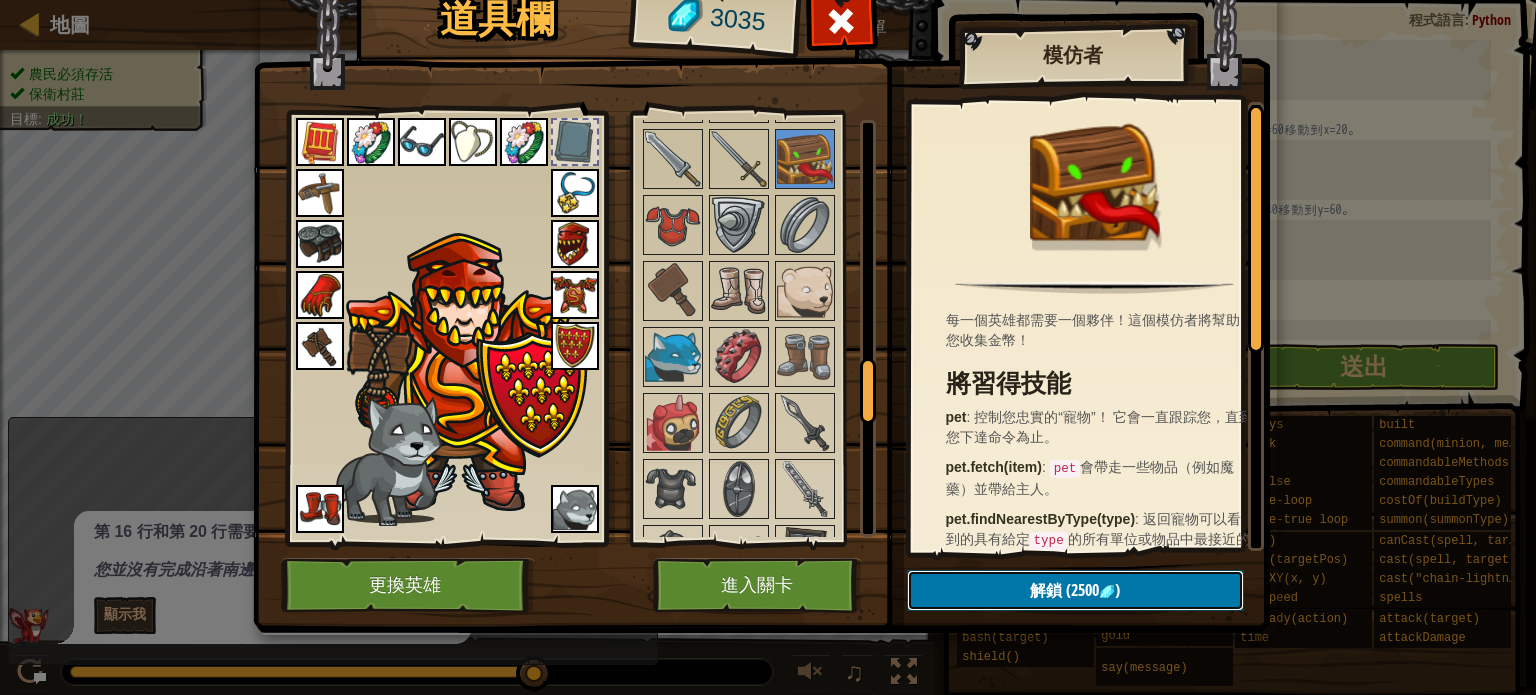click on "解鎖 (2500 )" at bounding box center [1075, 590] 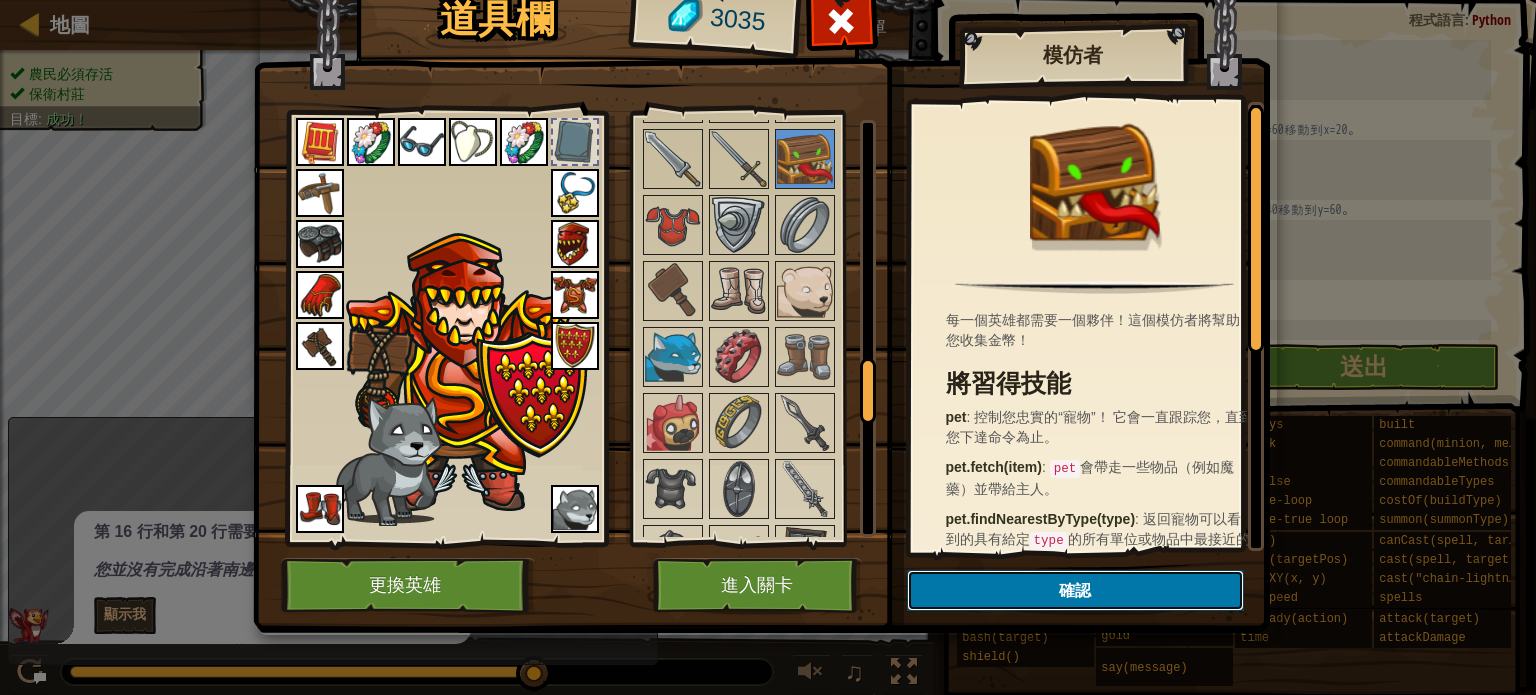 click on "確認" at bounding box center [1075, 590] 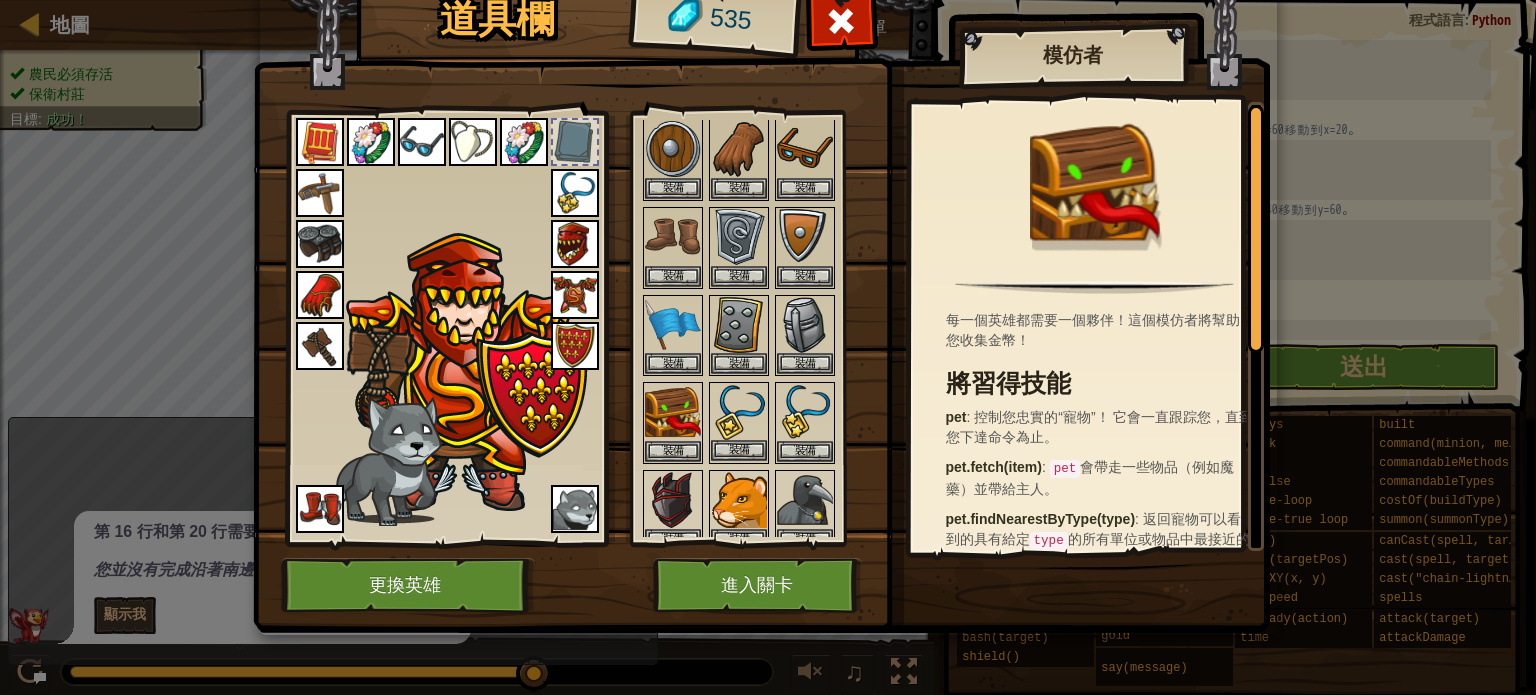 scroll, scrollTop: 300, scrollLeft: 0, axis: vertical 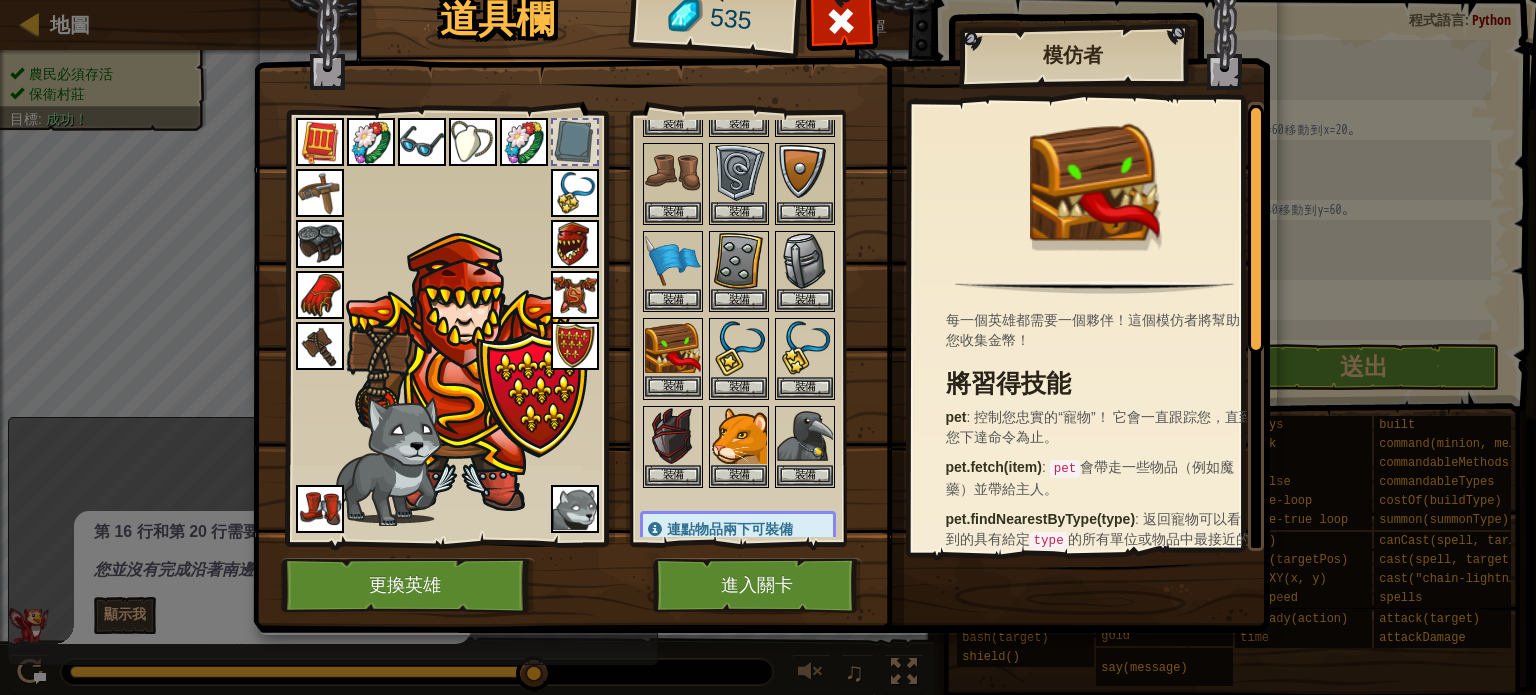 click at bounding box center (673, 348) 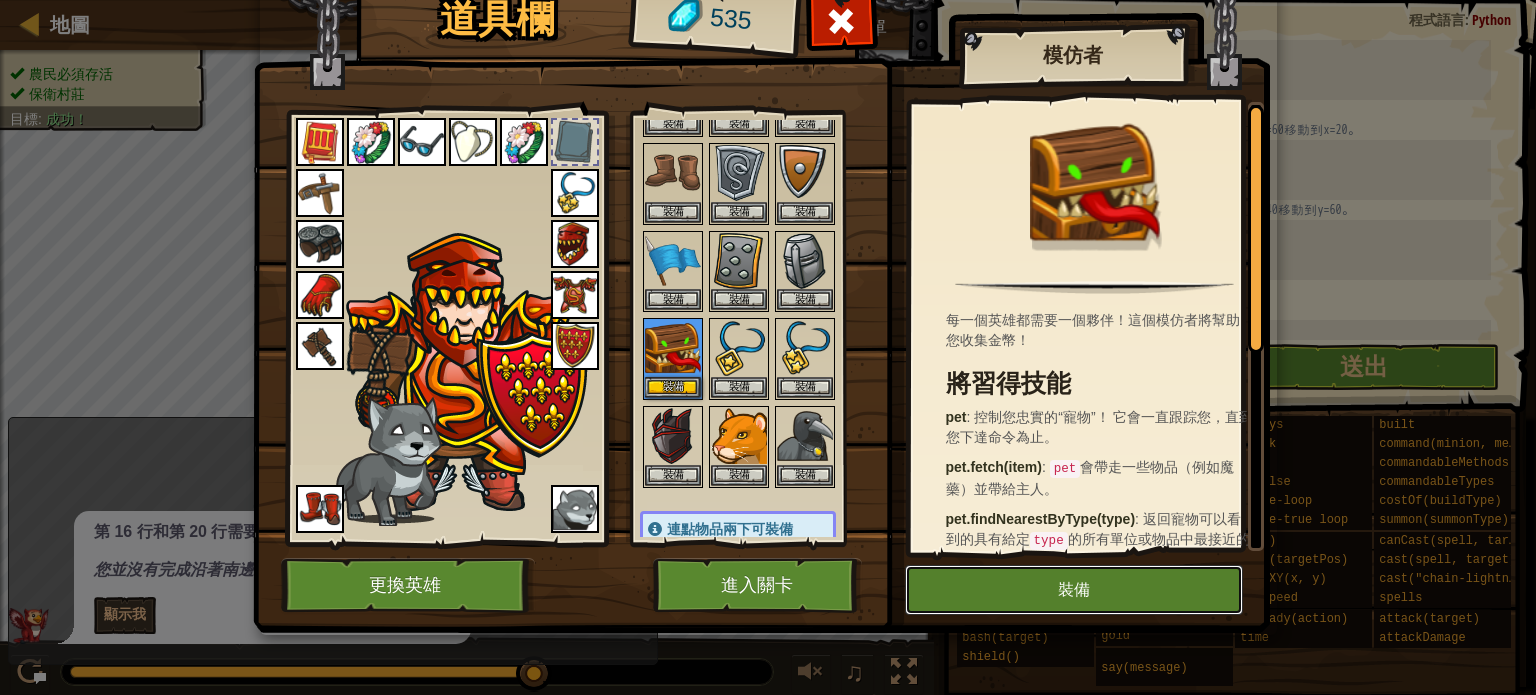 click on "裝備" at bounding box center [1074, 590] 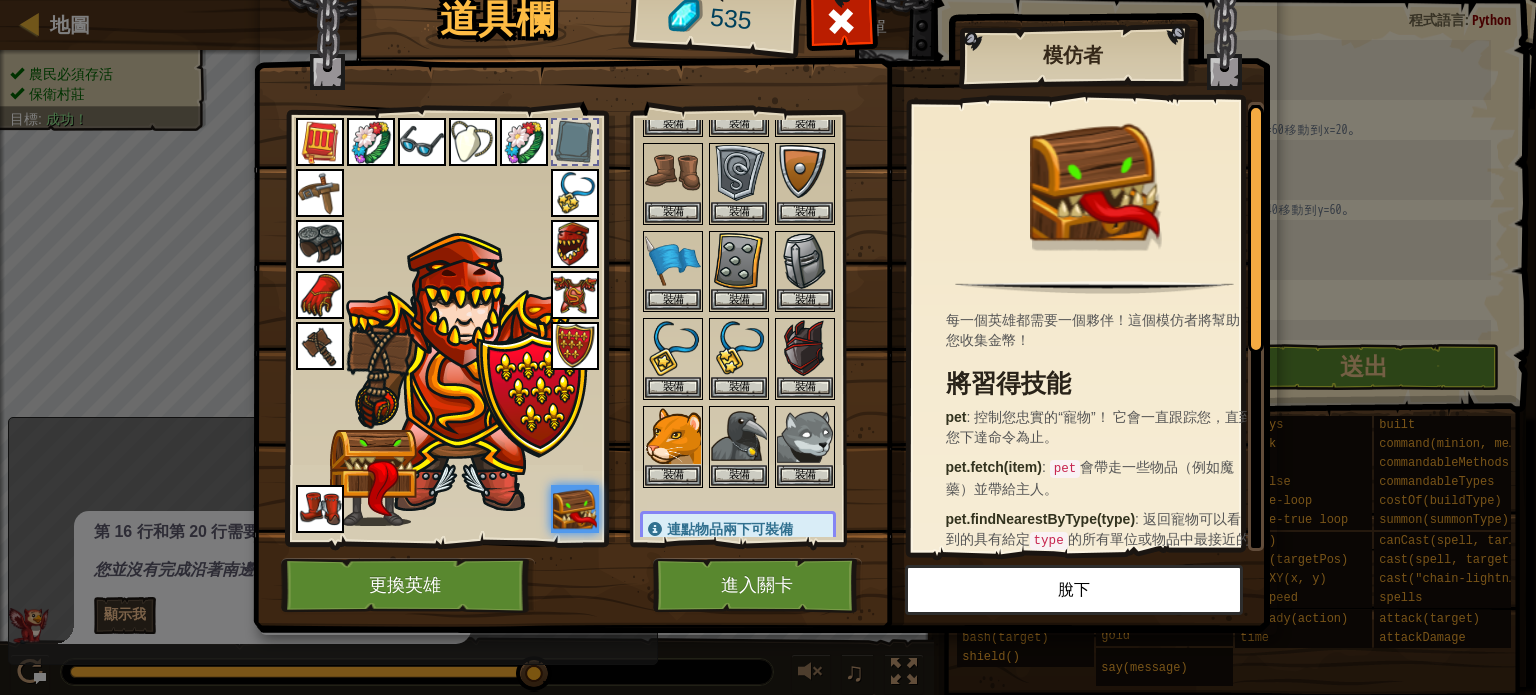 click at bounding box center (575, 509) 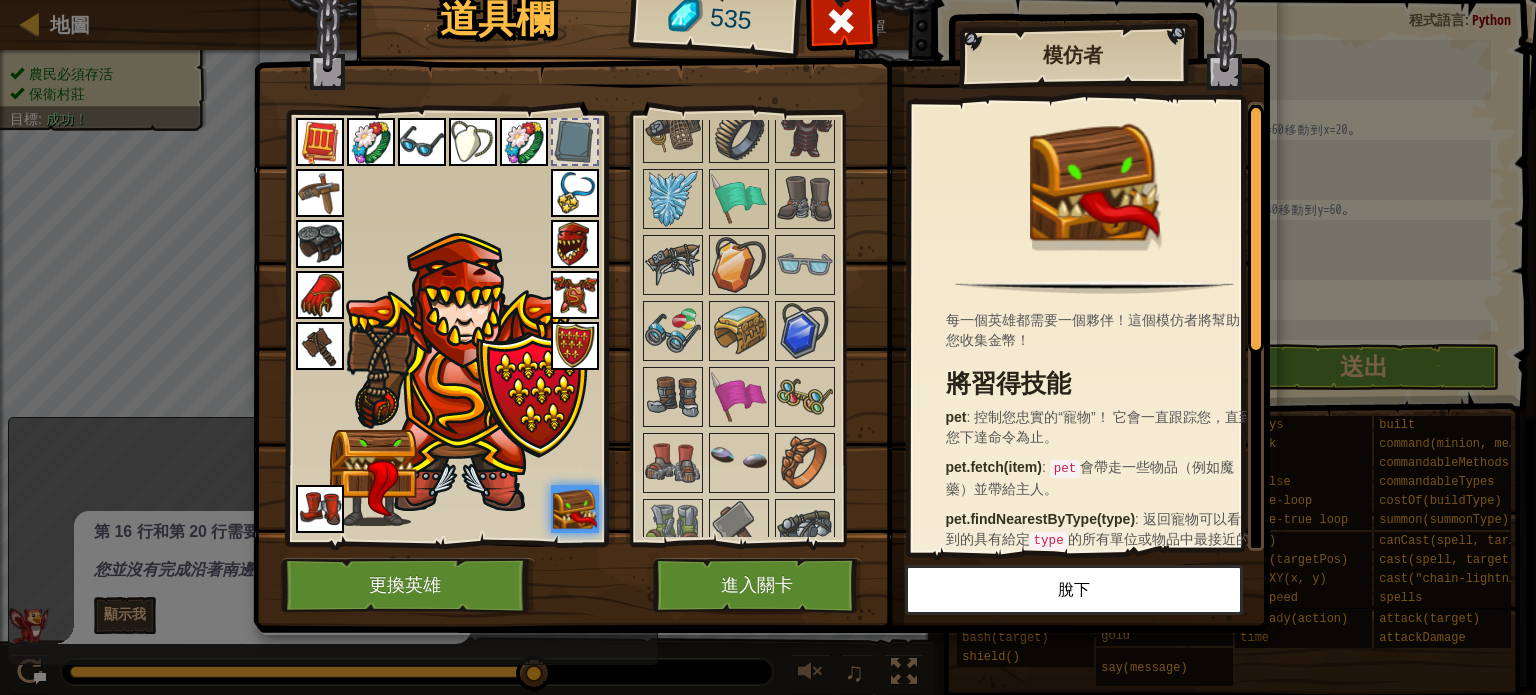 scroll, scrollTop: 2423, scrollLeft: 0, axis: vertical 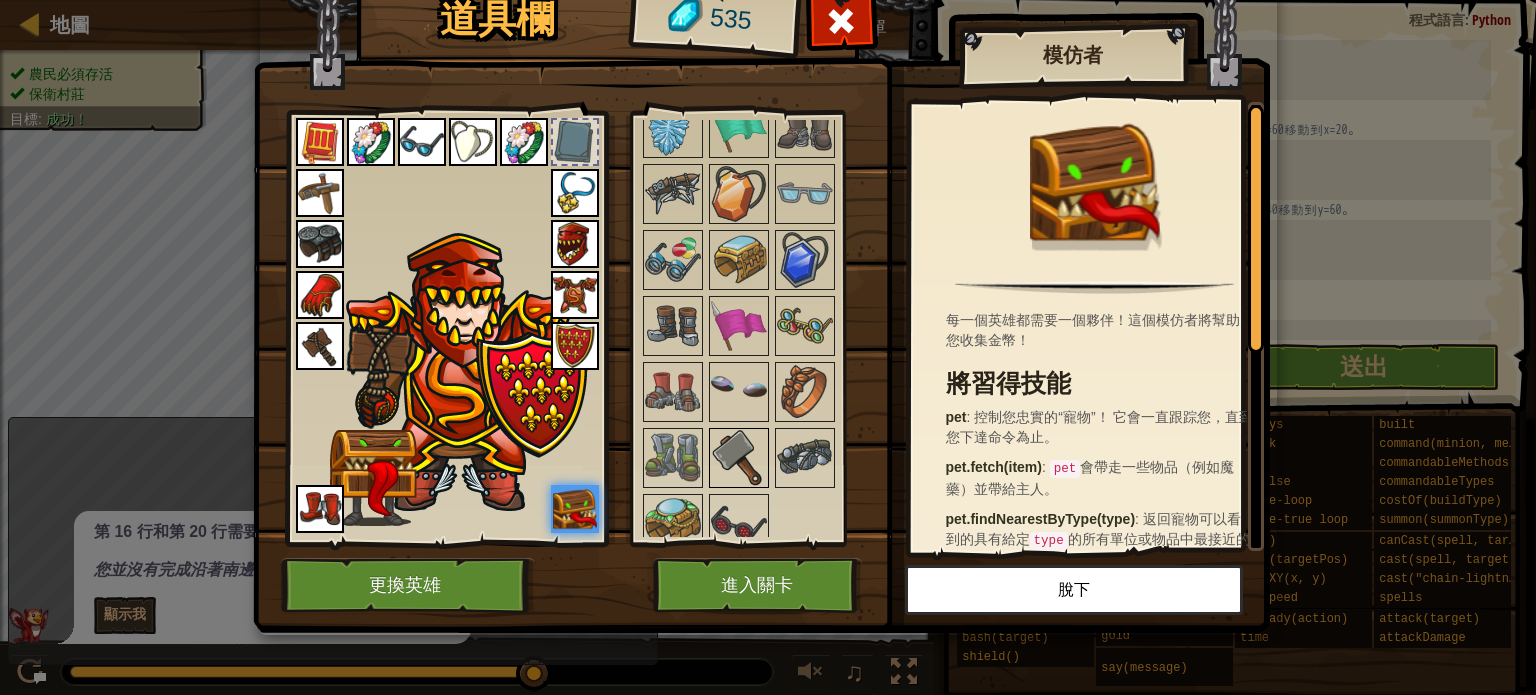 click at bounding box center [739, 458] 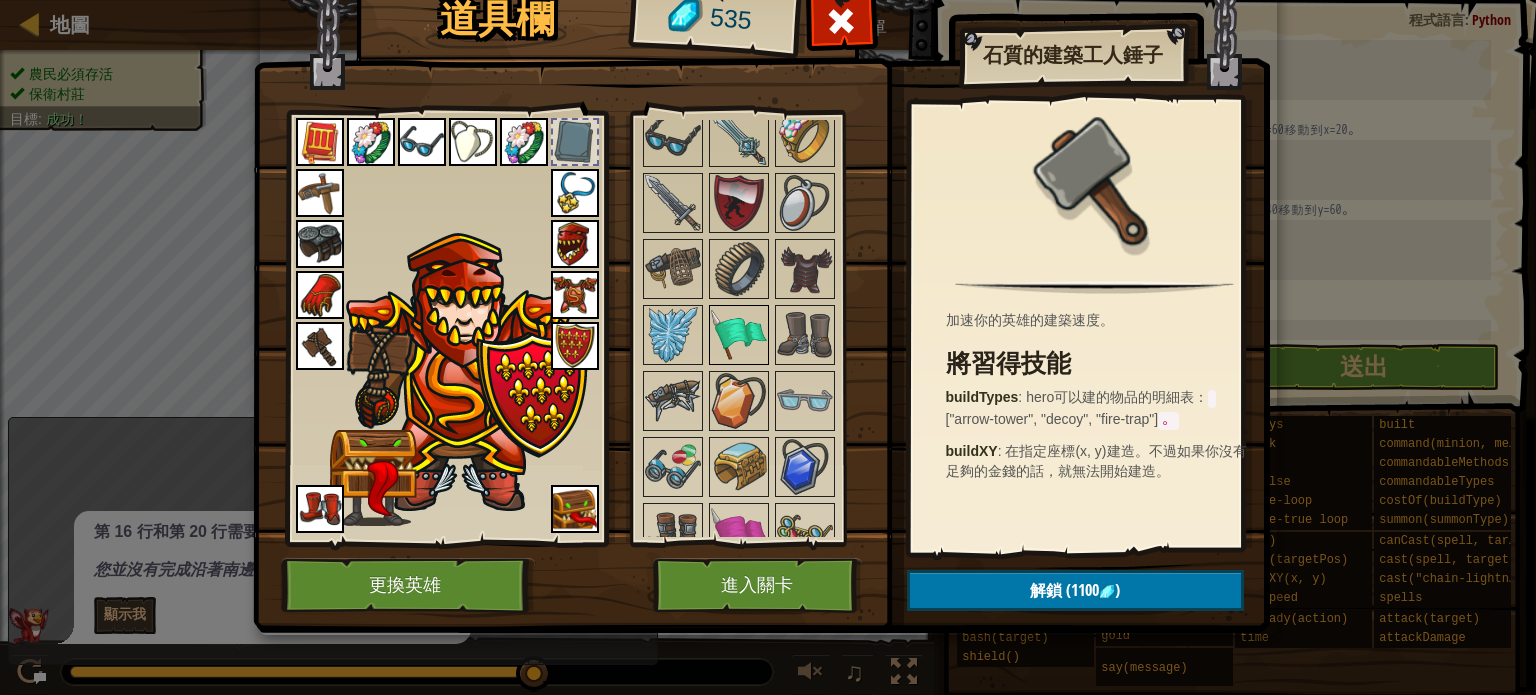 scroll, scrollTop: 2223, scrollLeft: 0, axis: vertical 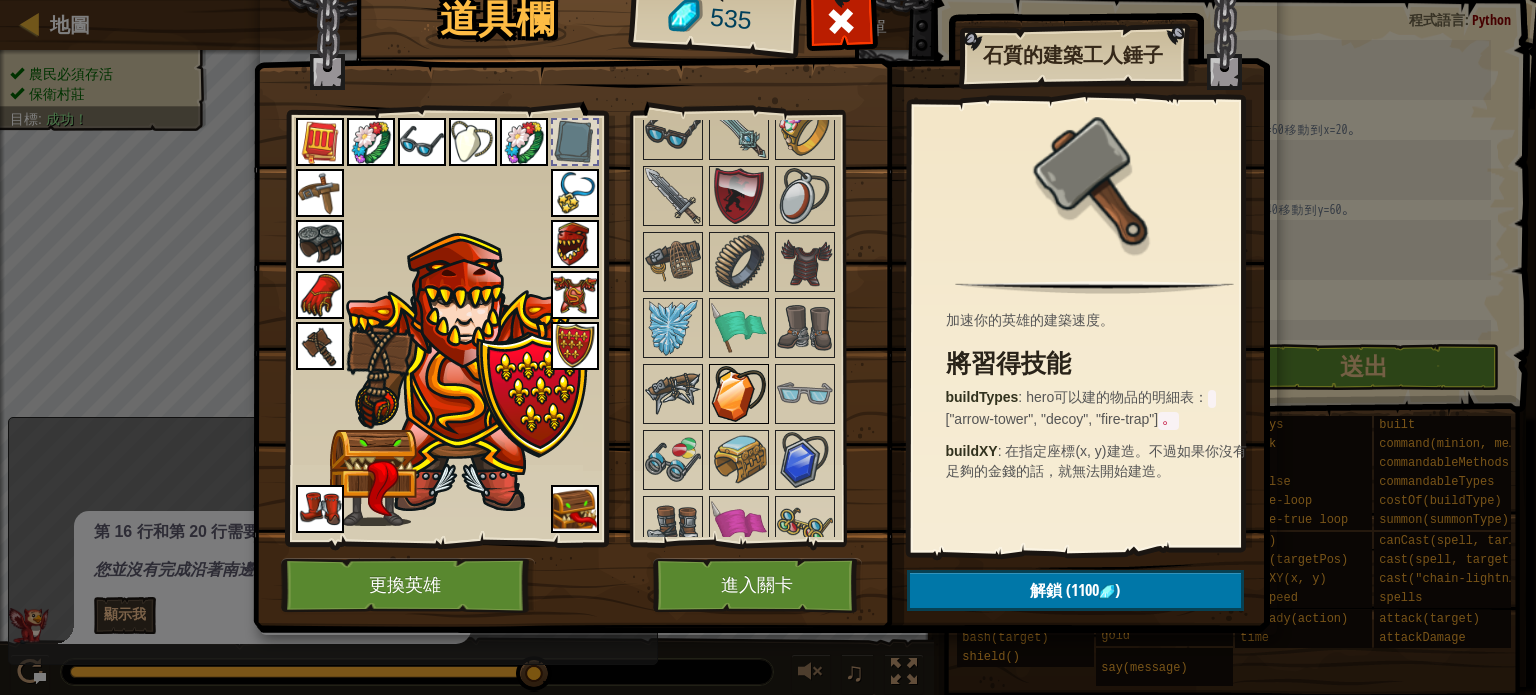click at bounding box center [739, 394] 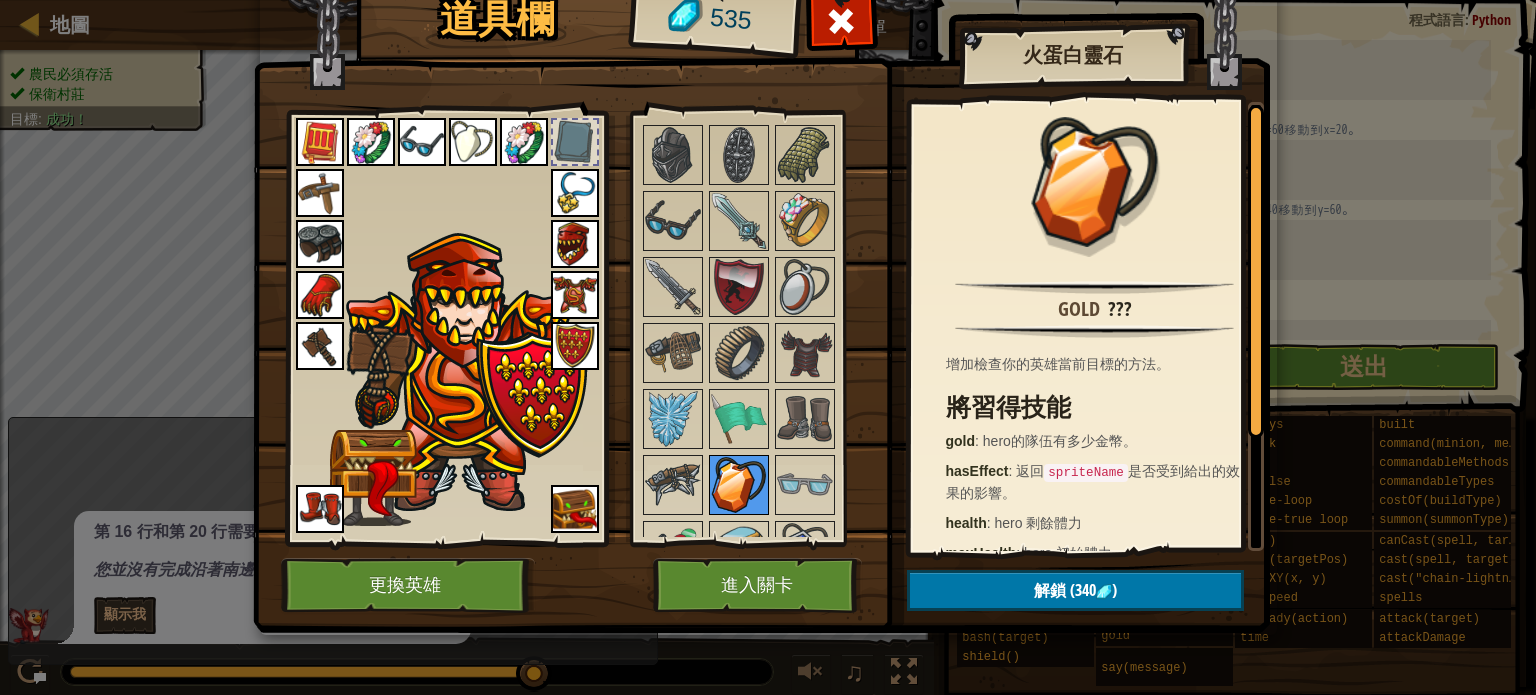 scroll, scrollTop: 2123, scrollLeft: 0, axis: vertical 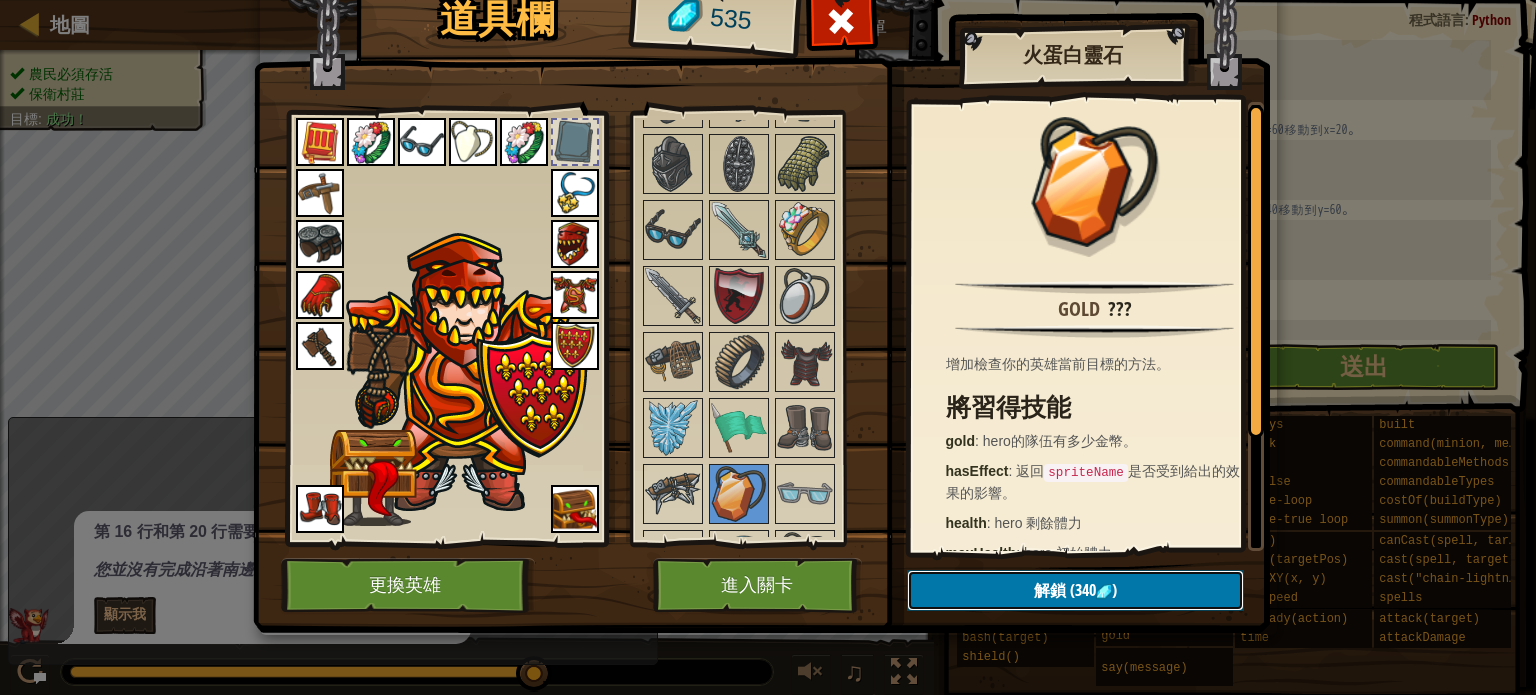 click on "解鎖 (340 )" at bounding box center [1075, 590] 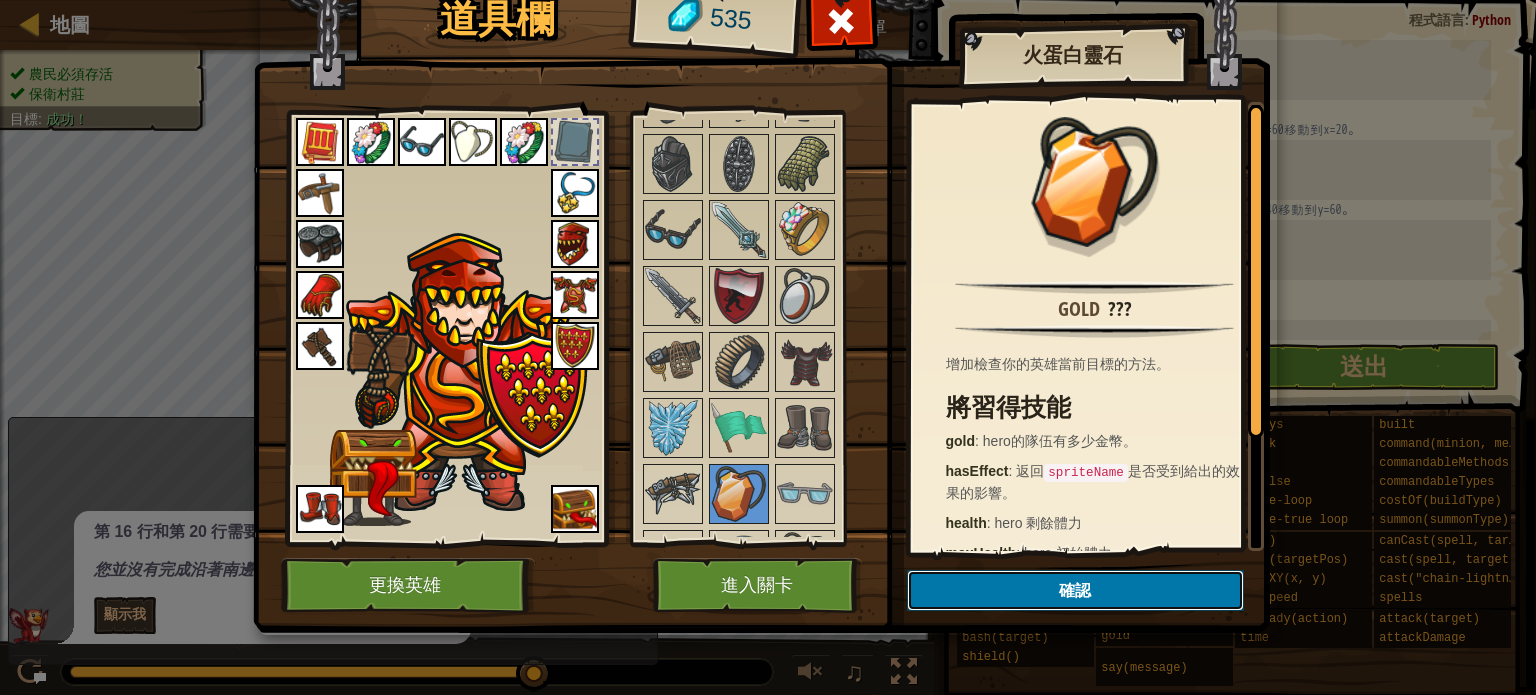 click on "確認" at bounding box center [1075, 590] 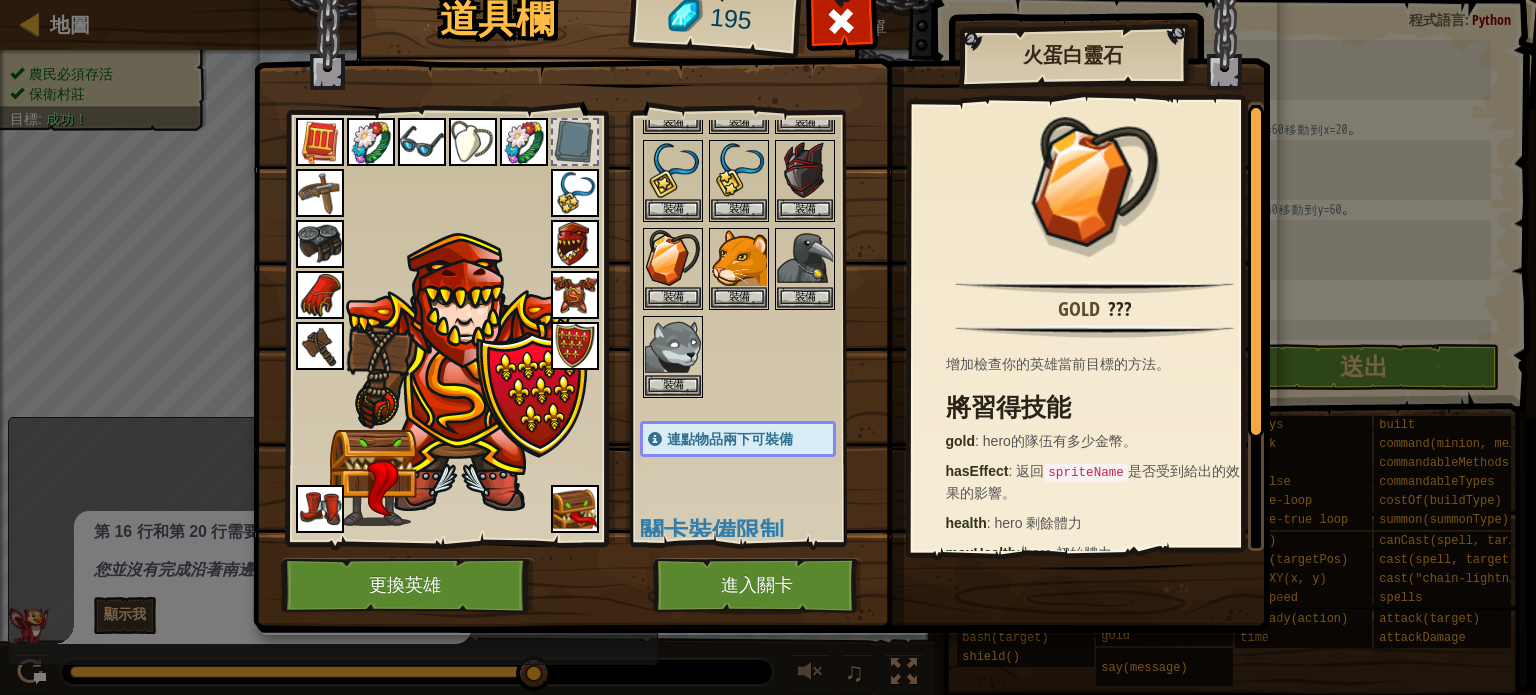 scroll, scrollTop: 500, scrollLeft: 0, axis: vertical 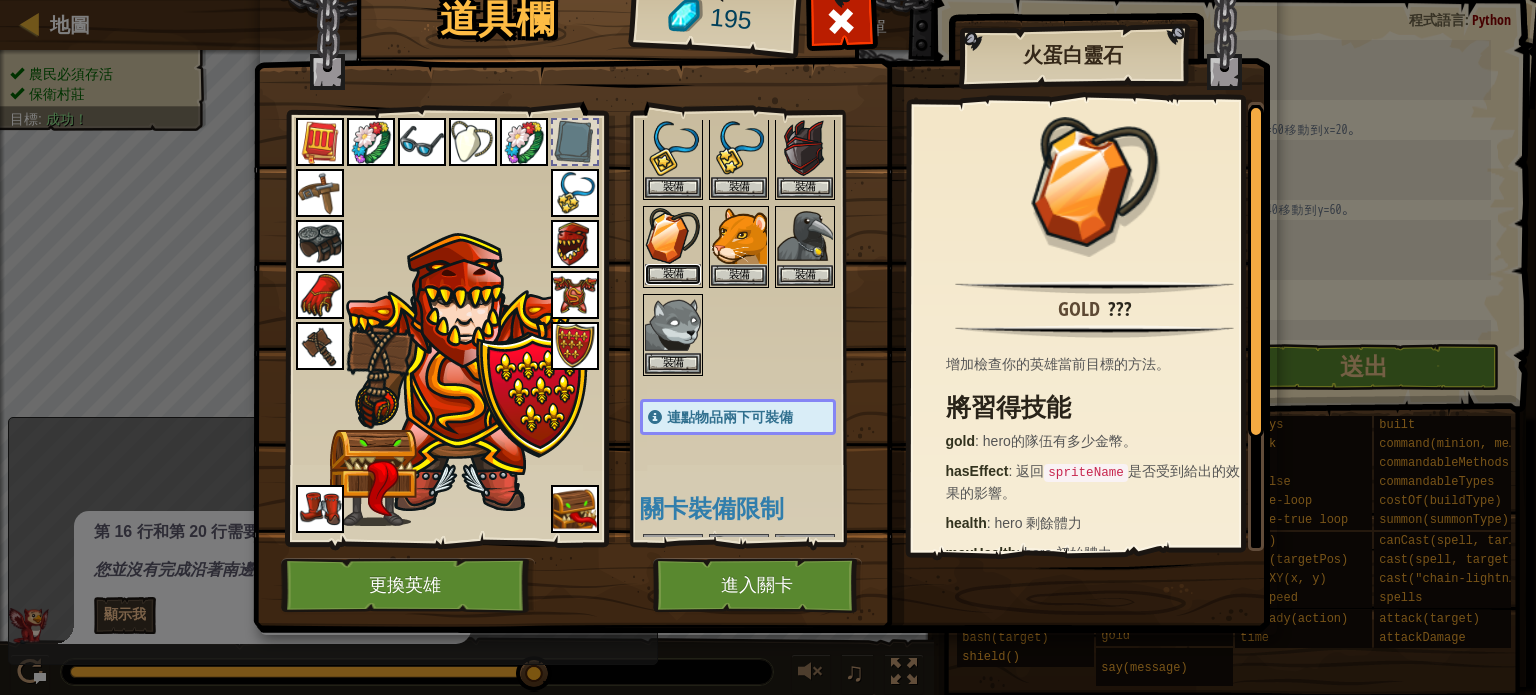 click on "裝備" at bounding box center (673, 274) 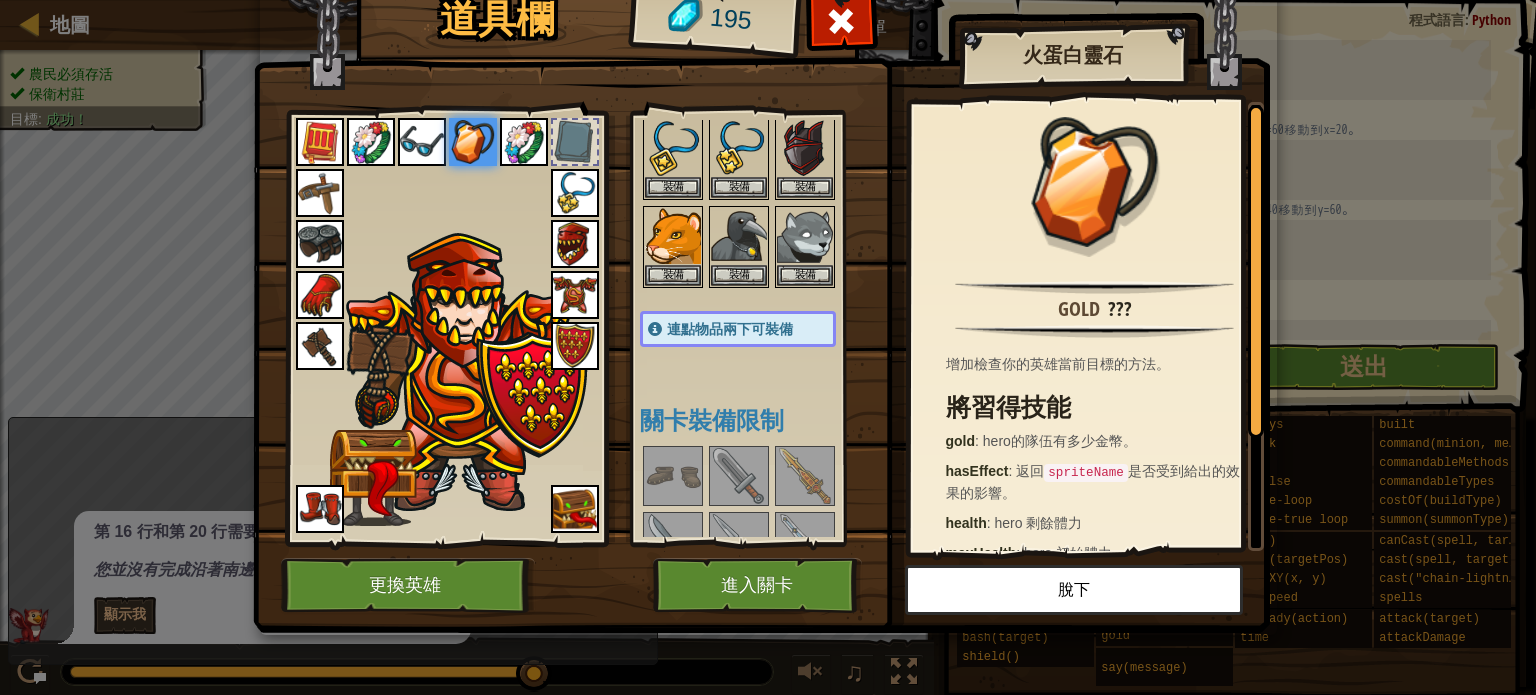 click at bounding box center [320, 346] 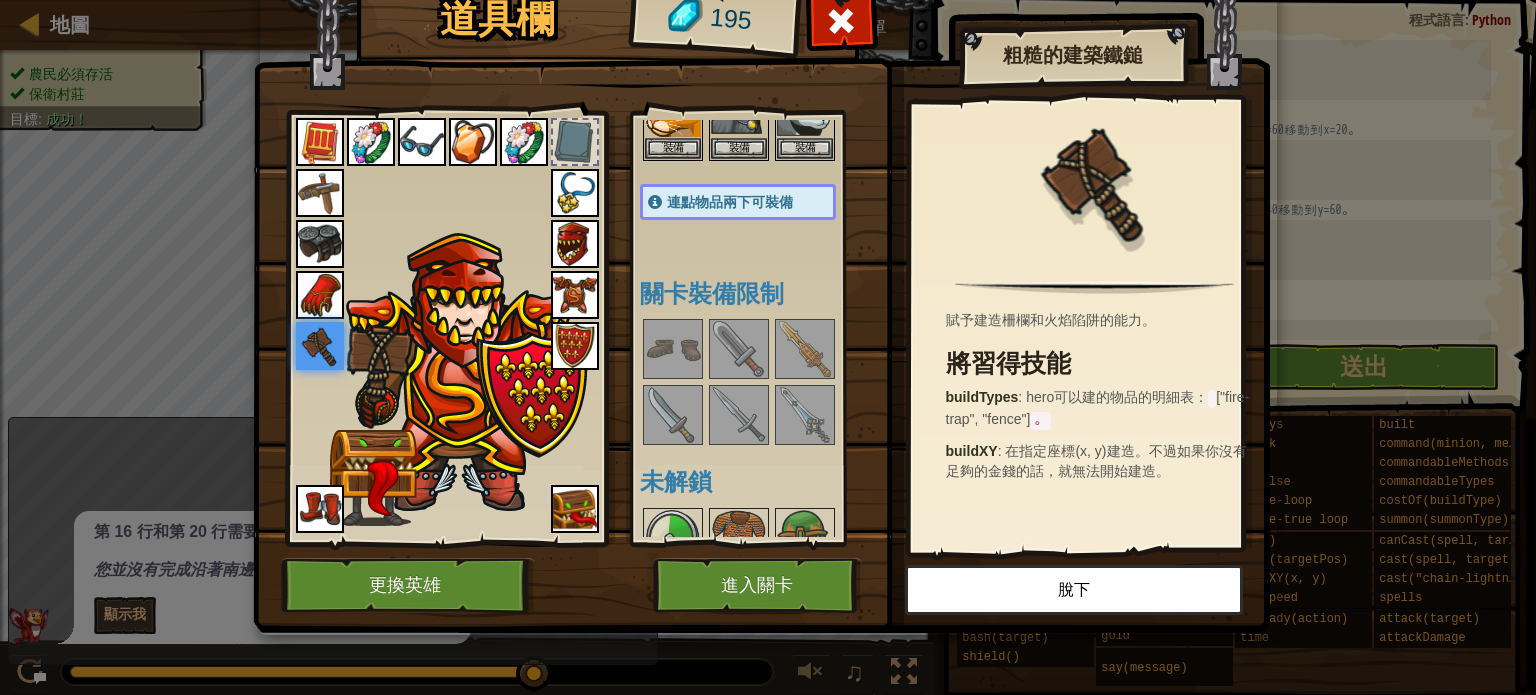 scroll, scrollTop: 700, scrollLeft: 0, axis: vertical 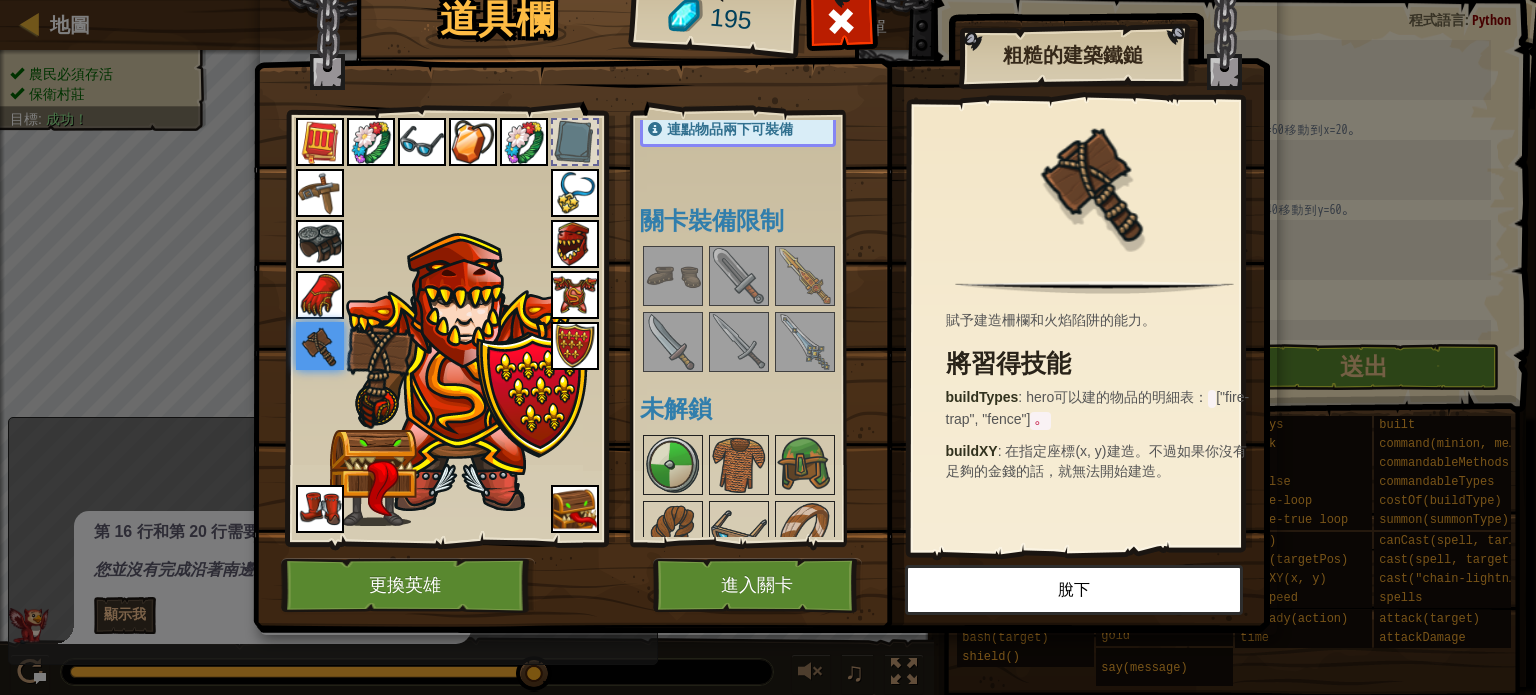 click at bounding box center [805, 276] 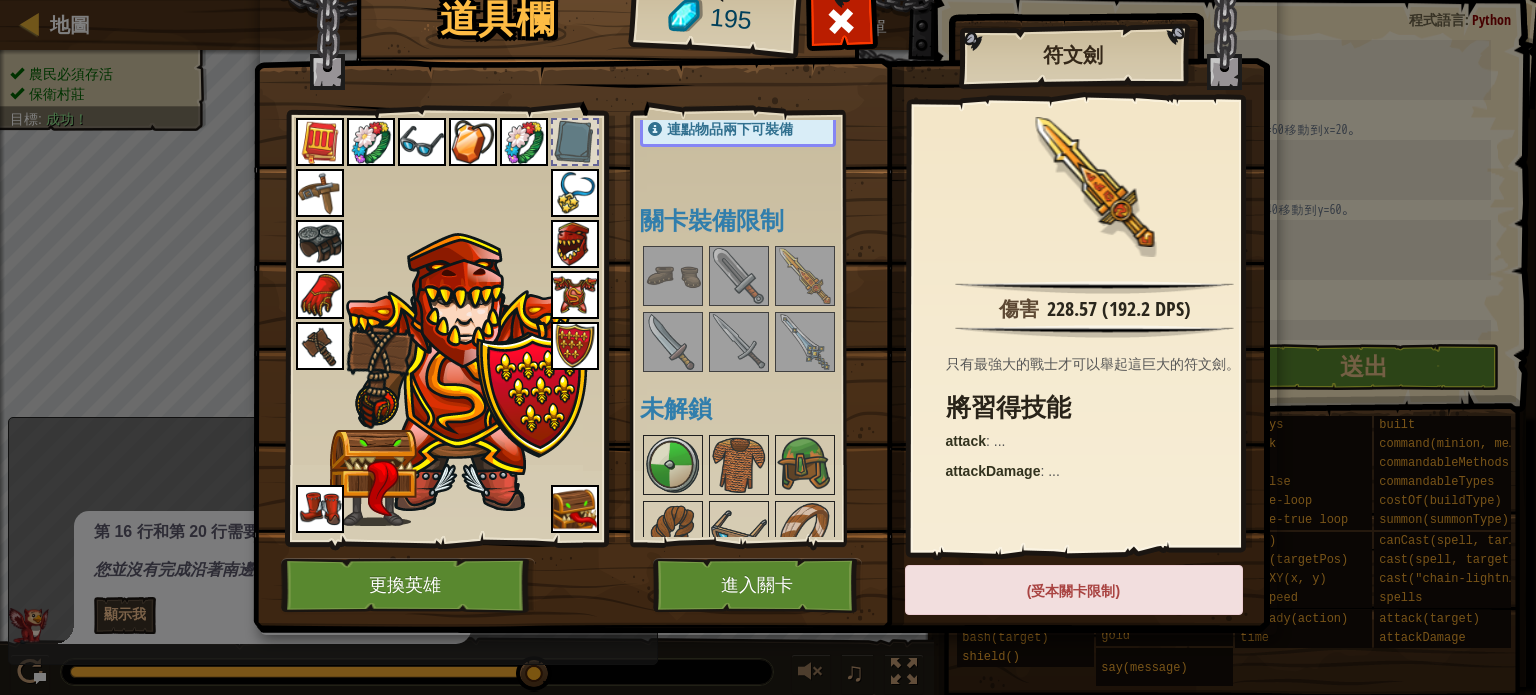 click at bounding box center [805, 276] 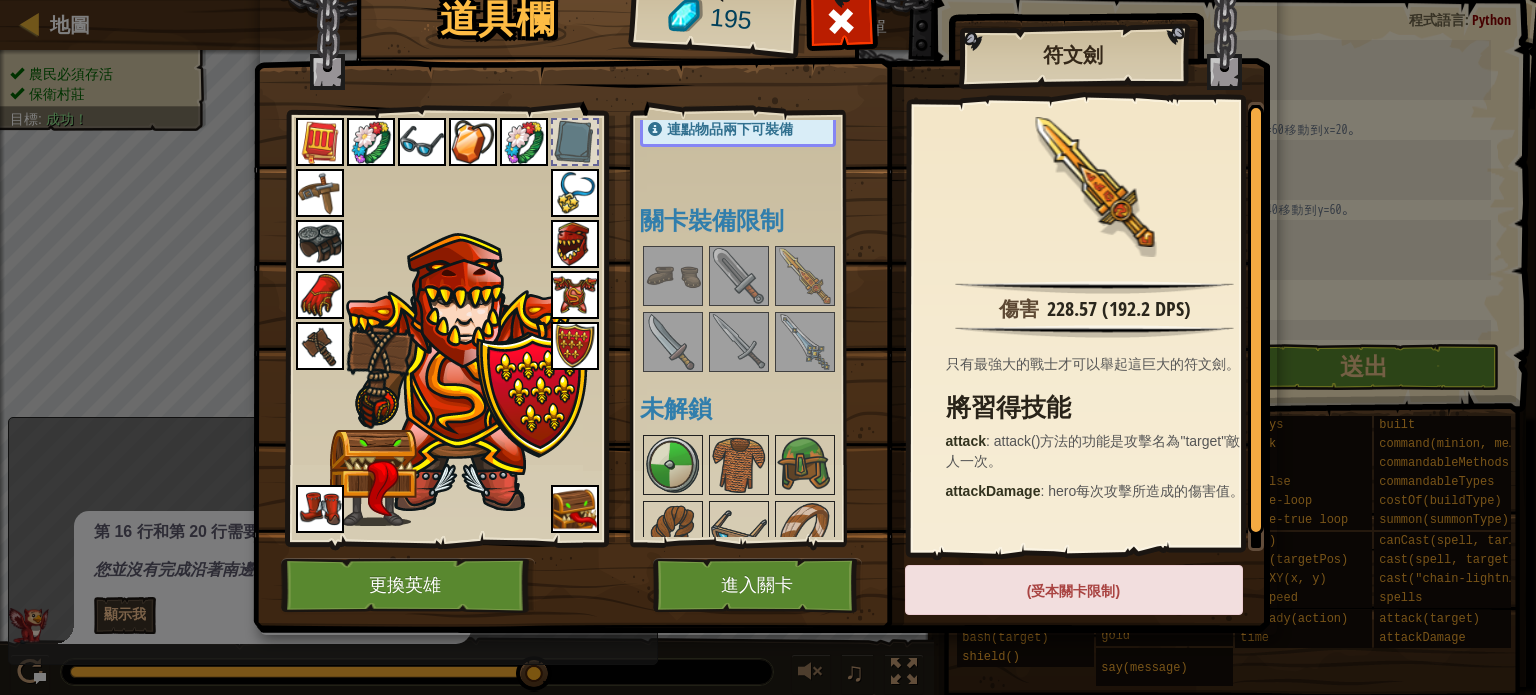 click at bounding box center (805, 276) 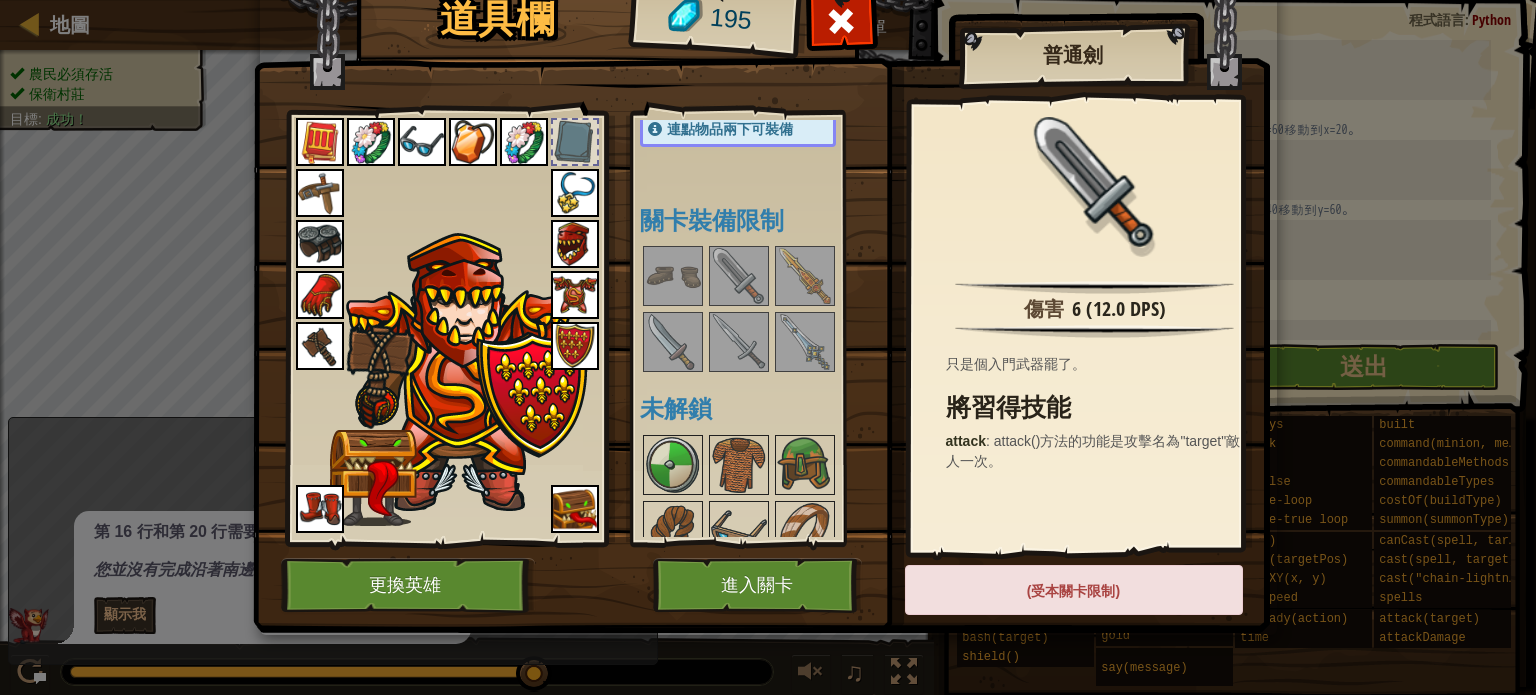 click at bounding box center [673, 342] 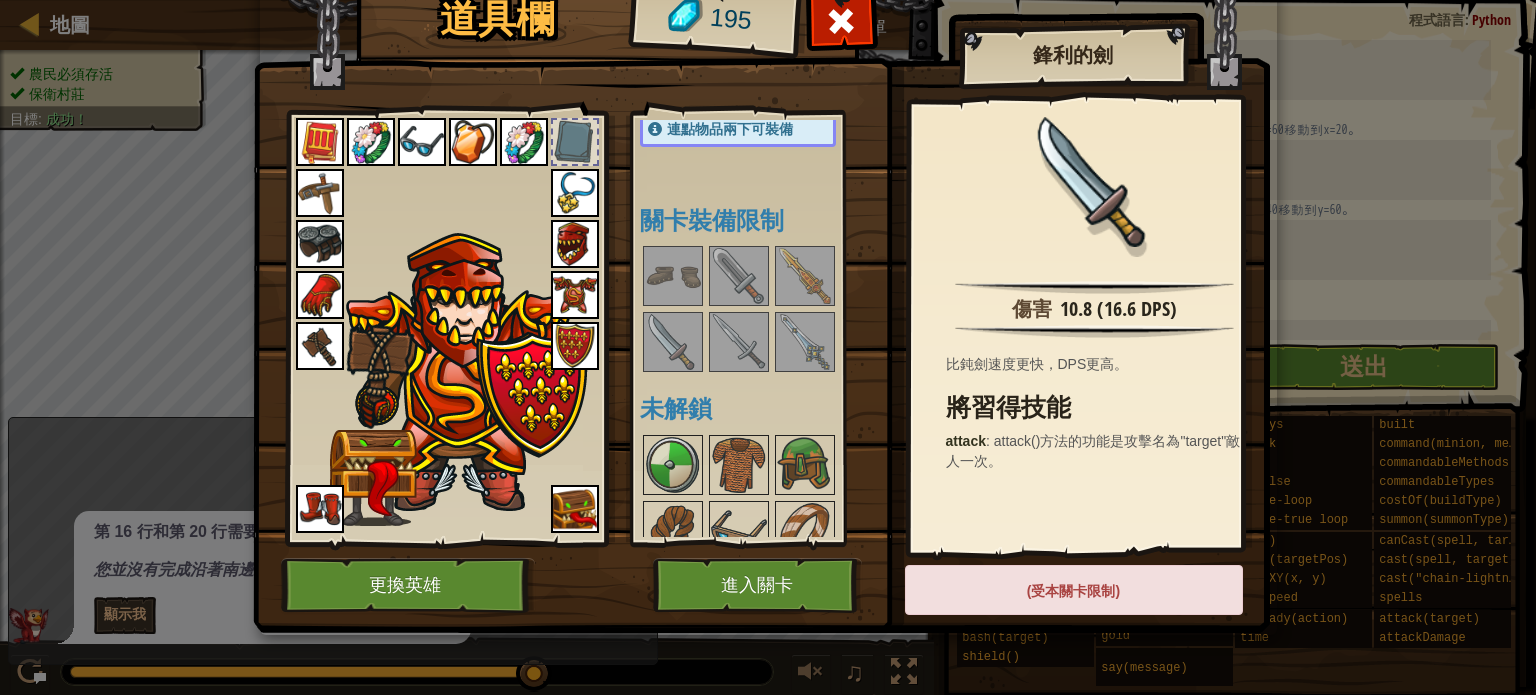 click at bounding box center [739, 342] 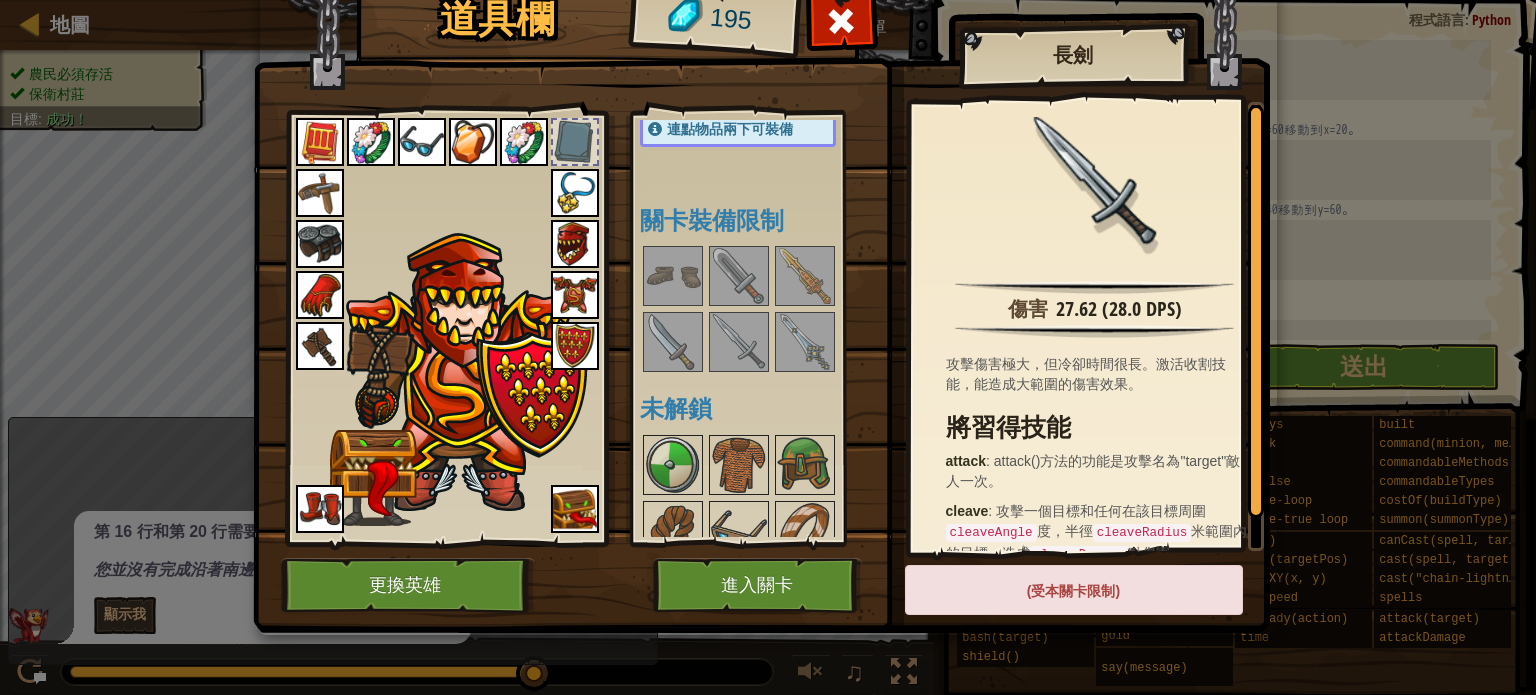 click at bounding box center [805, 342] 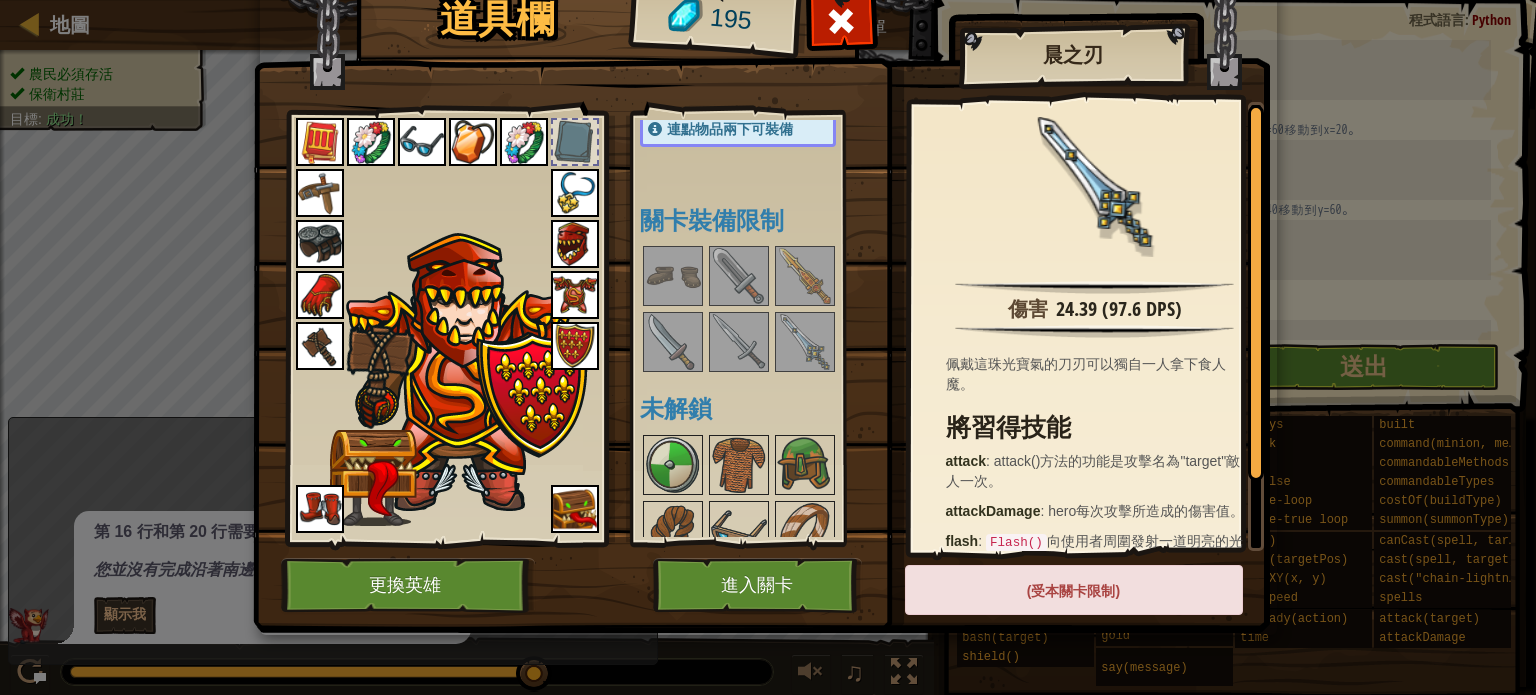 click at bounding box center [739, 276] 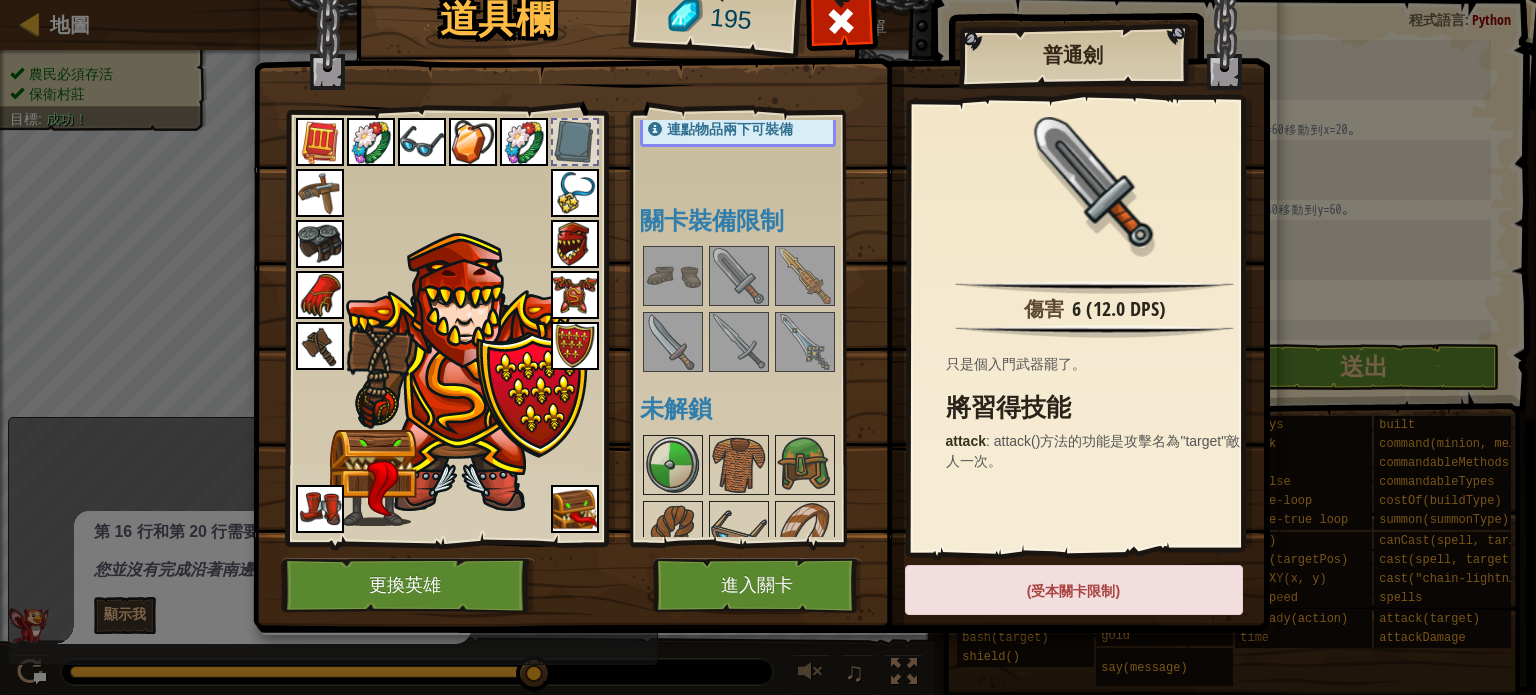 click at bounding box center [805, 276] 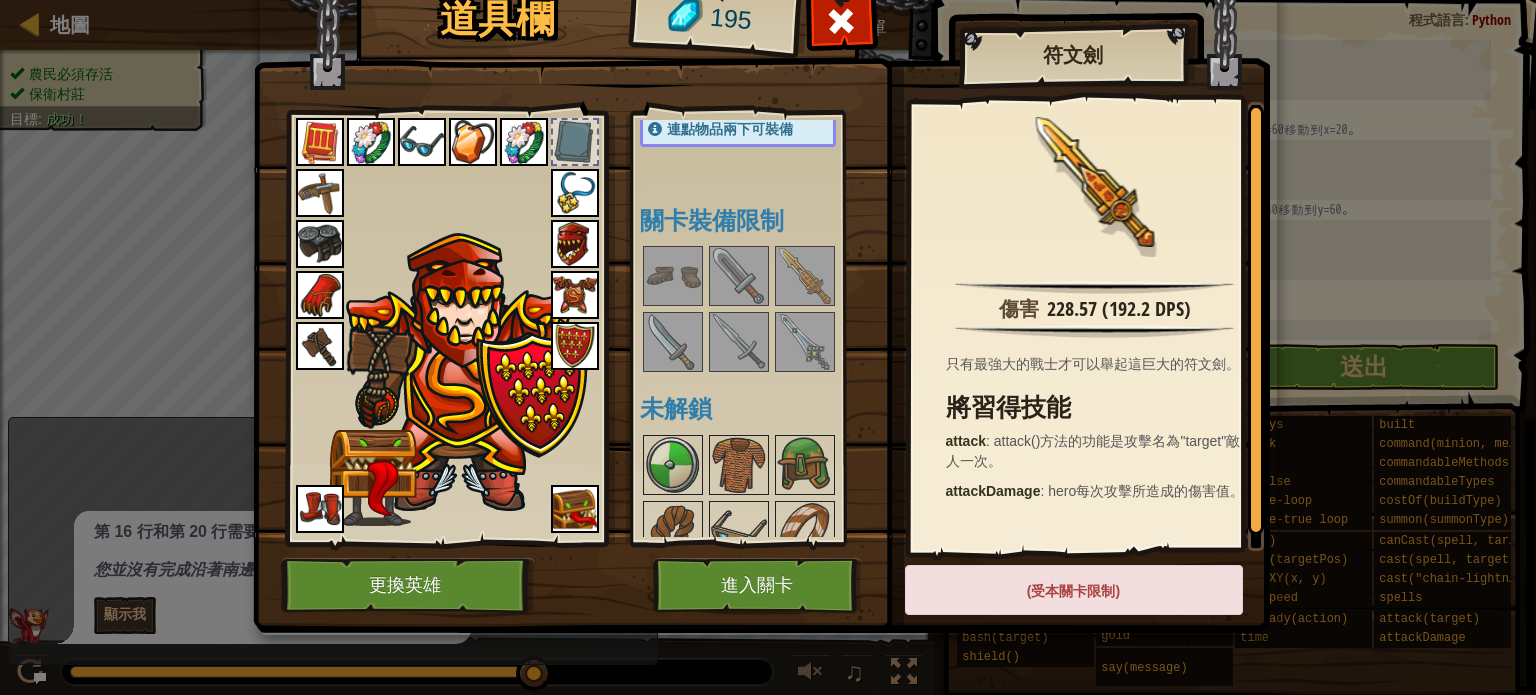 drag, startPoint x: 784, startPoint y: 261, endPoint x: 742, endPoint y: 283, distance: 47.41308 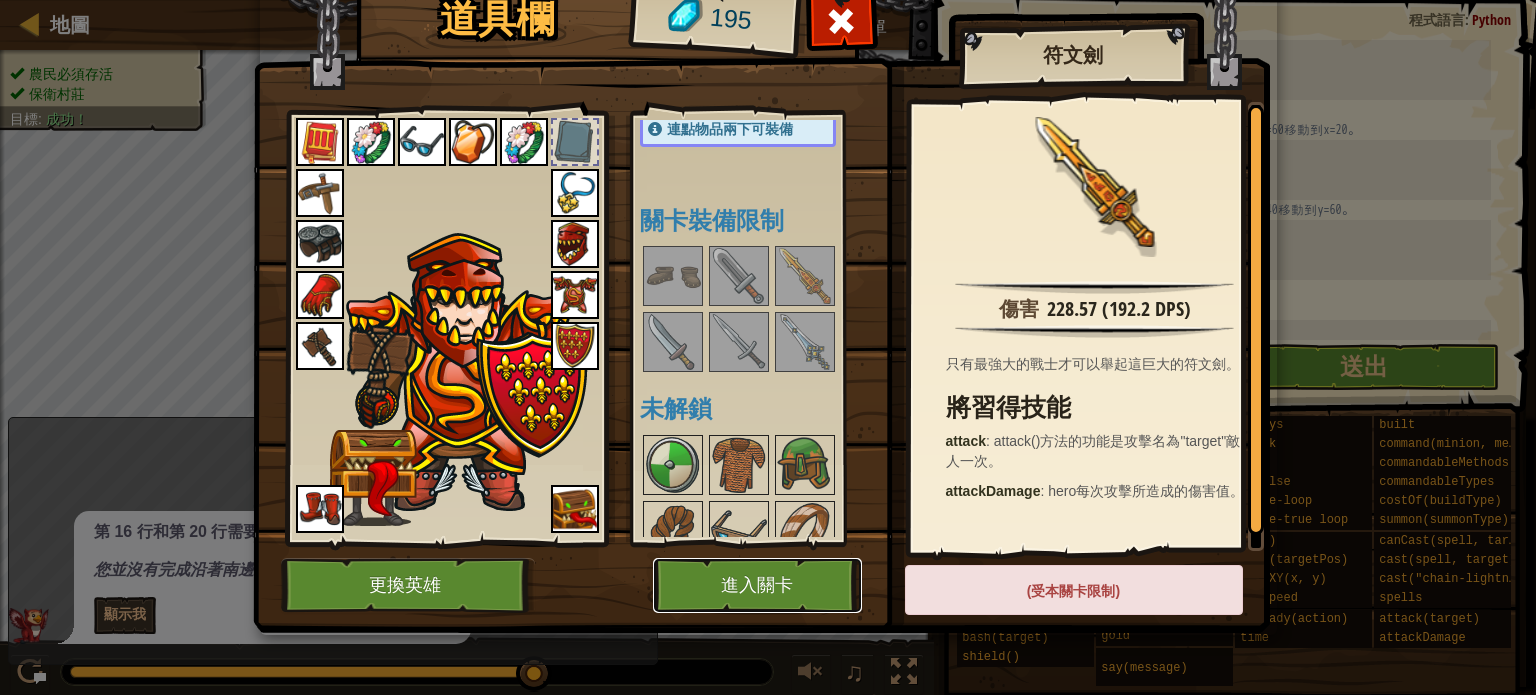 click on "進入關卡" at bounding box center (757, 585) 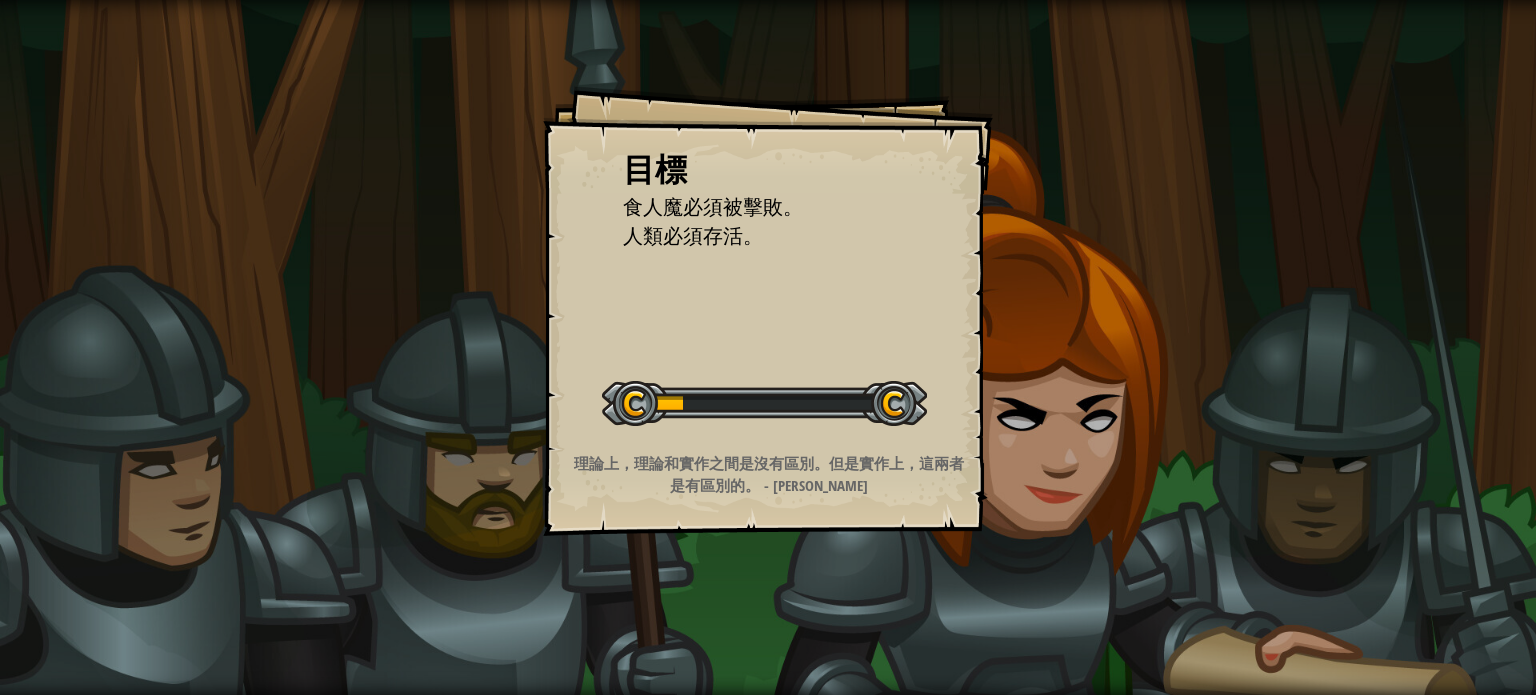 drag, startPoint x: 910, startPoint y: 298, endPoint x: 945, endPoint y: 147, distance: 155.00322 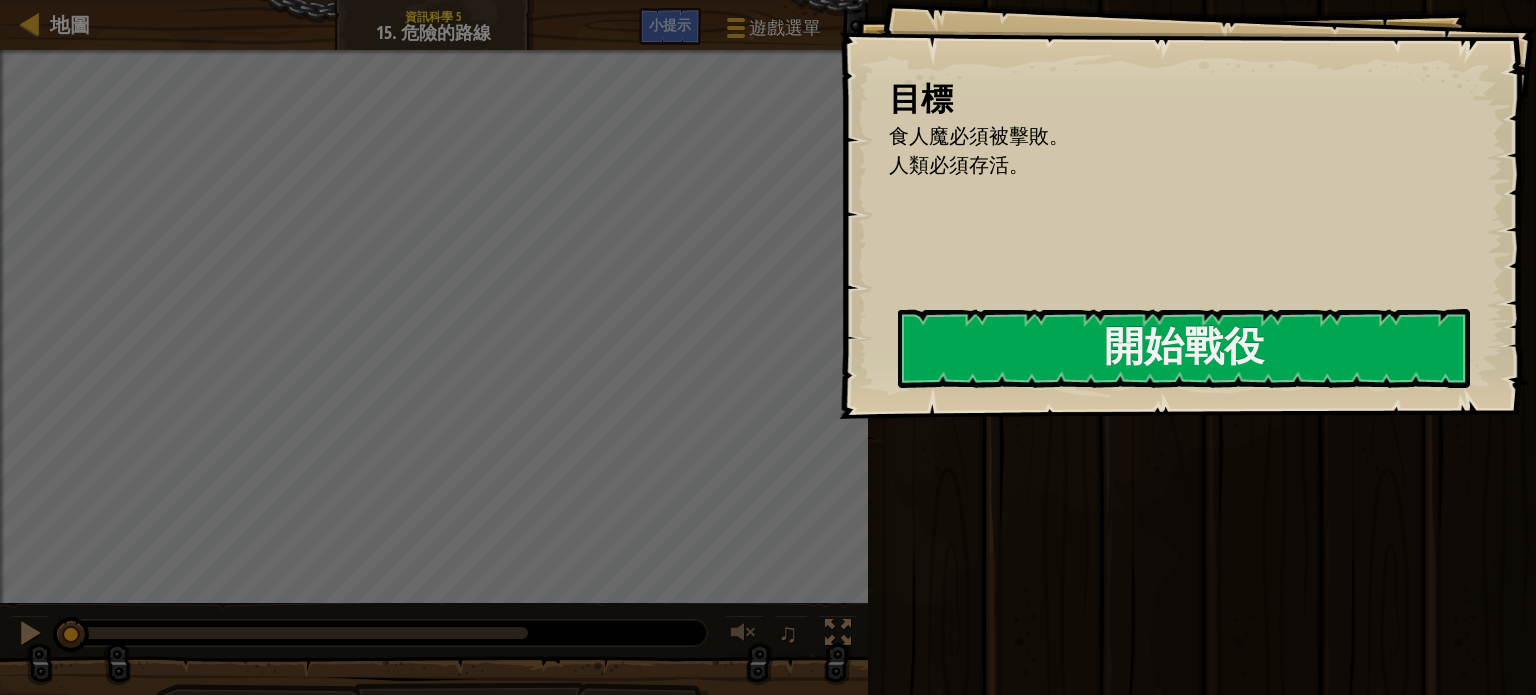 click on "目標 食人魔必須被擊敗。 人類必須存活。 開始戰役 從伺服器載入失敗 您將需要訂閱來開啟這關。 訂閱 您需要加入一個課程來遊玩此關卡。 回到我的課程 詢問您的老師來分派一個授權碼給您，這樣您就可以繼續遊玩CodeCombat! 回到我的課程 此關卡已鎖定。
回到我的課程" at bounding box center (1187, 209) 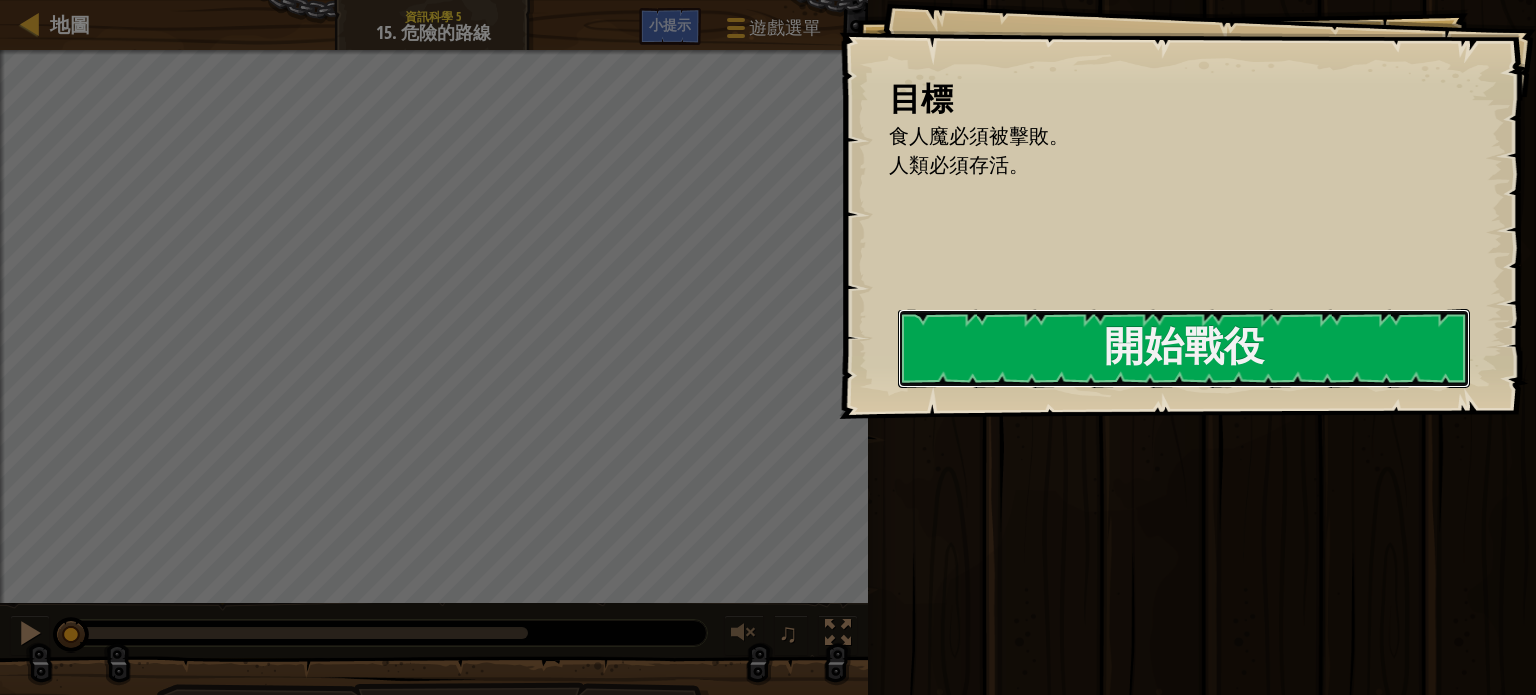 click on "開始戰役" at bounding box center [1184, 348] 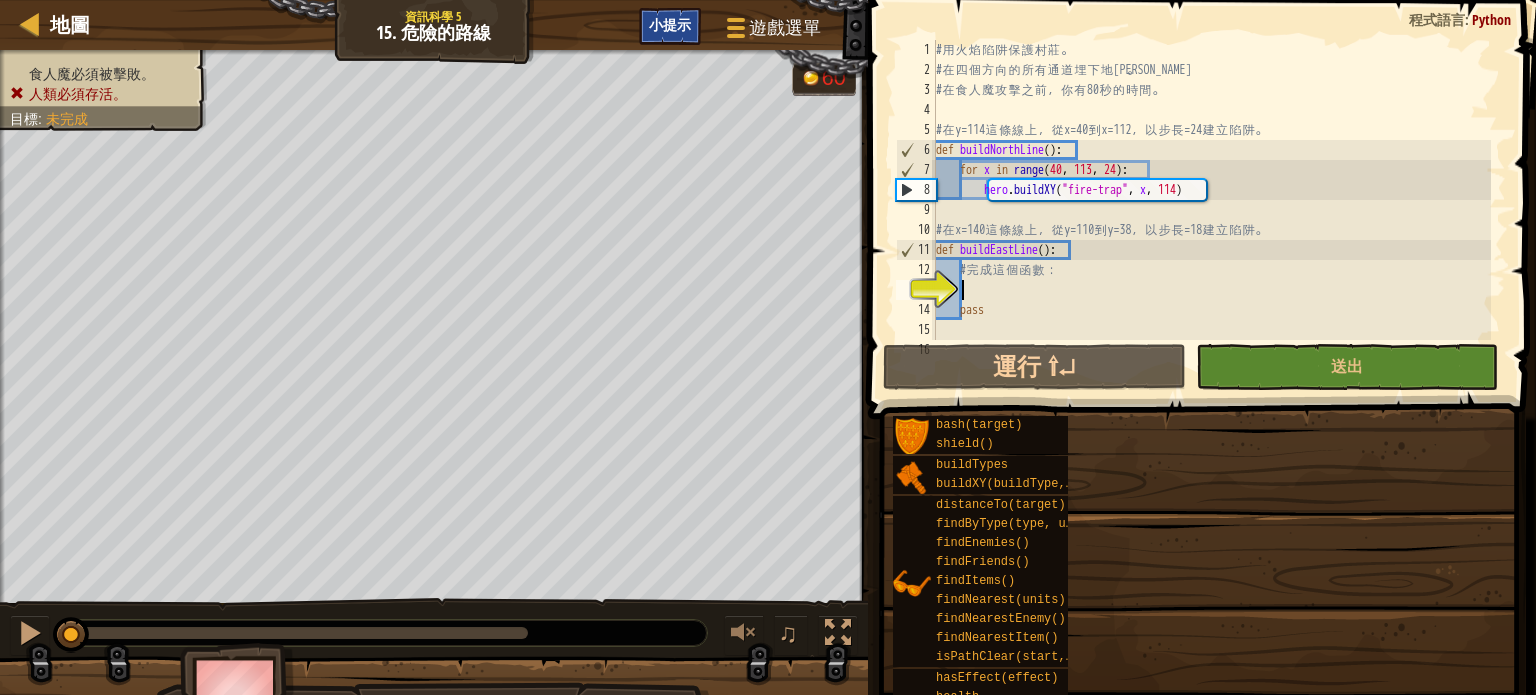 click on "小提示" at bounding box center [670, 24] 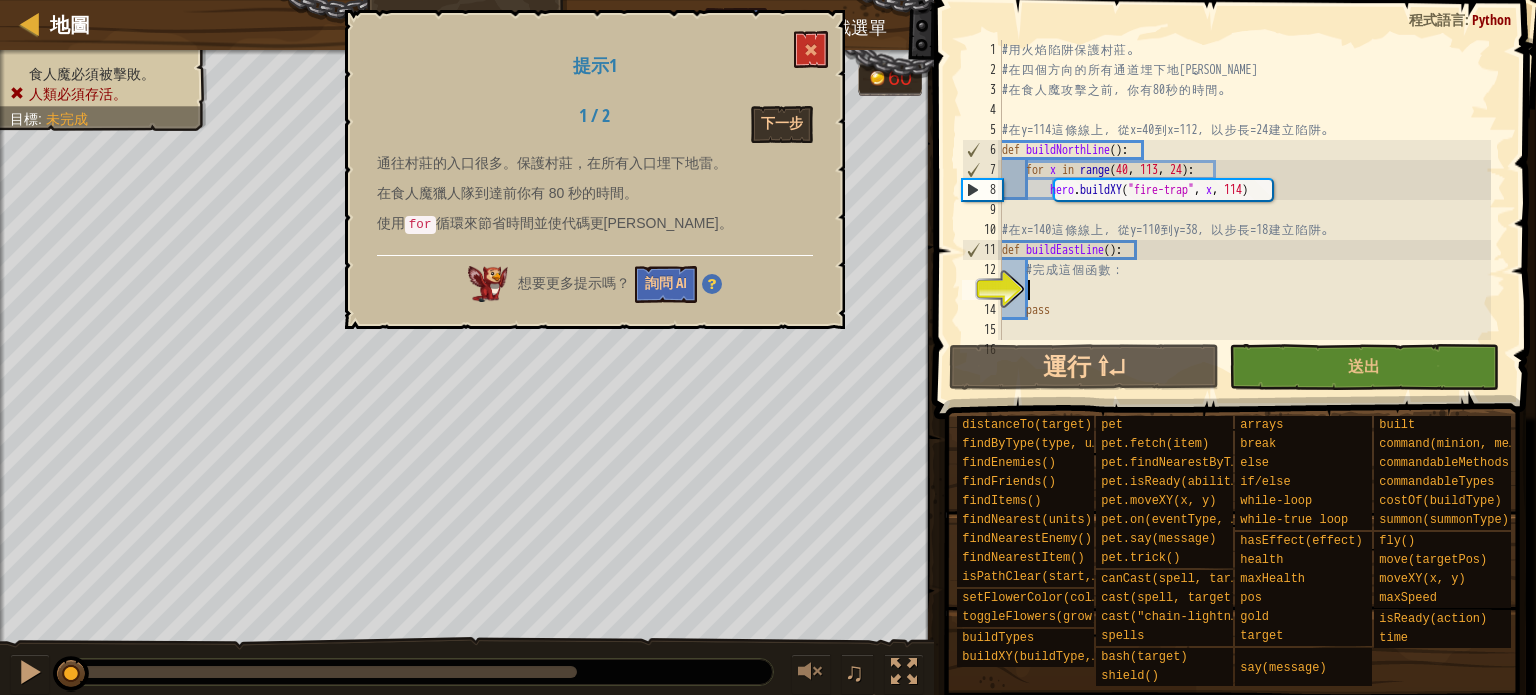 scroll, scrollTop: 90, scrollLeft: 0, axis: vertical 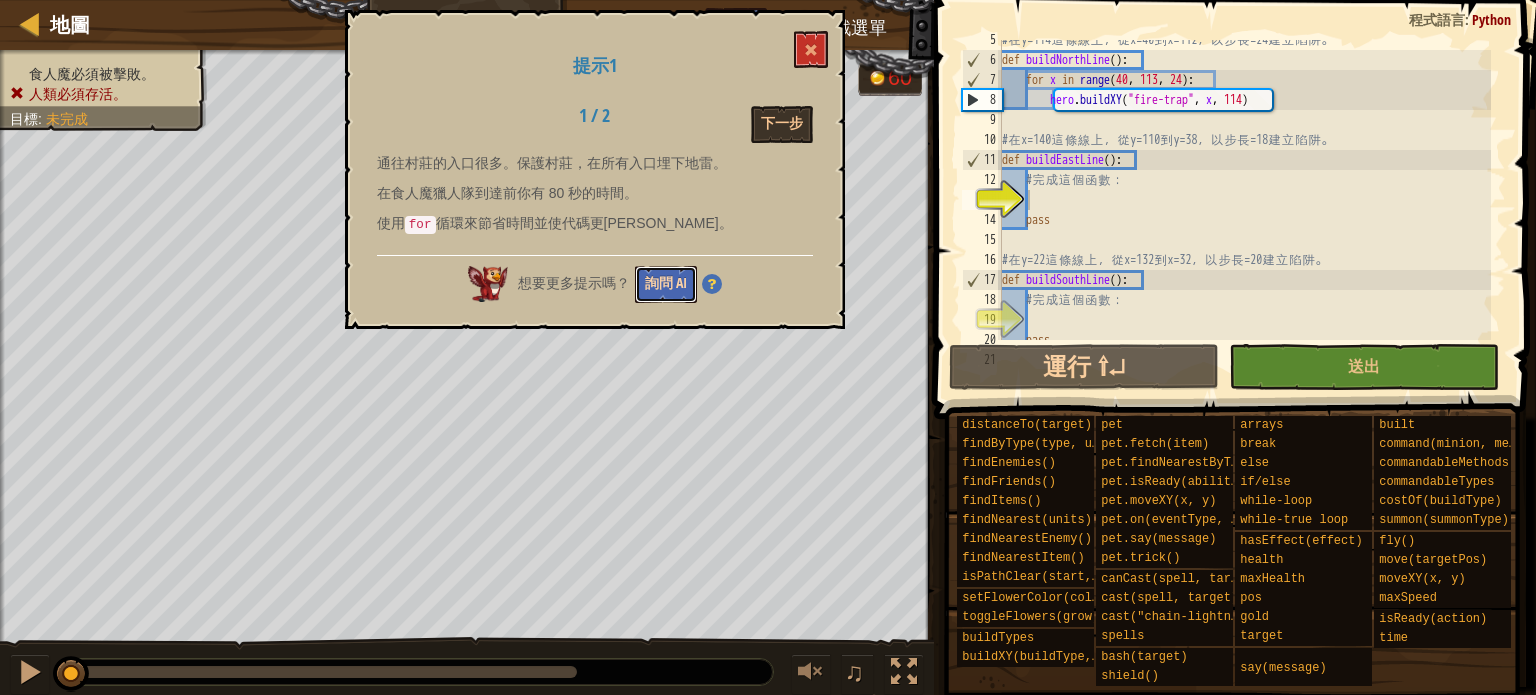 click on "詢問 AI" at bounding box center [666, 284] 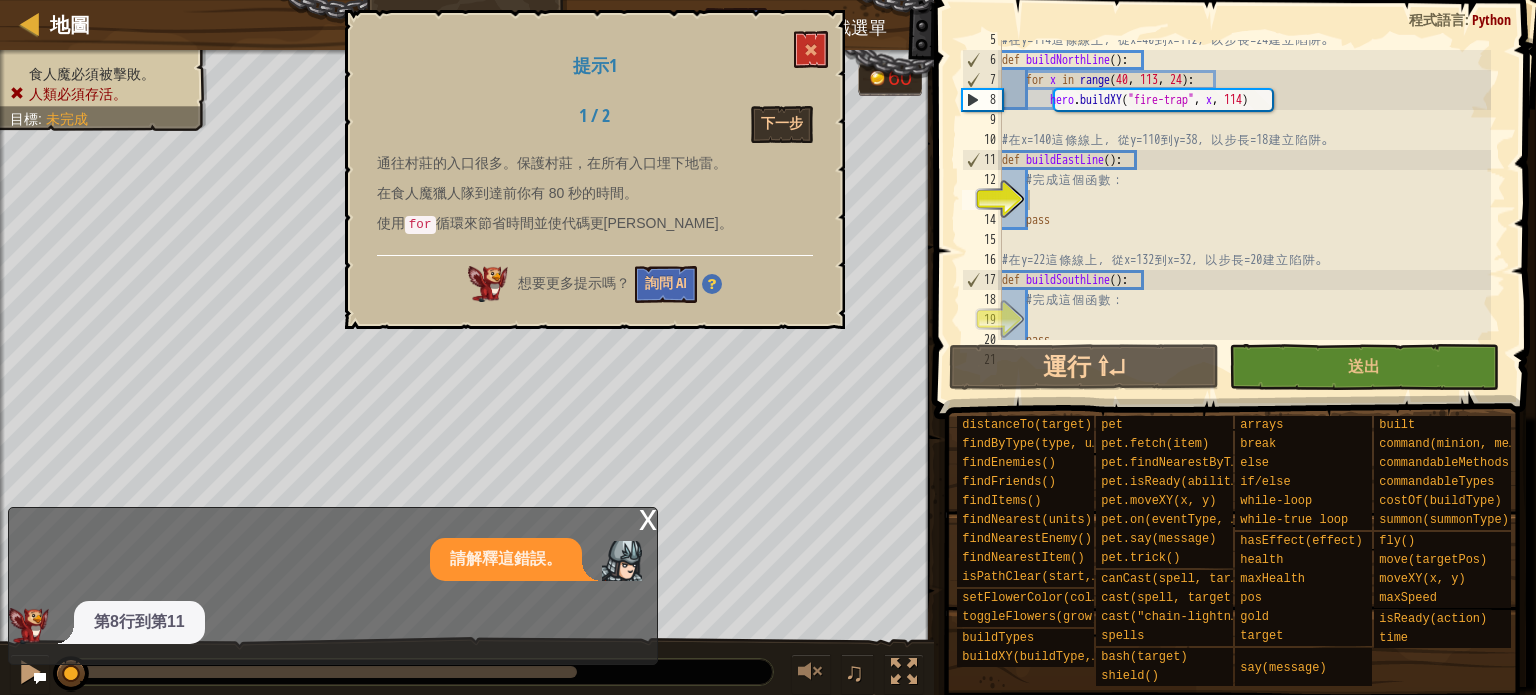 click on "提示1  1 / 2 下一步 通往村莊的入口很多。保護村莊，在所有入口埋下地雷。
在食人魔獵人隊到達前你有 80 秒的時間。
使用  for  循環來節省時間並使代碼更[PERSON_NAME]。
想要更多提示嗎？ 詢問 AI" at bounding box center [595, 169] 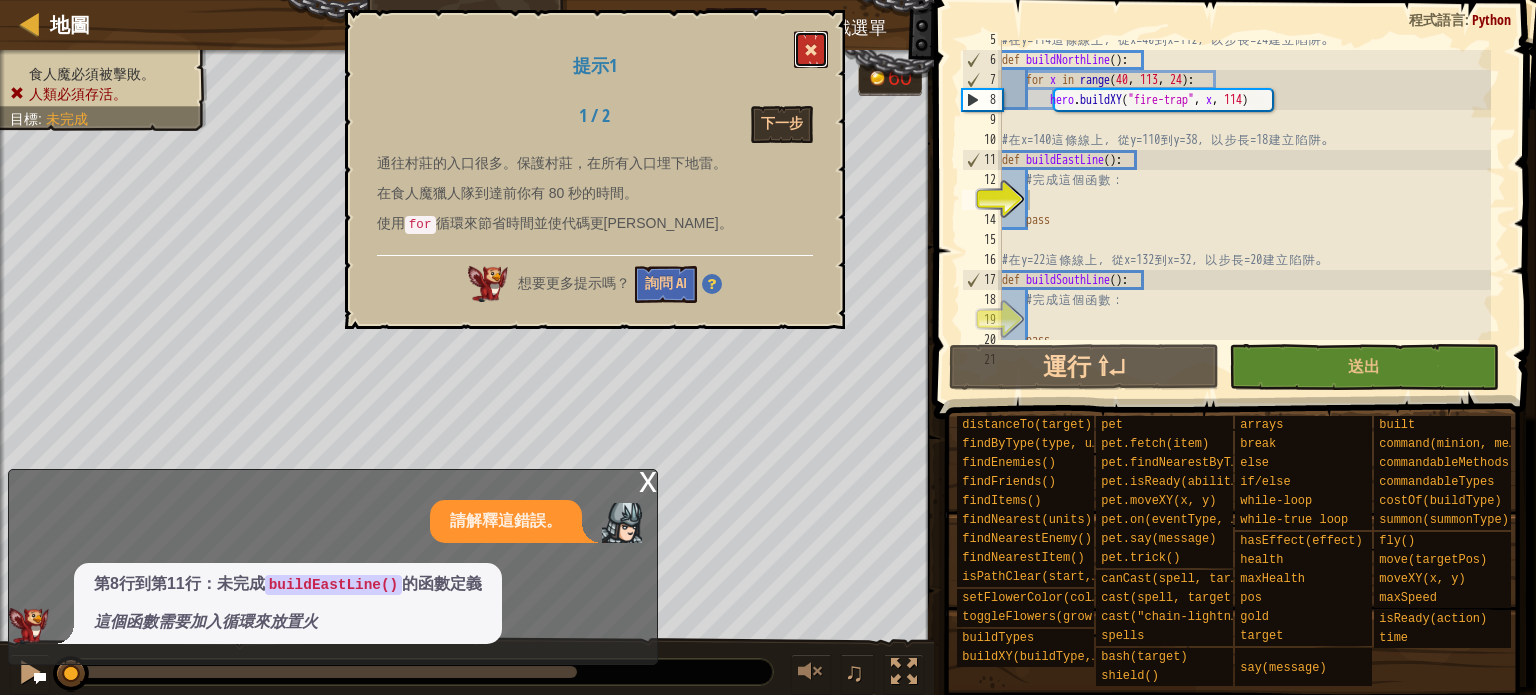 click at bounding box center (811, 49) 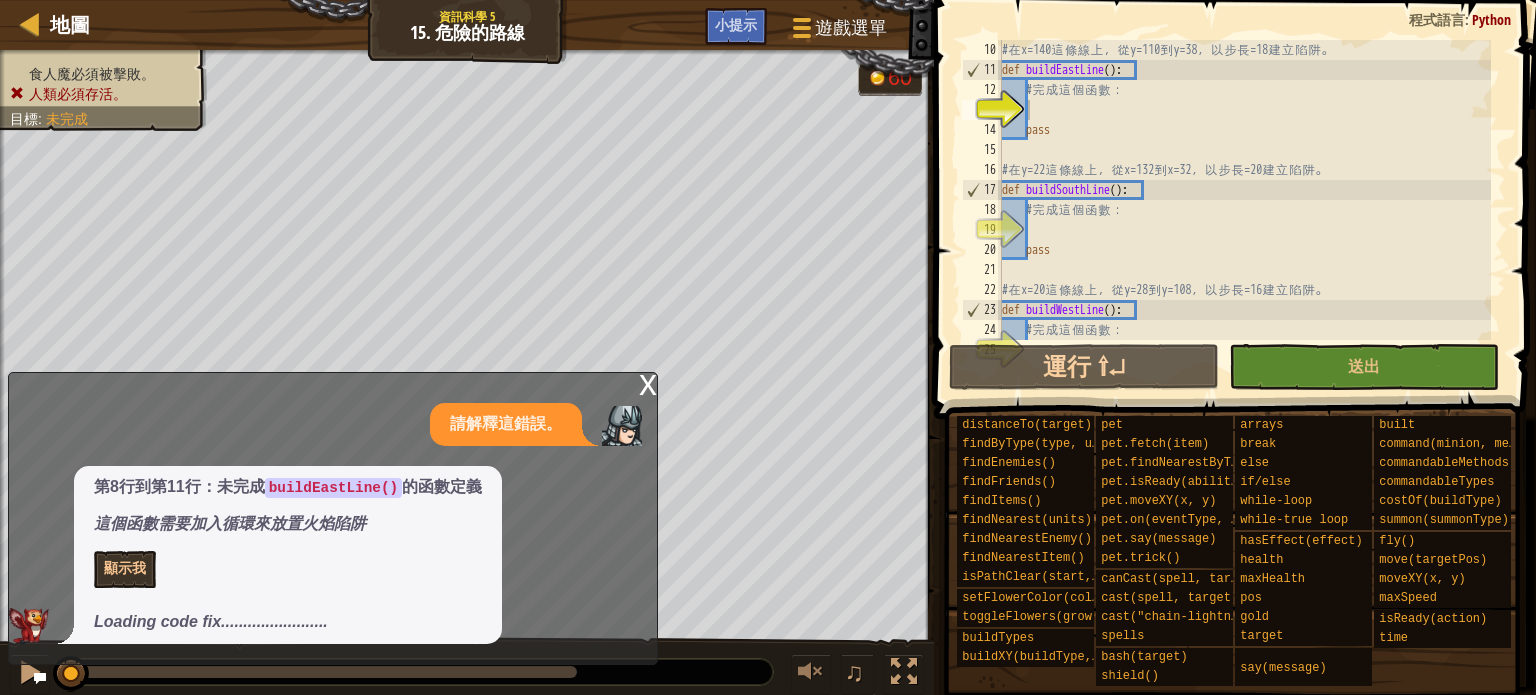 scroll, scrollTop: 360, scrollLeft: 0, axis: vertical 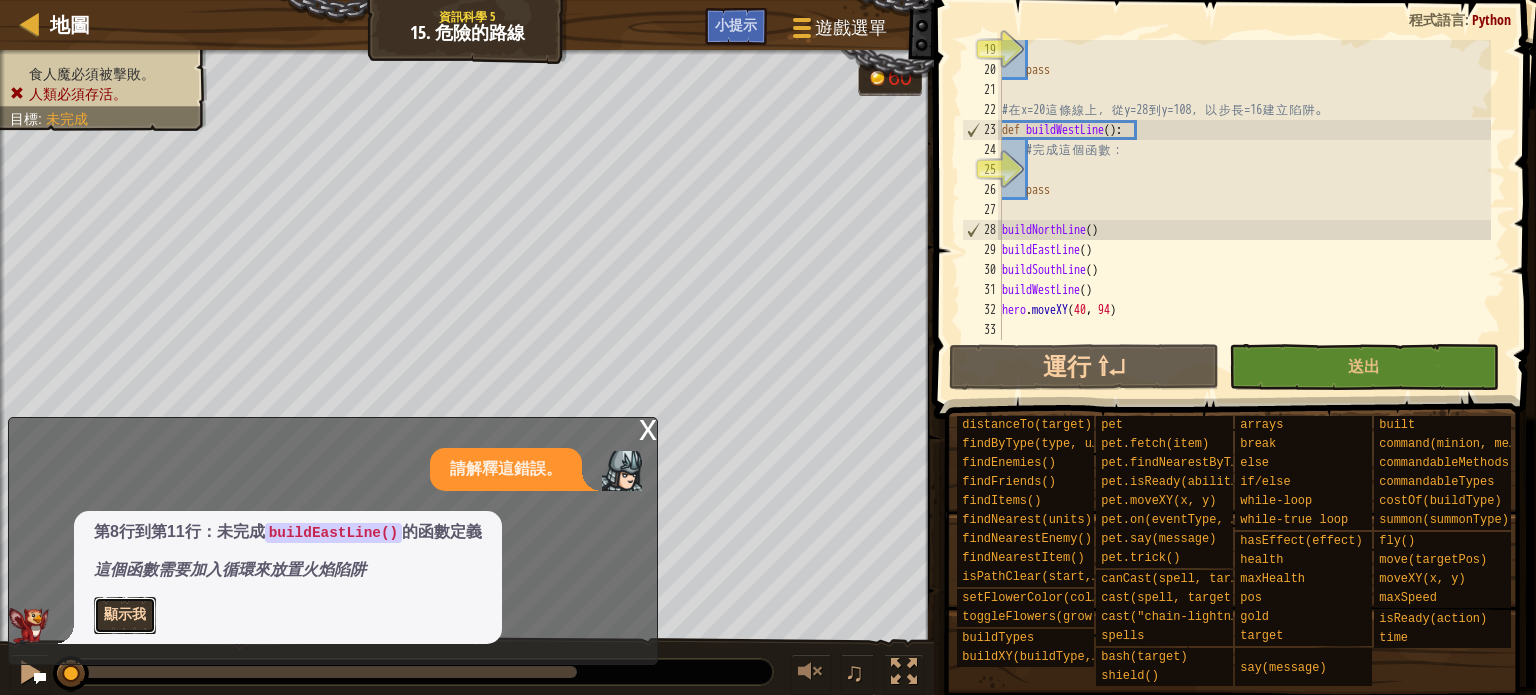 click on "顯示我" at bounding box center [125, 615] 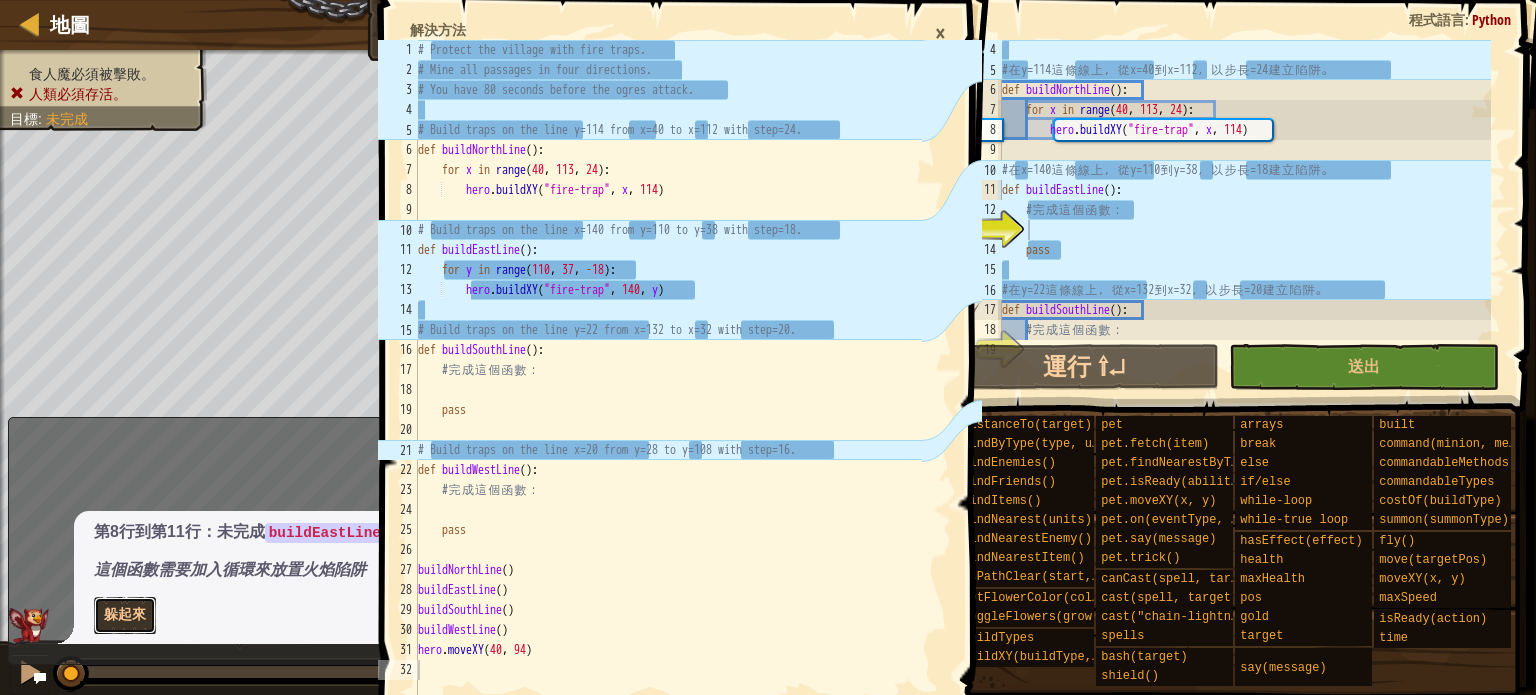 scroll, scrollTop: 60, scrollLeft: 0, axis: vertical 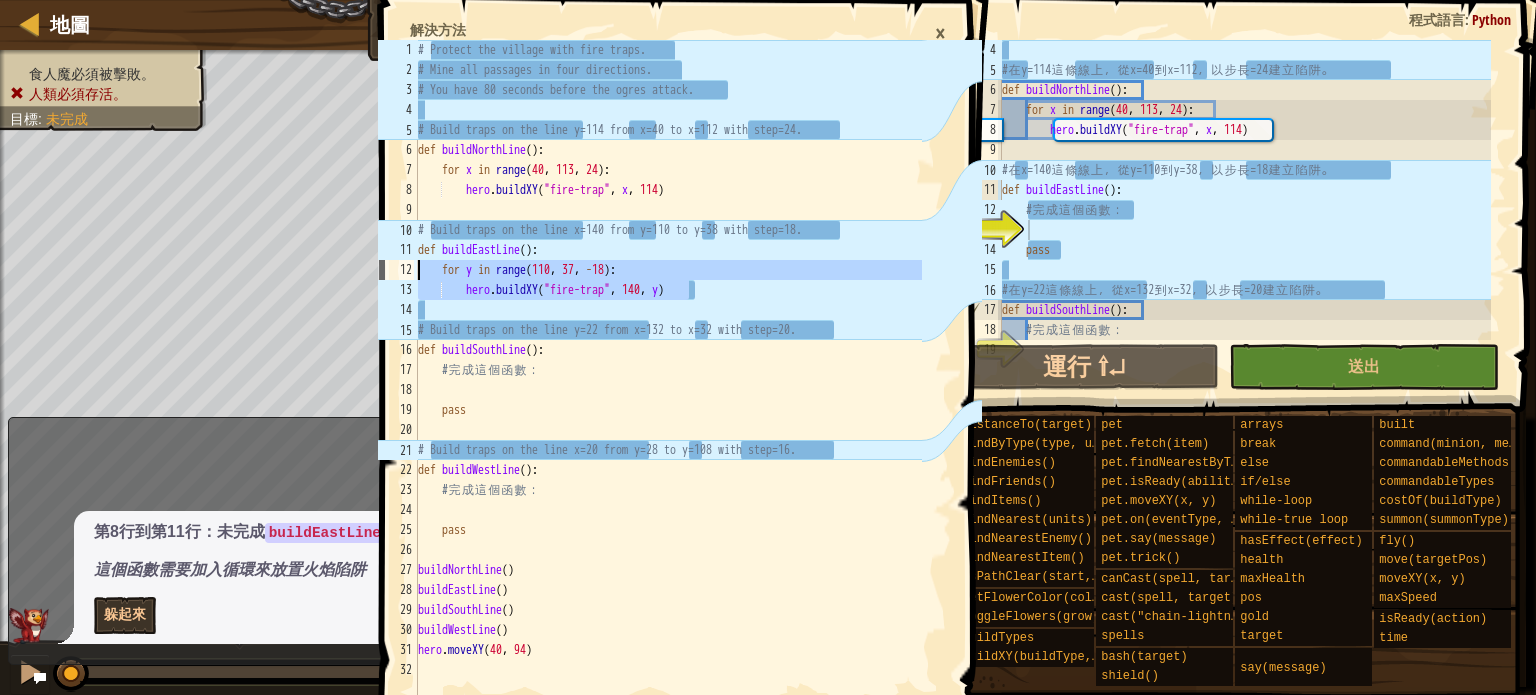 drag, startPoint x: 720, startPoint y: 287, endPoint x: 417, endPoint y: 266, distance: 303.72684 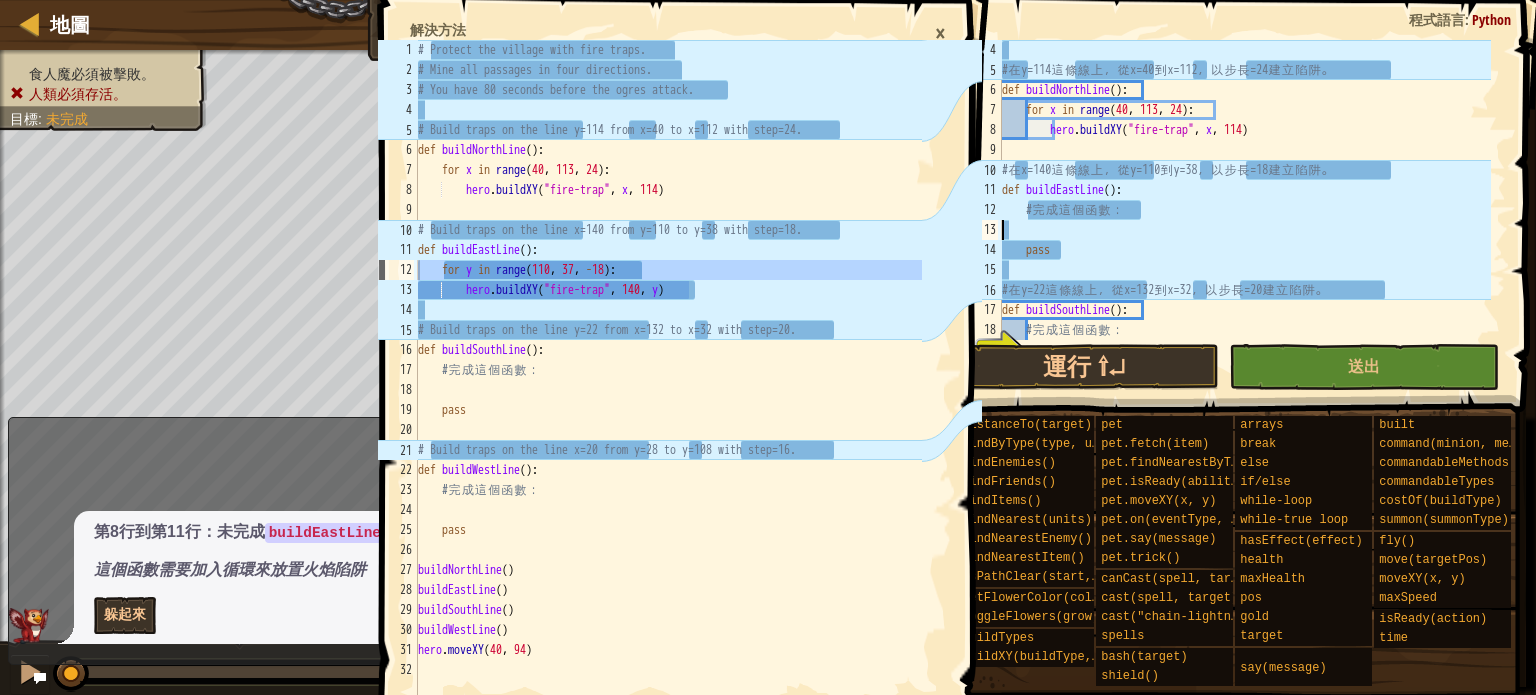 paste on "hero.buildXY("fire-trap", 140, y)" 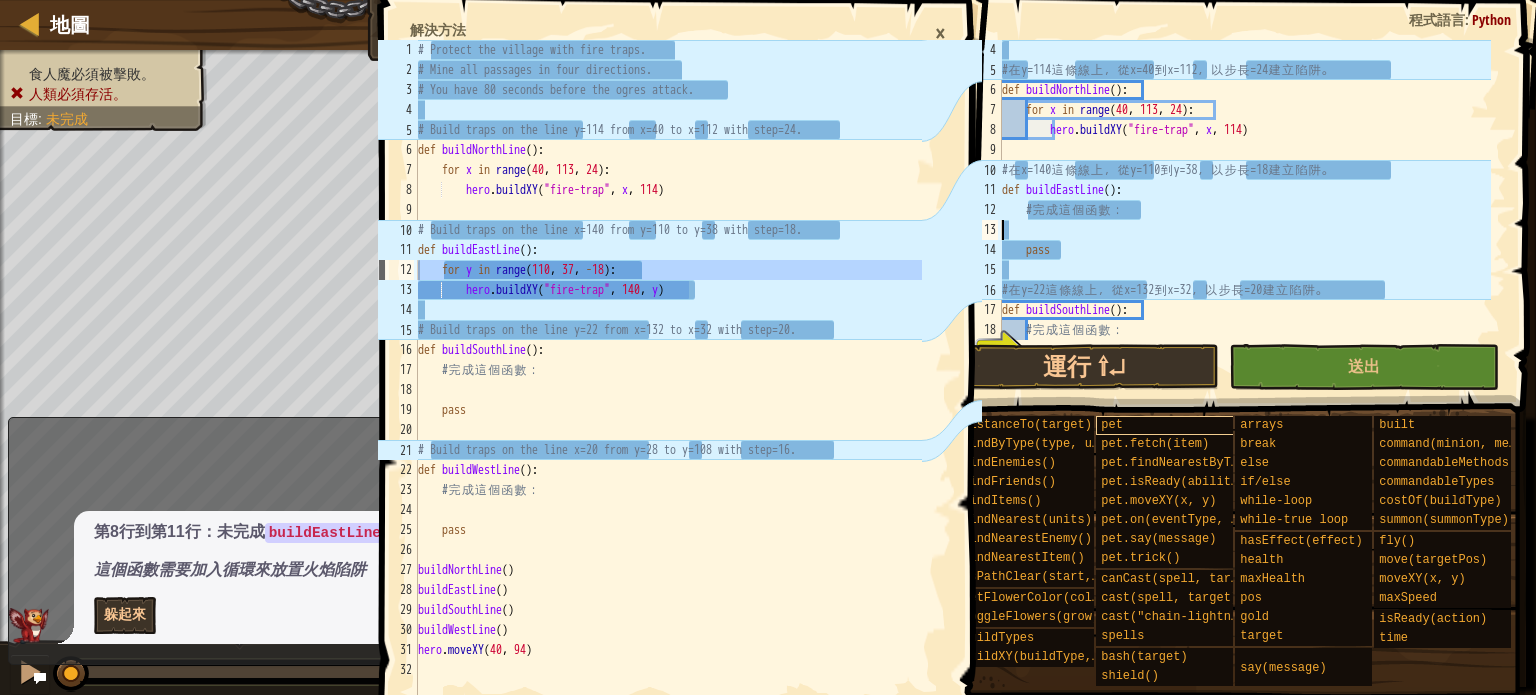 type on "hero.buildXY("fire-trap", 140, y)" 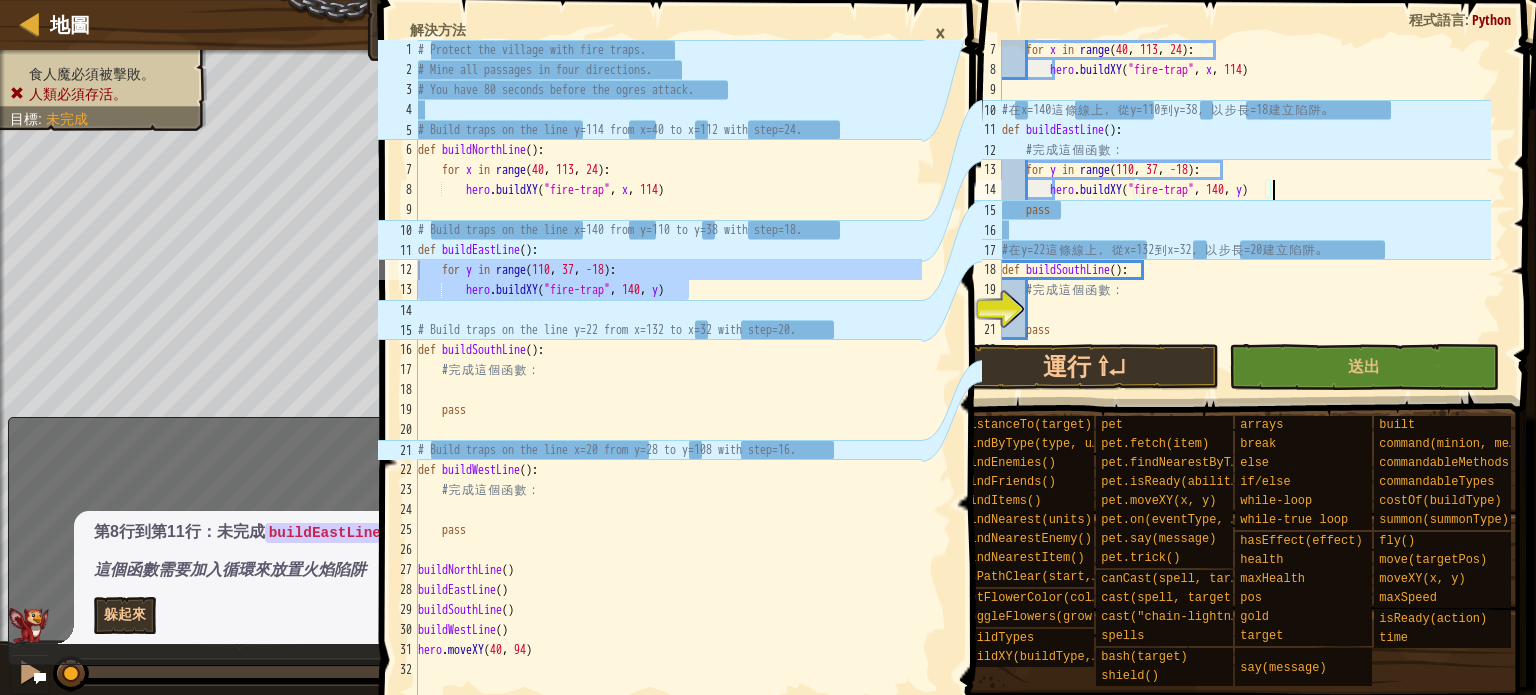 scroll, scrollTop: 180, scrollLeft: 0, axis: vertical 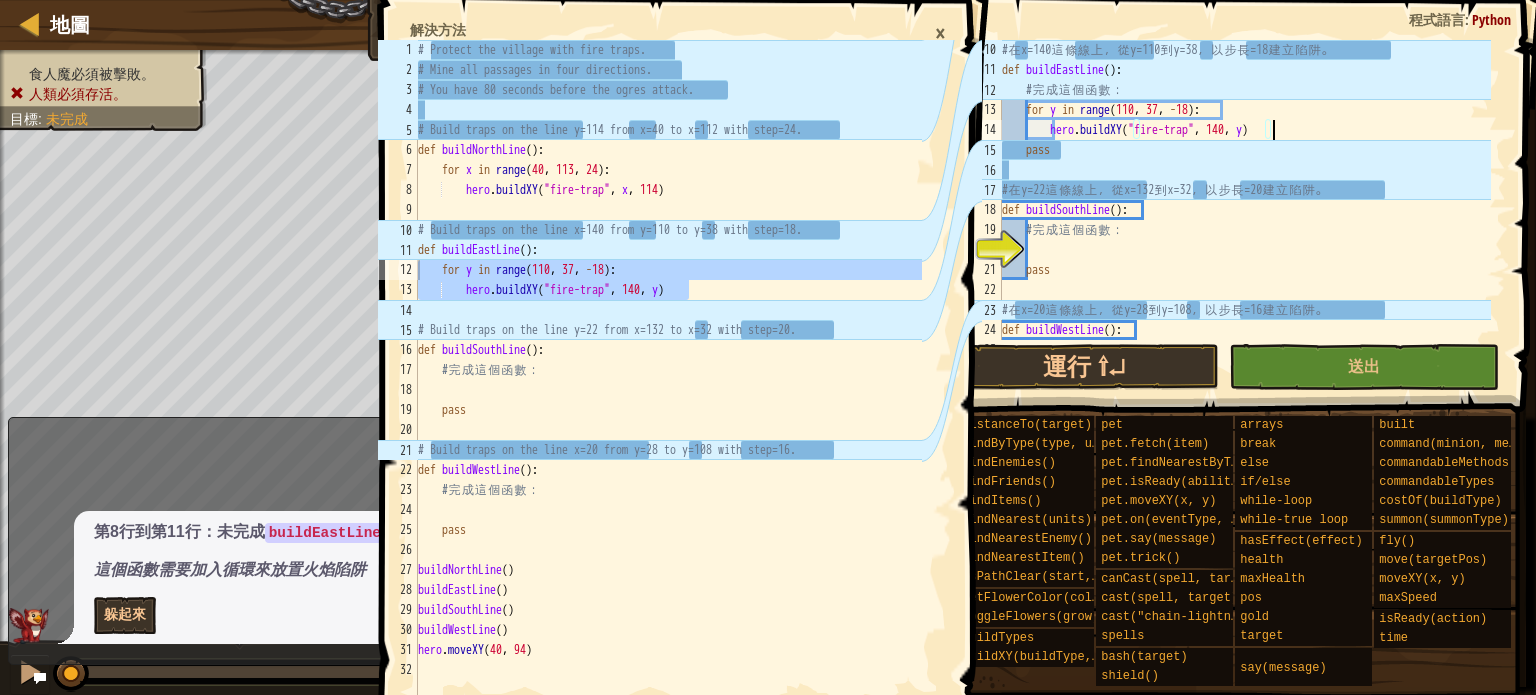 type on "def buildWestLine():" 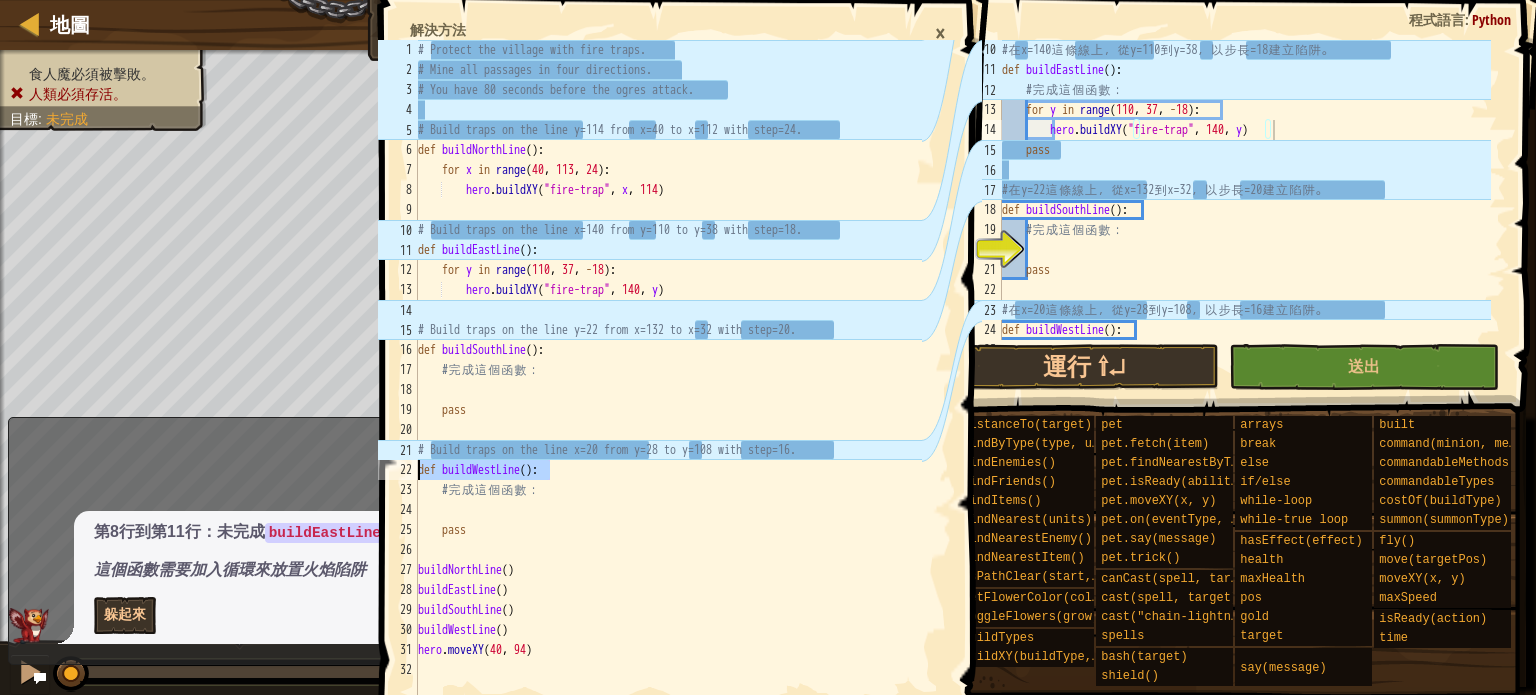 drag, startPoint x: 588, startPoint y: 469, endPoint x: 415, endPoint y: 475, distance: 173.10402 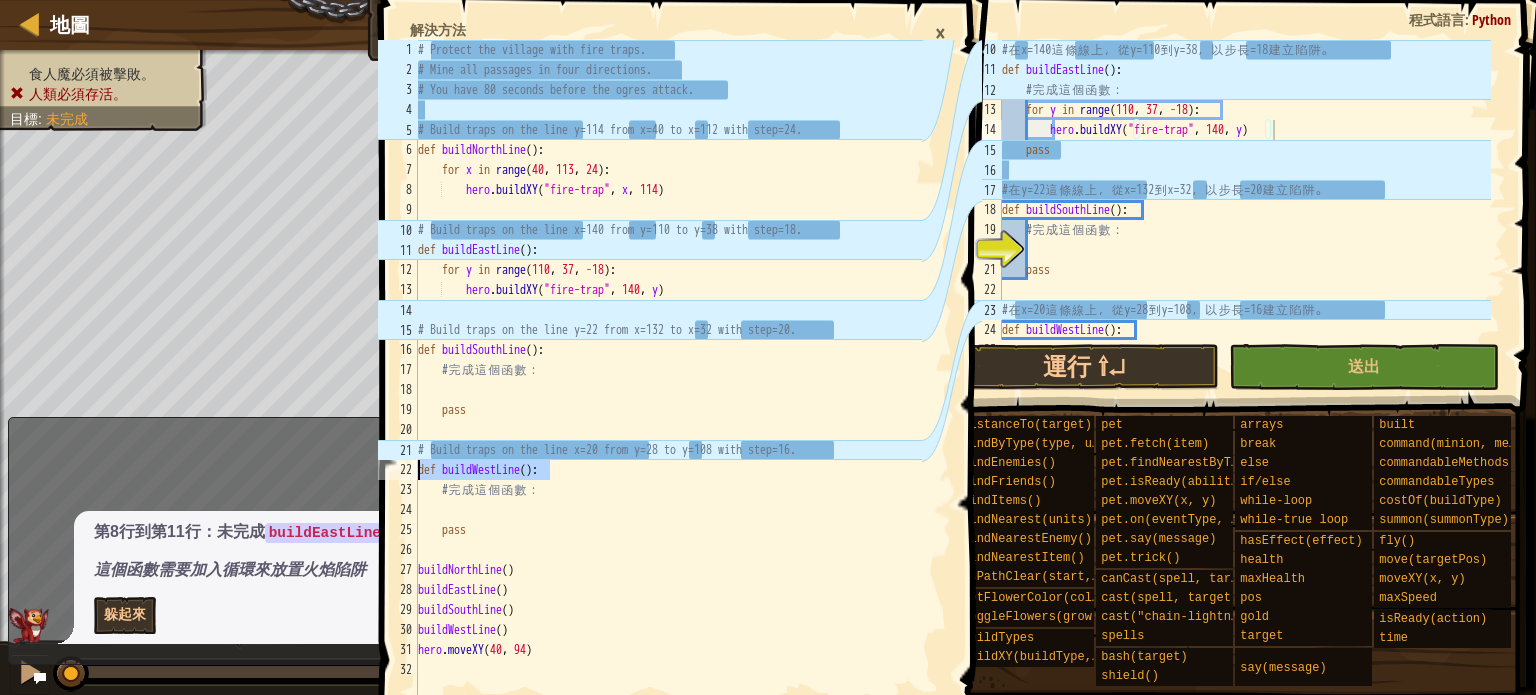 click on "def buildWestLine(): 1 2 3 4 5 6 7 8 9 10 11 12 13 14 15 16 17 18 19 20 21 22 23 24 25 26 27 28 29 30 31 32 # Protect the village with fire traps. # Mine all passages in four directions. # You have 80 seconds before the ogres attack. # Build traps on the line y=114 from x=40 to x=112 with step=24. def   buildNorthLine ( ) :      for   x   in   range ( 40 ,   113 ,   24 ) :           hero . buildXY ( "fire-trap" ,   x ,   114 ) # Build traps on the line x=140 from y=110 to y=38 with step=18. def   buildEastLine ( ) :      for   y   in   range ( 110 ,   37 ,   - 18 ) :           hero . buildXY ( "fire-trap" ,   140 ,   y ) # Build traps on the line y=22 from x=132 to x=32 with step=20. def   buildSouthLine ( ) :      #  完 成 這 個 函 數 ：           pass # Build traps on the line x=20 from y=28 to y=108 with step=16. def   buildWestLine ( ) :      #  完 成 這 個 函 數 ：           pass buildNorthLine ( ) buildEastLine ( ) buildSouthLine ( ) buildWestLine ( ) hero . moveXY ( 40 ,   94 )" at bounding box center [648, 380] 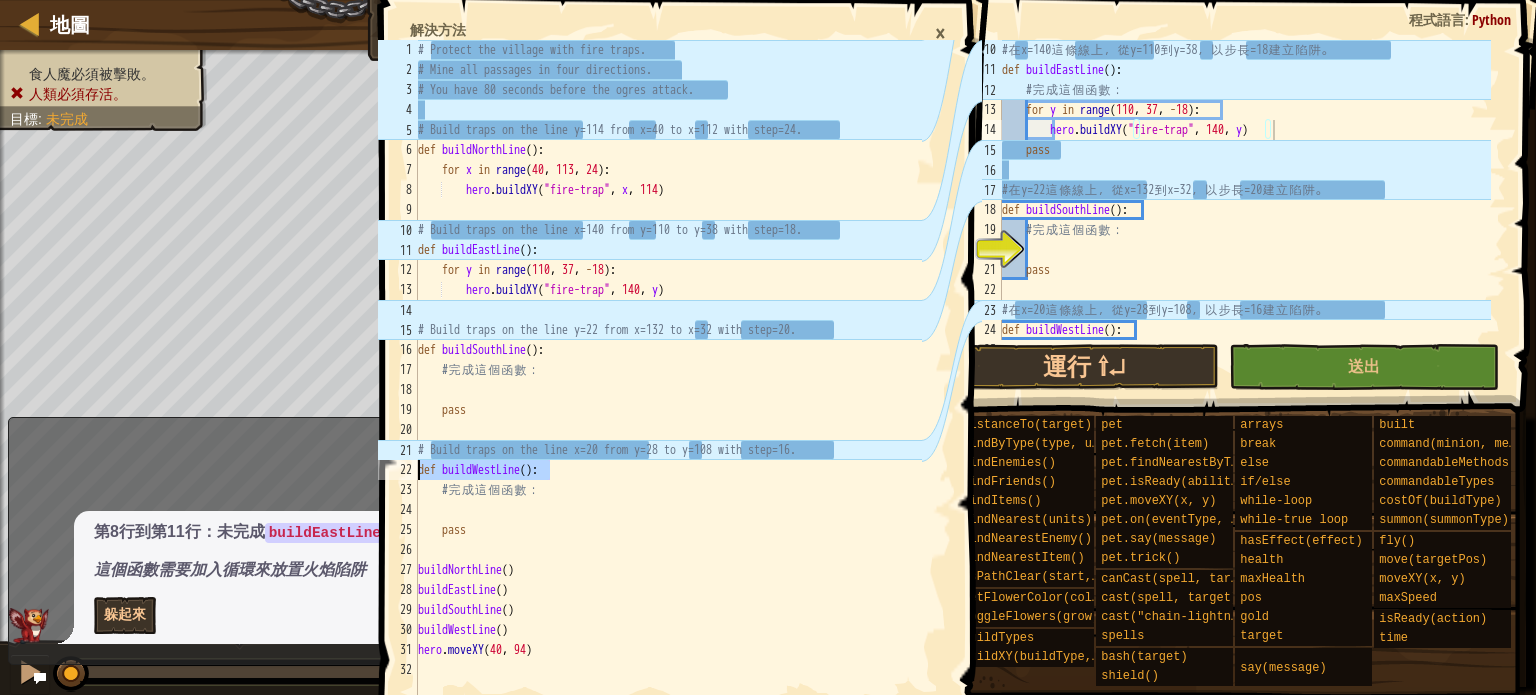 click on "#  在  x=140  這 條 線 上 ， 從  y=110  到  y=38 ， 以 步 長 =18  建 立 陷 阱 。 def   buildEastLine ( ) :      #  完 成 這 個 函 數 ：      for   y   in   range ( 110 ,   37 ,   - 18 ) :          hero . buildXY ( "fire-trap" ,   140 ,   y )      pass #  在  y=22  這 條 線 上 ， 從  x=132  到  x=32 ， 以 步 長 =20  建 立 陷 阱 。 def   buildSouthLine ( ) :      #  完 成 這 個 函 數 ：           pass #  在  x=20  這 條 線 上 ， 從  y=28  到  y=108 ， 以 步 長 =16  建 立 陷 阱 。 def   buildWestLine ( ) :      #  完 成 這 個 函 數 ：" at bounding box center (1244, 210) 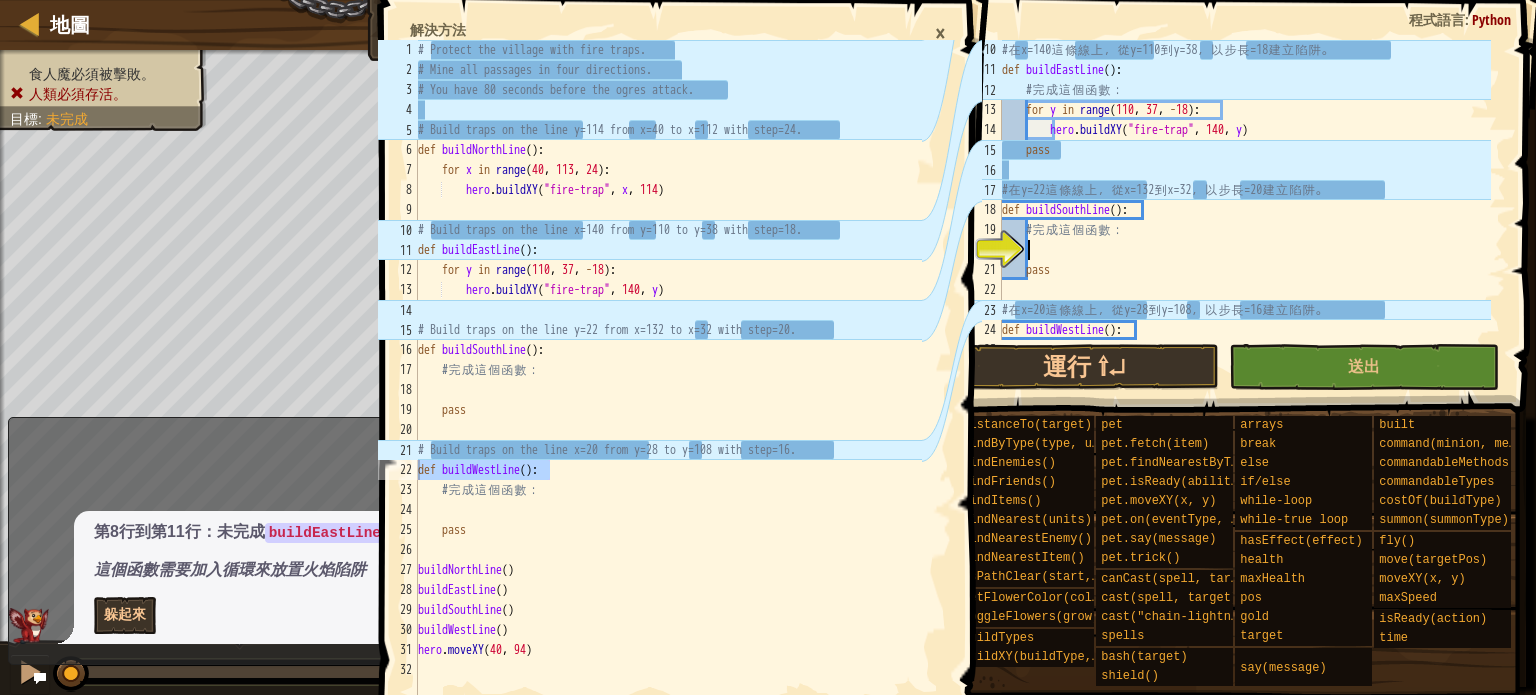 scroll, scrollTop: 300, scrollLeft: 0, axis: vertical 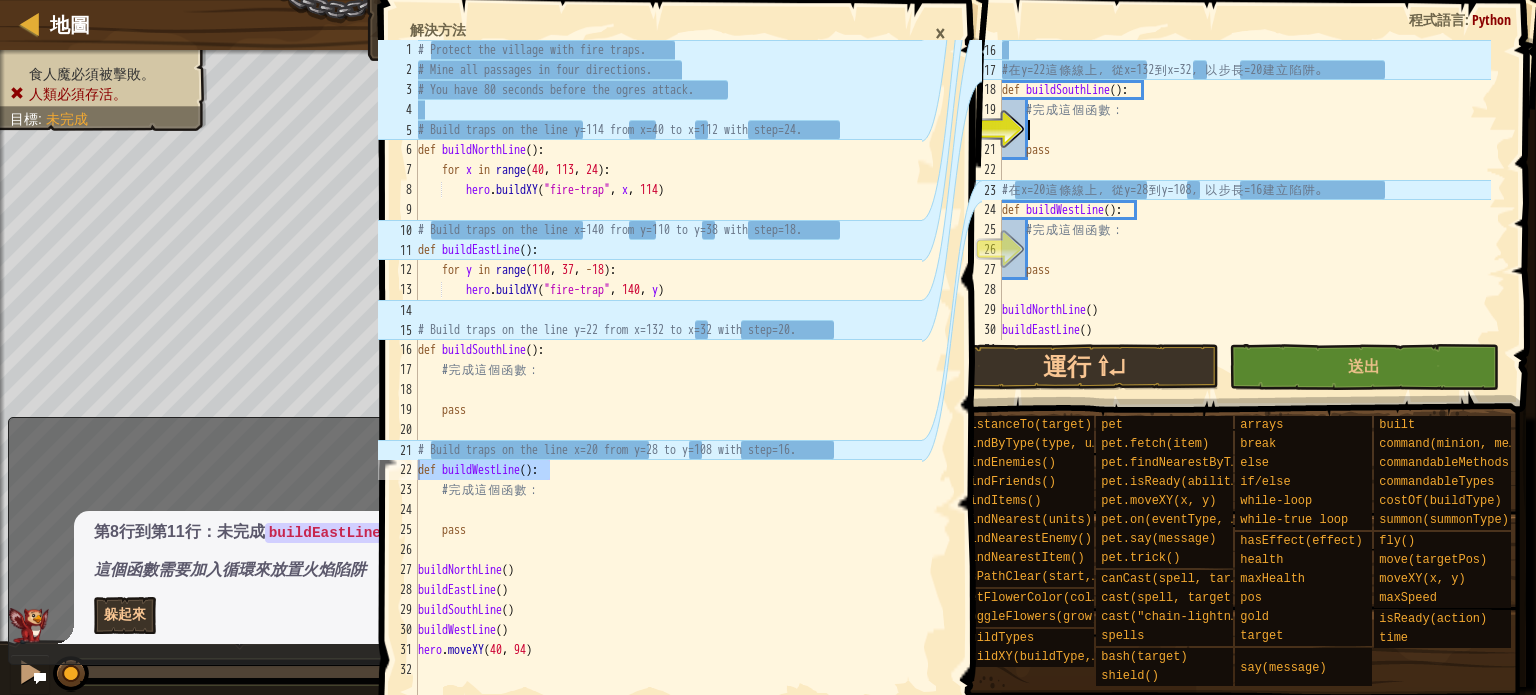 click on "#  在  y=22  這 條 線 上 ， 從  x=132  到  x=32 ， 以 步 長 =20  建 立 陷 阱 。 def   buildSouthLine ( ) :      #  完 成 這 個 函 數 ：           pass #  在  x=20  這 條 線 上 ， 從  y=28  到  y=108 ， 以 步 長 =16  建 立 陷 阱 。 def   buildWestLine ( ) :      #  完 成 這 個 函 數 ：           pass buildNorthLine ( ) buildEastLine ( ) buildSouthLine ( )" at bounding box center (1244, 210) 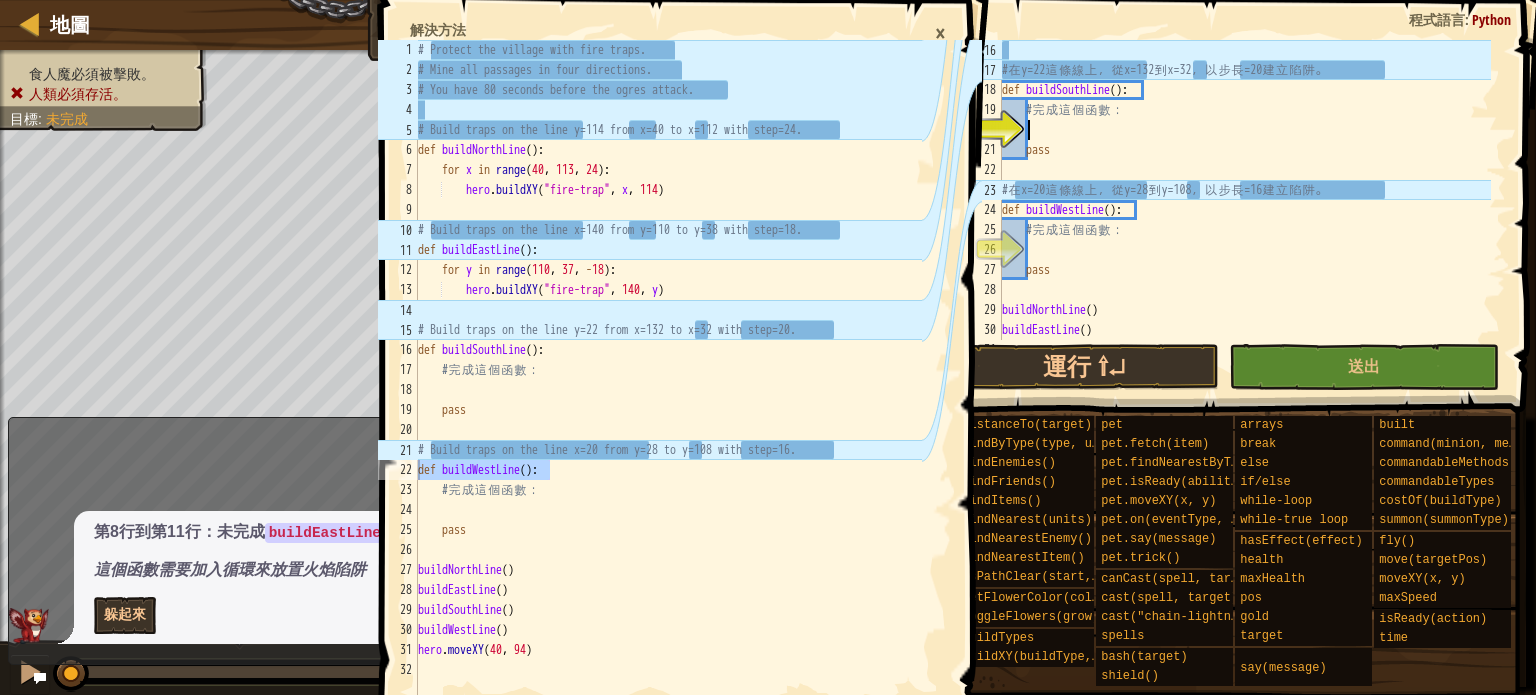 click on "#  在  y=22  這 條 線 上 ， 從  x=132  到  x=32 ， 以 步 長 =20  建 立 陷 阱 。 def   buildSouthLine ( ) :      #  完 成 這 個 函 數 ：           pass #  在  x=20  這 條 線 上 ， 從  y=28  到  y=108 ， 以 步 長 =16  建 立 陷 阱 。 def   buildWestLine ( ) :      #  完 成 這 個 函 數 ：           pass buildNorthLine ( ) buildEastLine ( ) buildSouthLine ( )" at bounding box center (1244, 210) 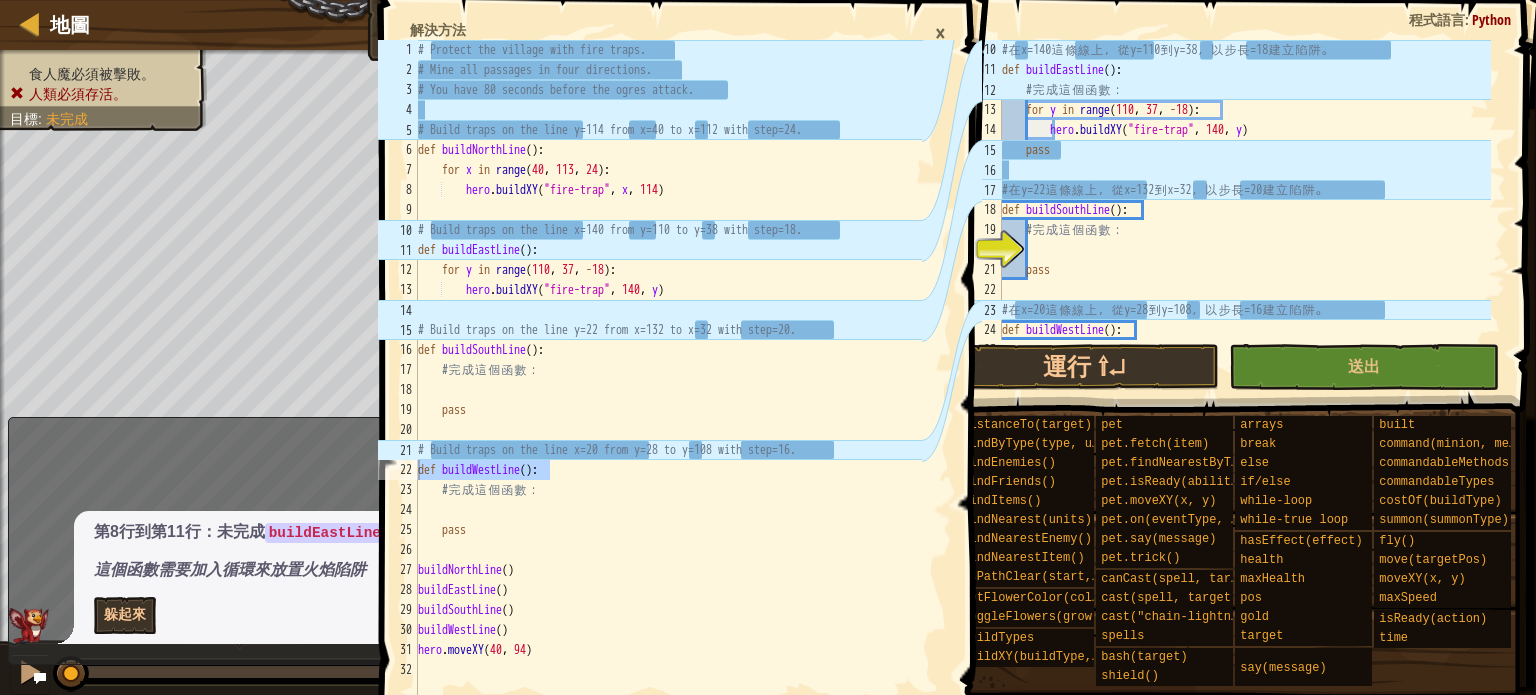 scroll, scrollTop: 180, scrollLeft: 0, axis: vertical 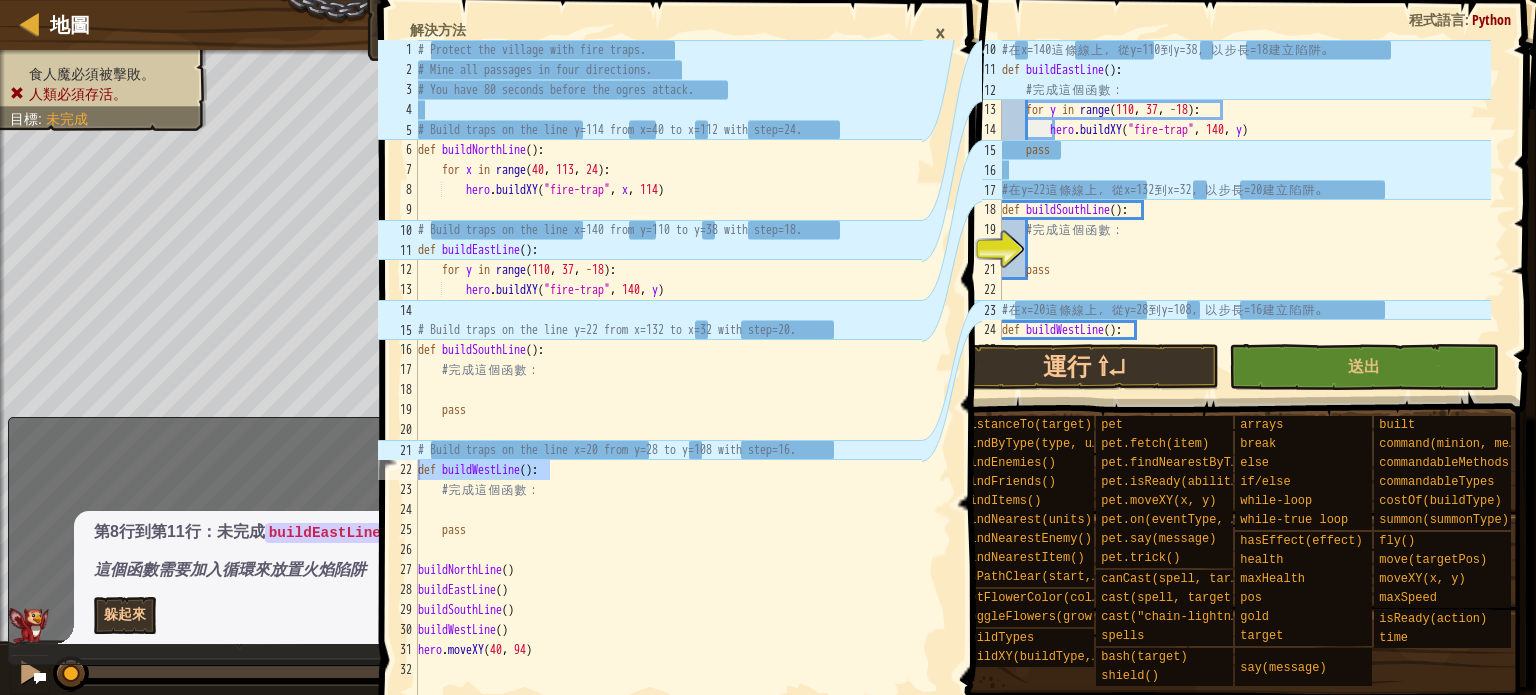 click on "#  在  x=140  這 條 線 上 ， 從  y=110  到  y=38 ， 以 步 長 =18  建 立 陷 阱 。 def   buildEastLine ( ) :      #  完 成 這 個 函 數 ：      for   y   in   range ( 110 ,   37 ,   - 18 ) :          hero . buildXY ( "fire-trap" ,   140 ,   y )      pass #  在  y=22  這 條 線 上 ， 從  x=132  到  x=32 ， 以 步 長 =20  建 立 陷 阱 。 def   buildSouthLine ( ) :      #  完 成 這 個 函 數 ：           pass #  在  x=20  這 條 線 上 ， 從  y=28  到  y=108 ， 以 步 長 =16  建 立 陷 阱 。 def   buildWestLine ( ) :      #  完 成 這 個 函 數 ：" at bounding box center (1244, 210) 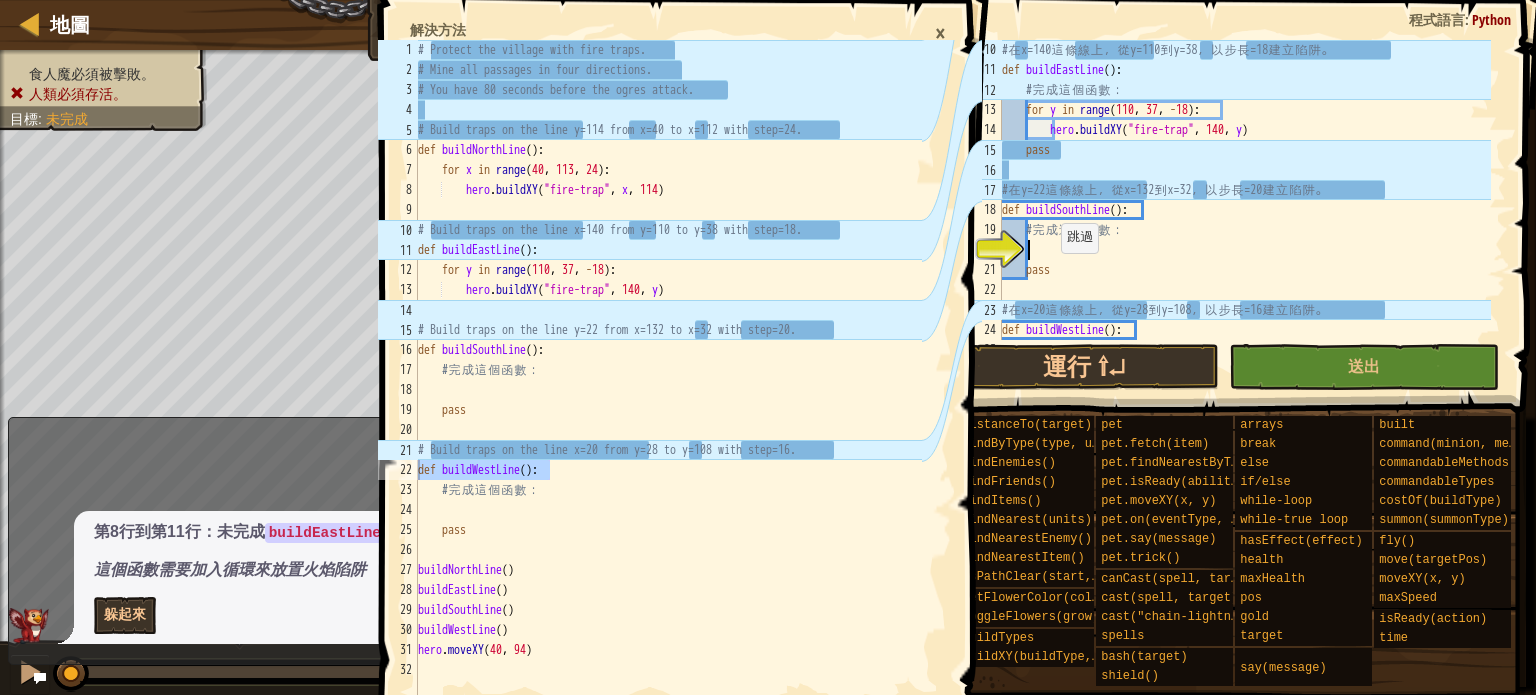 type on "pass" 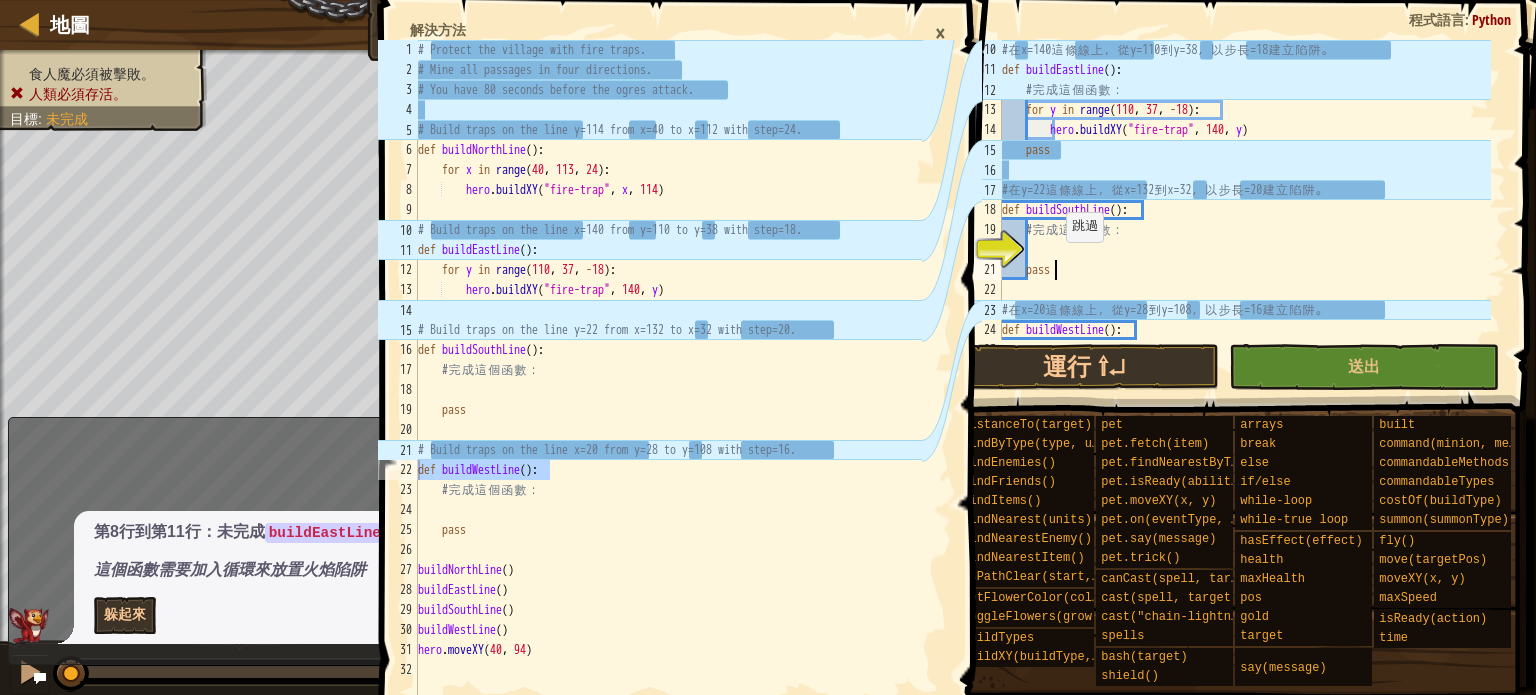 drag, startPoint x: 1056, startPoint y: 261, endPoint x: 1054, endPoint y: 251, distance: 10.198039 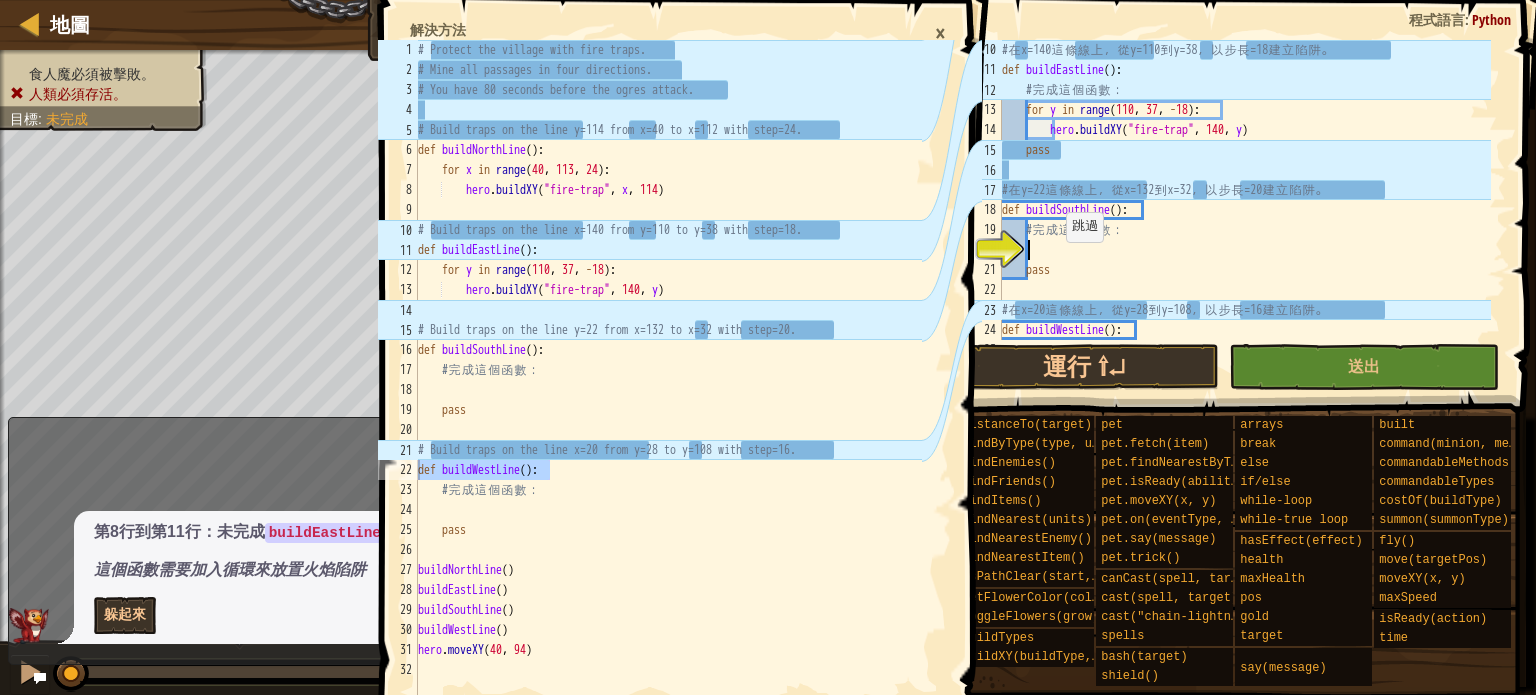 paste on "def buildWestLine():" 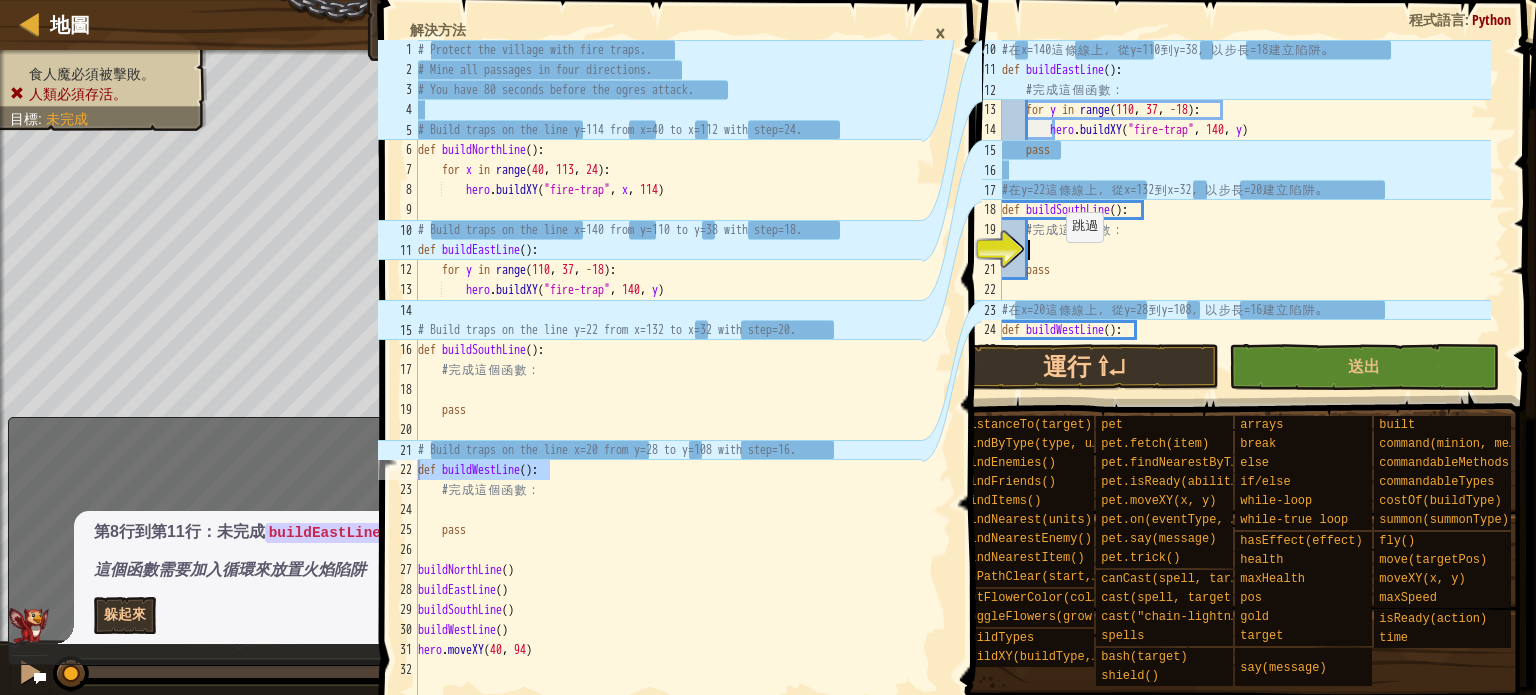 type on "def buildWestLine():" 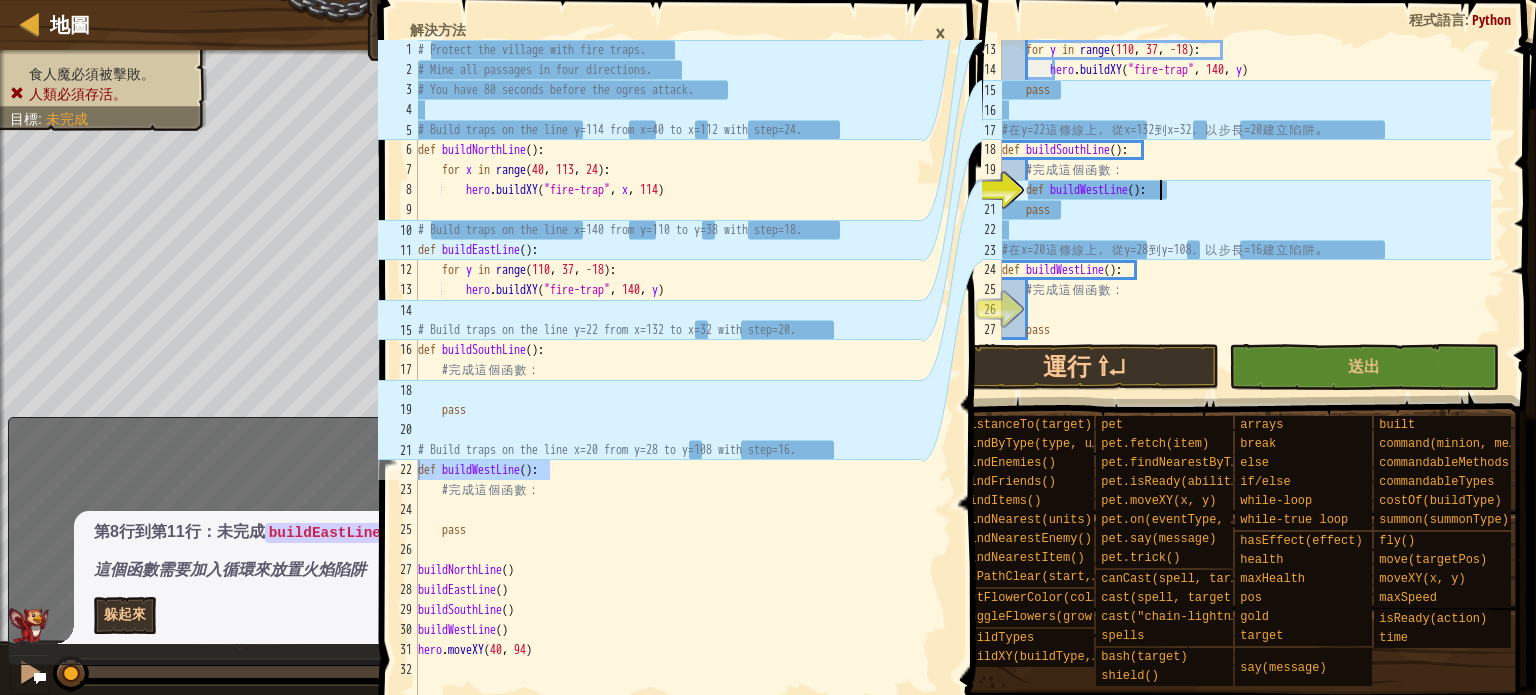 scroll, scrollTop: 300, scrollLeft: 0, axis: vertical 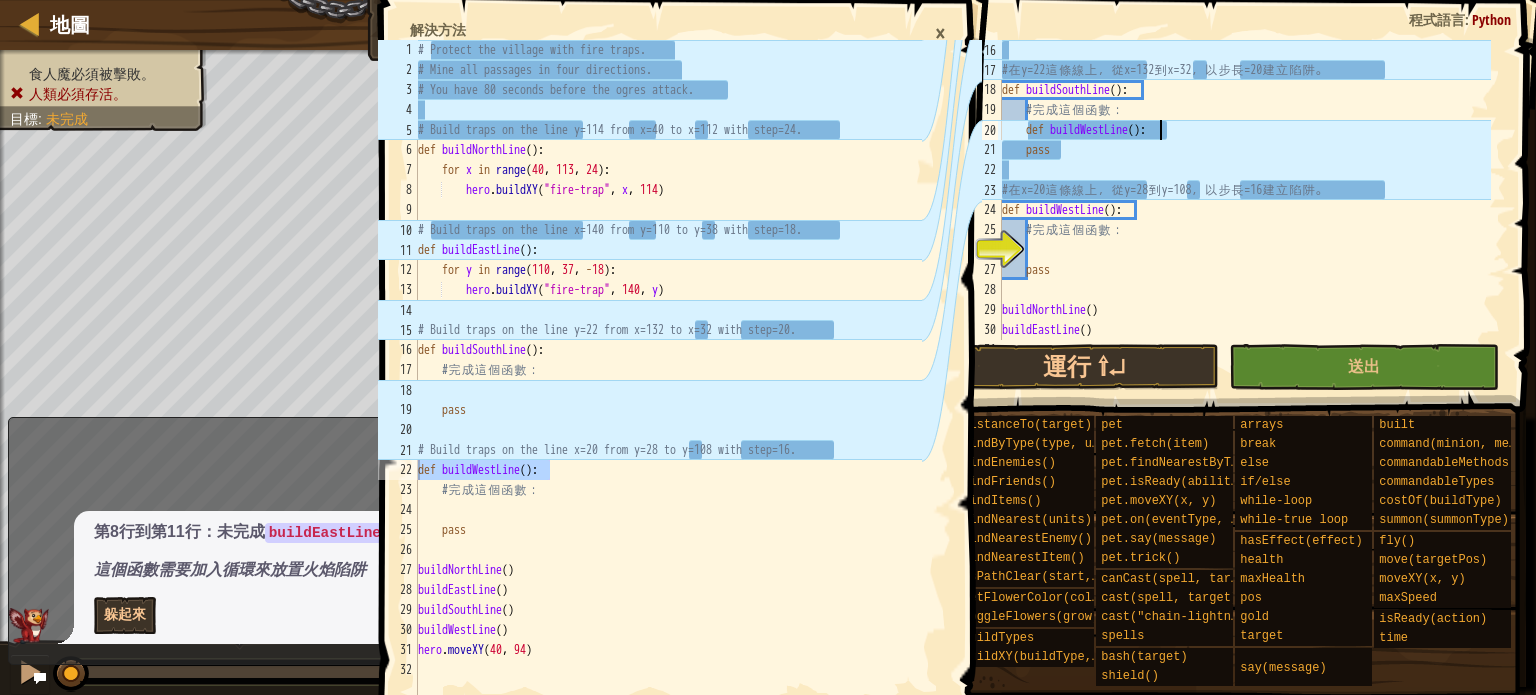 click on "#  在  y=22  這 條 線 上 ， 從  x=132  到  x=32 ， 以 步 長 =20  建 立 陷 阱 。 def   buildSouthLine ( ) :      #  完 成 這 個 函 數 ：      def   buildWestLine ( ) :      pass #  在  x=20  這 條 線 上 ， 從  y=28  到  y=108 ， 以 步 長 =16  建 立 陷 阱 。 def   buildWestLine ( ) :      #  完 成 這 個 函 數 ：           pass buildNorthLine ( ) buildEastLine ( ) buildSouthLine ( )" at bounding box center (1244, 210) 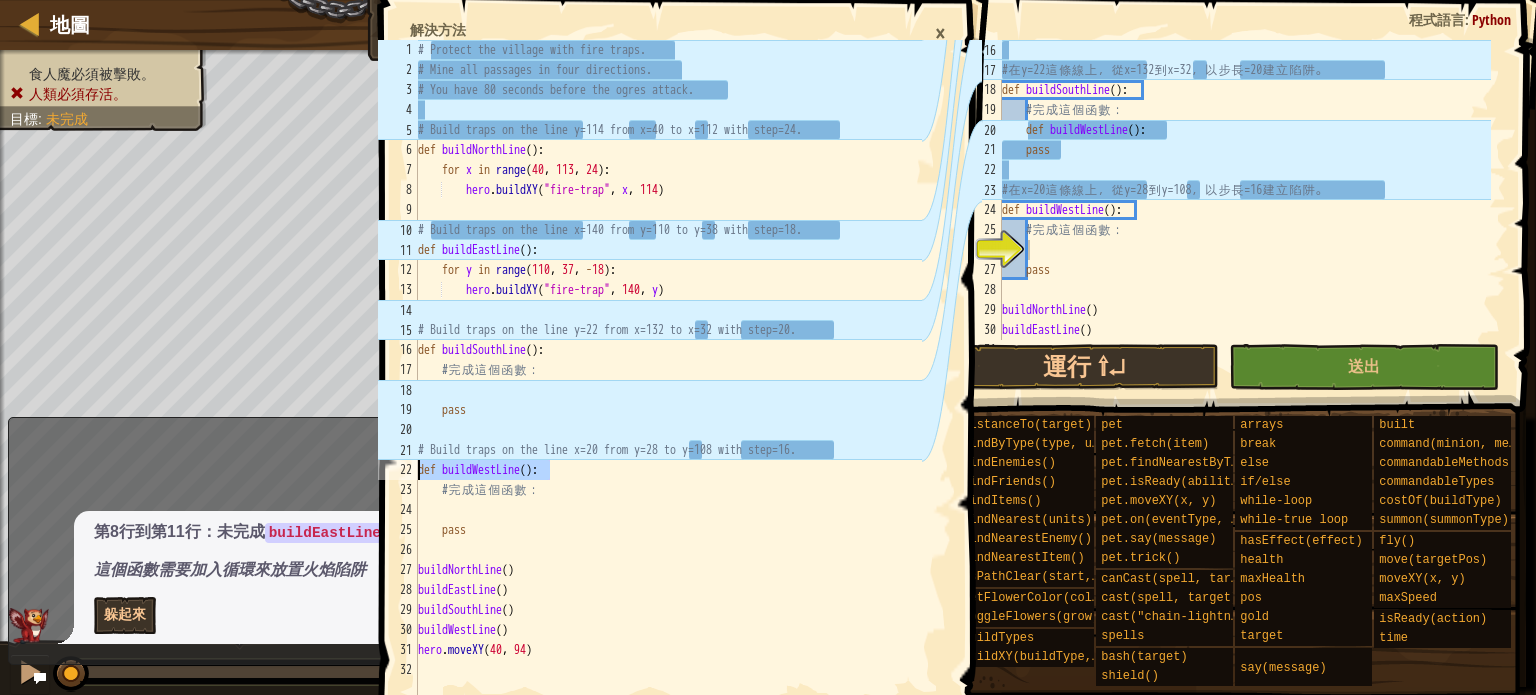 click on "# Protect the village with fire traps. # Mine all passages in four directions. # You have 80 seconds before the ogres attack. # Build traps on the line y=114 from x=40 to x=112 with step=24. def   buildNorthLine ( ) :      for   x   in   range ( 40 ,   113 ,   24 ) :           hero . buildXY ( "fire-trap" ,   x ,   114 ) # Build traps on the line x=140 from y=110 to y=38 with step=18. def   buildEastLine ( ) :      for   y   in   range ( 110 ,   37 ,   - 18 ) :           hero . buildXY ( "fire-trap" ,   140 ,   y ) # Build traps on the line y=22 from x=132 to x=32 with step=20. def   buildSouthLine ( ) :      #  完 成 這 個 函 數 ：           pass # Build traps on the line x=20 from y=28 to y=108 with step=16. def   buildWestLine ( ) :      #  完 成 這 個 函 數 ：           pass buildNorthLine ( ) buildEastLine ( ) buildSouthLine ( ) buildWestLine ( ) hero . moveXY ( 40 ,   94 )" at bounding box center [668, 380] 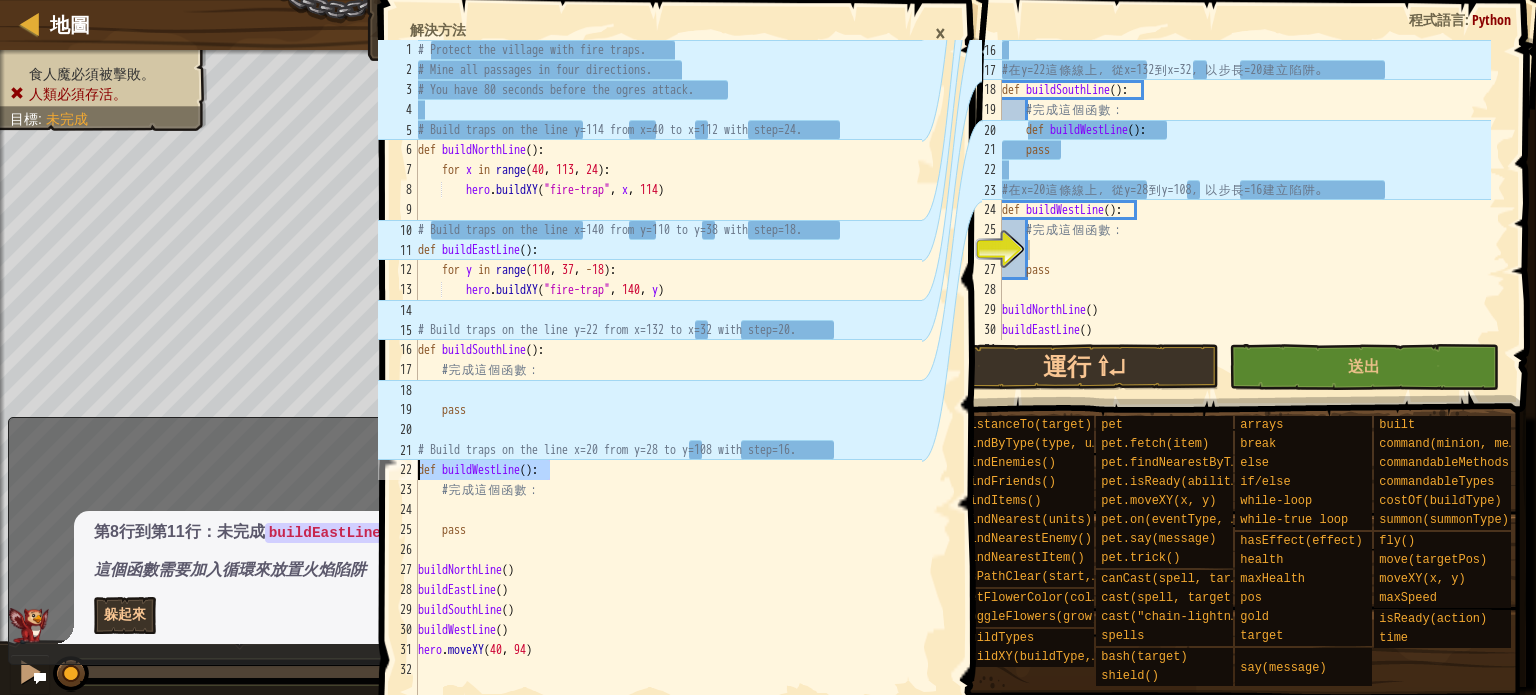 drag, startPoint x: 555, startPoint y: 470, endPoint x: 414, endPoint y: 473, distance: 141.0319 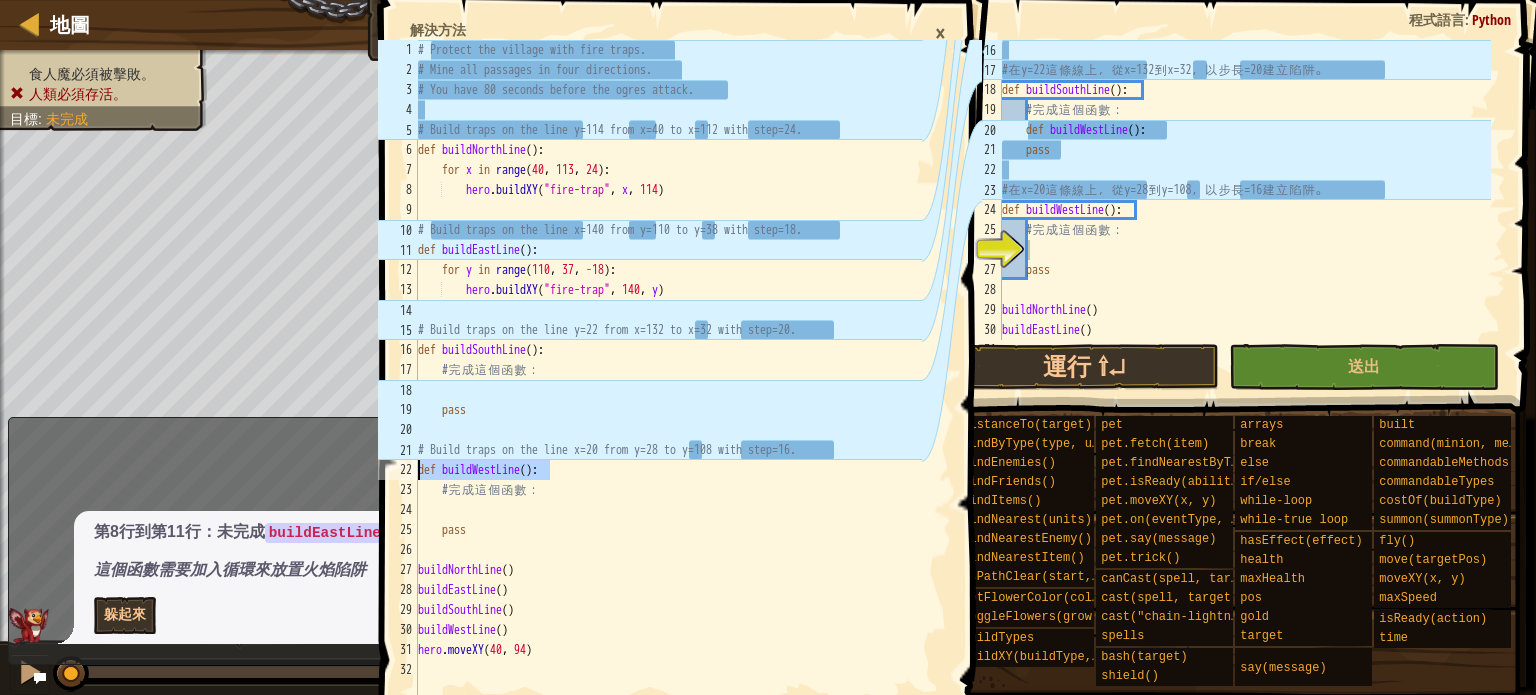 click on "def buildWestLine(): 1 2 3 4 5 6 7 8 9 10 11 12 13 14 15 16 17 18 19 20 21 22 23 24 25 26 27 28 29 30 31 32 # Protect the village with fire traps. # Mine all passages in four directions. # You have 80 seconds before the ogres attack. # Build traps on the line y=114 from x=40 to x=112 with step=24. def   buildNorthLine ( ) :      for   x   in   range ( 40 ,   113 ,   24 ) :           hero . buildXY ( "fire-trap" ,   x ,   114 ) # Build traps on the line x=140 from y=110 to y=38 with step=18. def   buildEastLine ( ) :      for   y   in   range ( 110 ,   37 ,   - 18 ) :           hero . buildXY ( "fire-trap" ,   140 ,   y ) # Build traps on the line y=22 from x=132 to x=32 with step=20. def   buildSouthLine ( ) :      #  完 成 這 個 函 數 ：           pass # Build traps on the line x=20 from y=28 to y=108 with step=16. def   buildWestLine ( ) :      #  完 成 這 個 函 數 ：           pass buildNorthLine ( ) buildEastLine ( ) buildSouthLine ( ) buildWestLine ( ) hero . moveXY ( 40 ,   94 )" at bounding box center (648, 380) 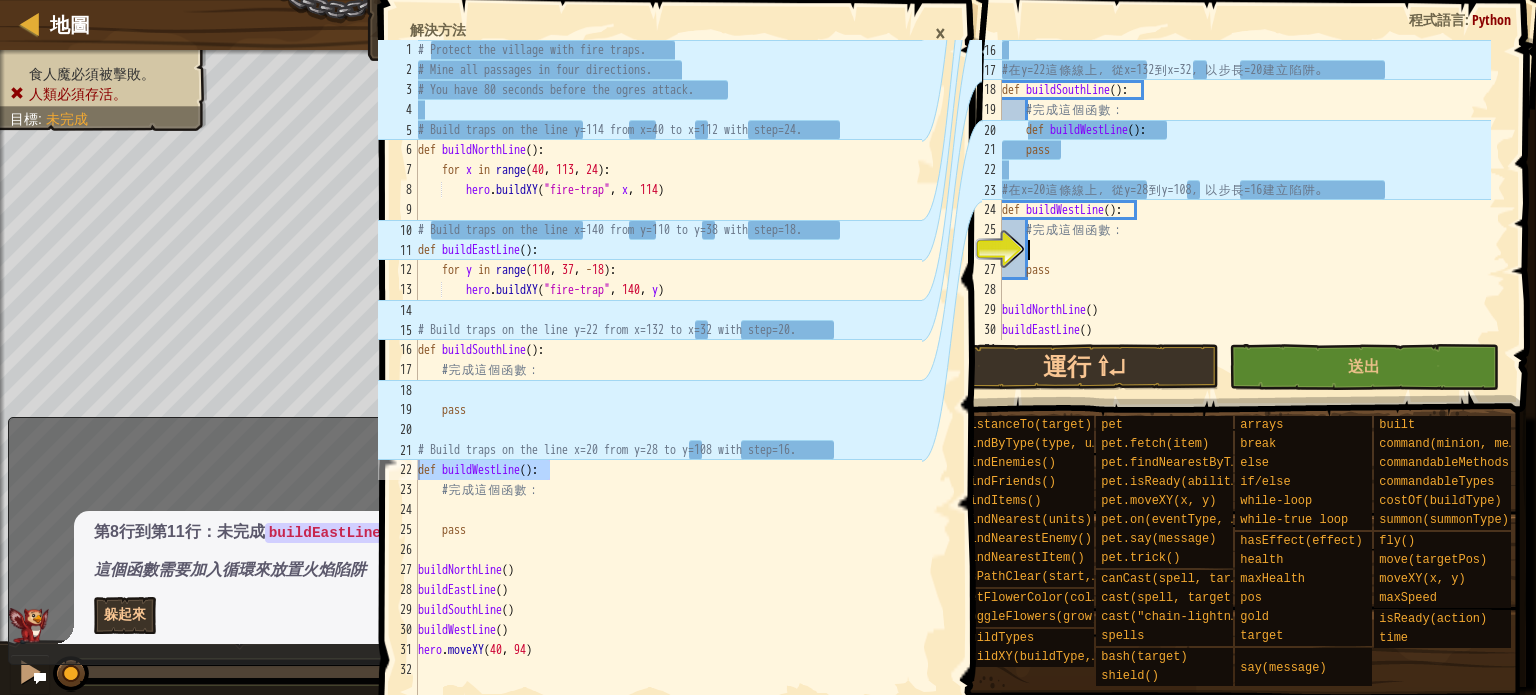 click on "#  在  y=22  這 條 線 上 ， 從  x=132  到  x=32 ， 以 步 長 =20  建 立 陷 阱 。 def   buildSouthLine ( ) :      #  完 成 這 個 函 數 ：      def   buildWestLine ( ) :      pass #  在  x=20  這 條 線 上 ， 從  y=28  到  y=108 ， 以 步 長 =16  建 立 陷 阱 。 def   buildWestLine ( ) :      #  完 成 這 個 函 數 ：           pass buildNorthLine ( ) buildEastLine ( ) buildSouthLine ( )" at bounding box center [1244, 210] 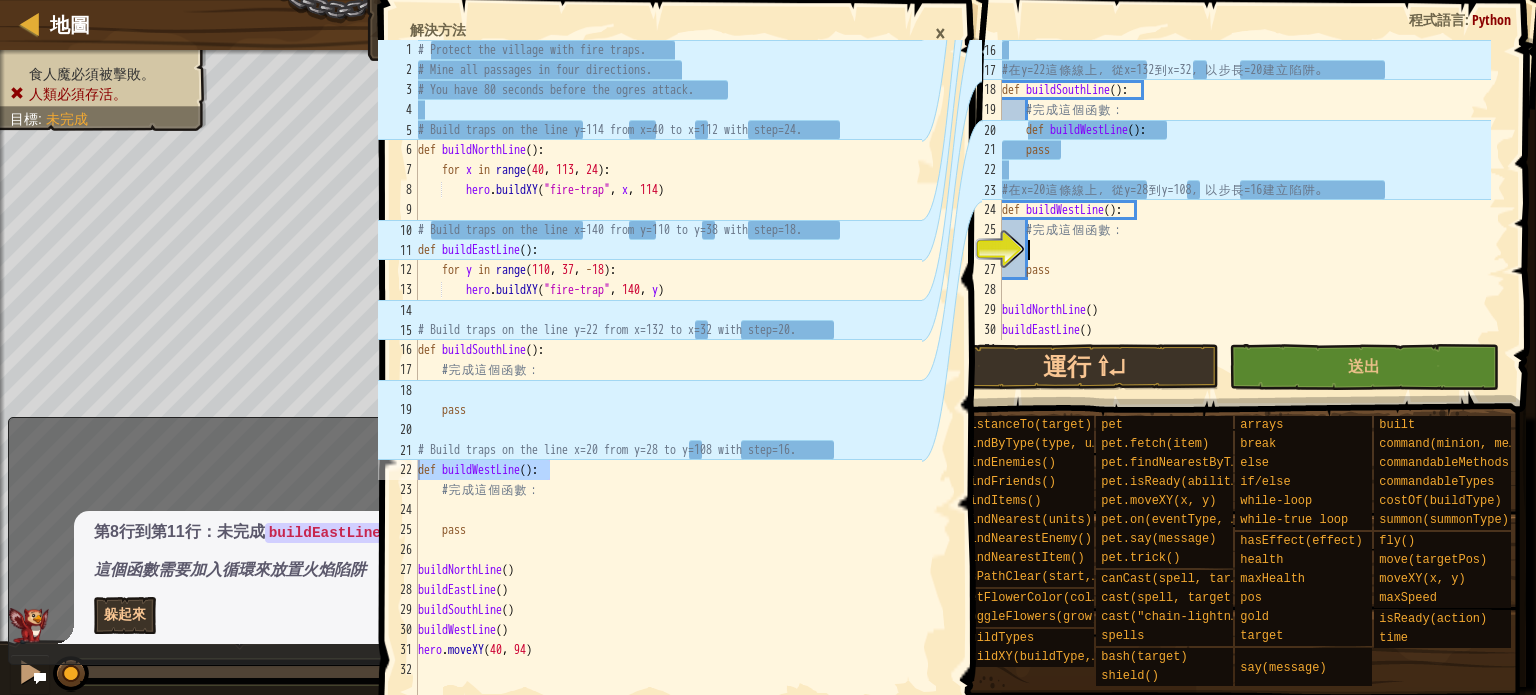 paste on "def buildWestLine():" 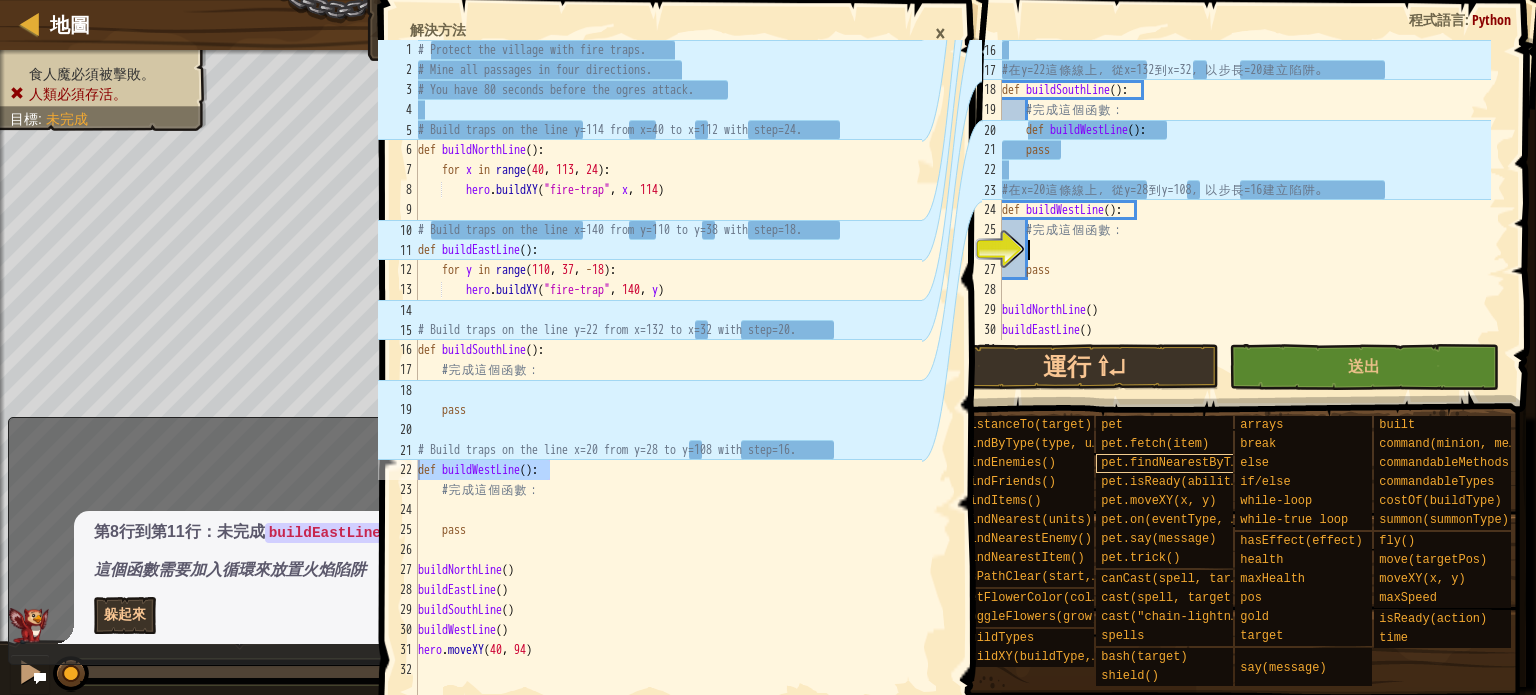 type on "def buildWestLine():" 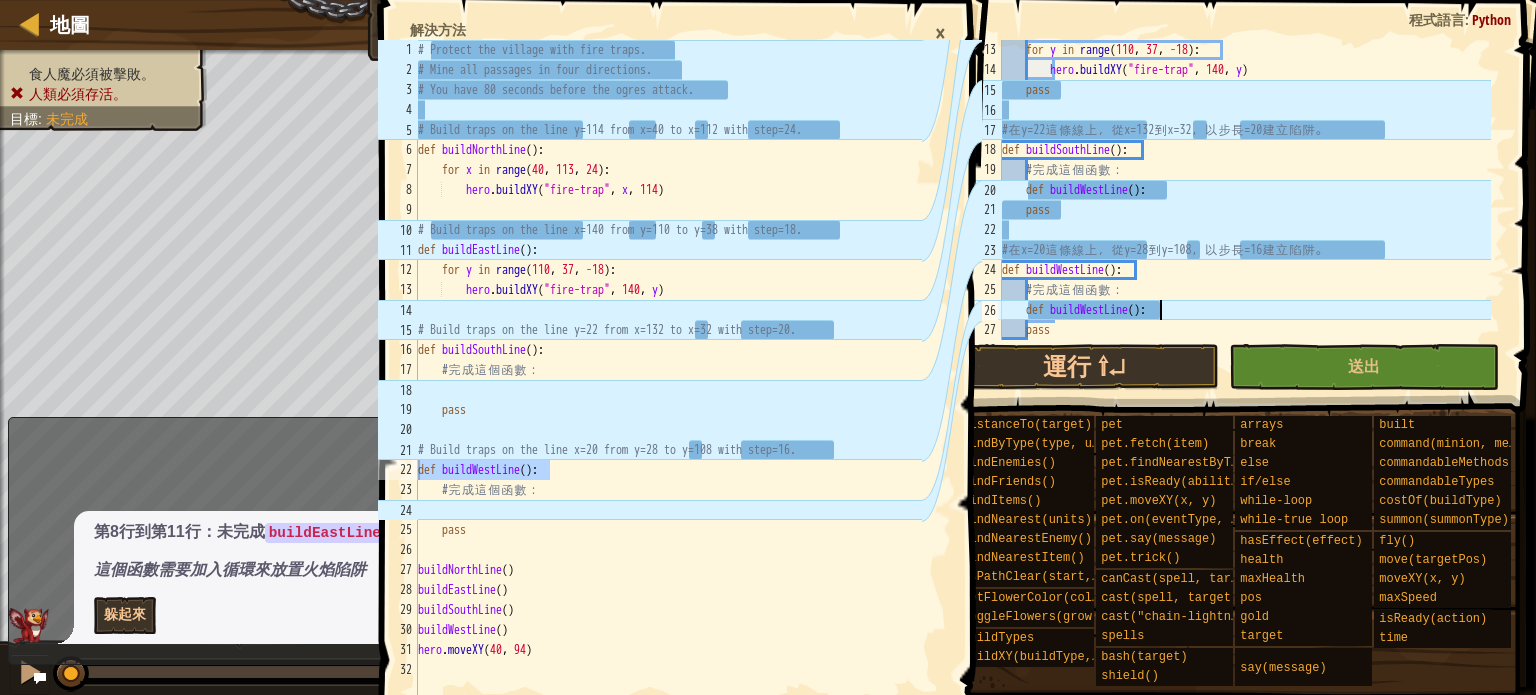 scroll, scrollTop: 240, scrollLeft: 0, axis: vertical 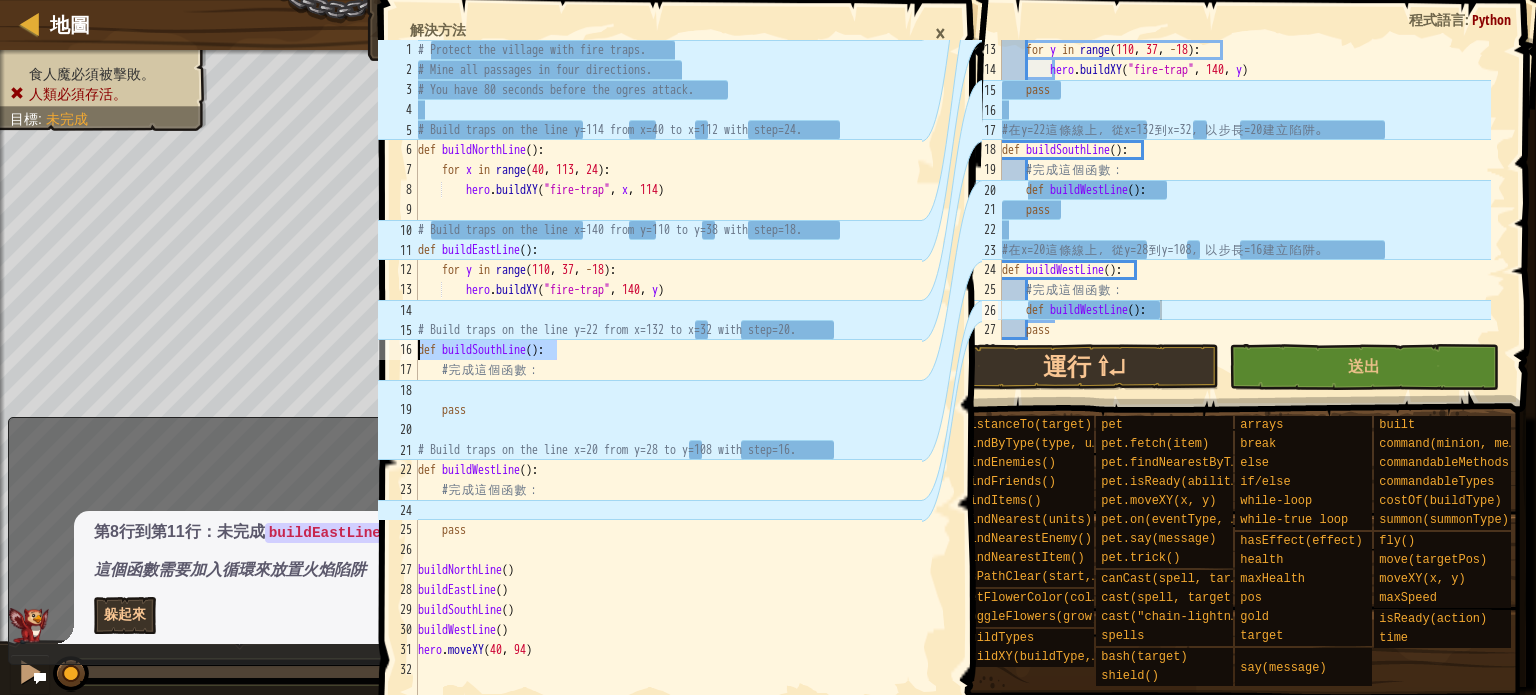 drag, startPoint x: 557, startPoint y: 345, endPoint x: 414, endPoint y: 348, distance: 143.03146 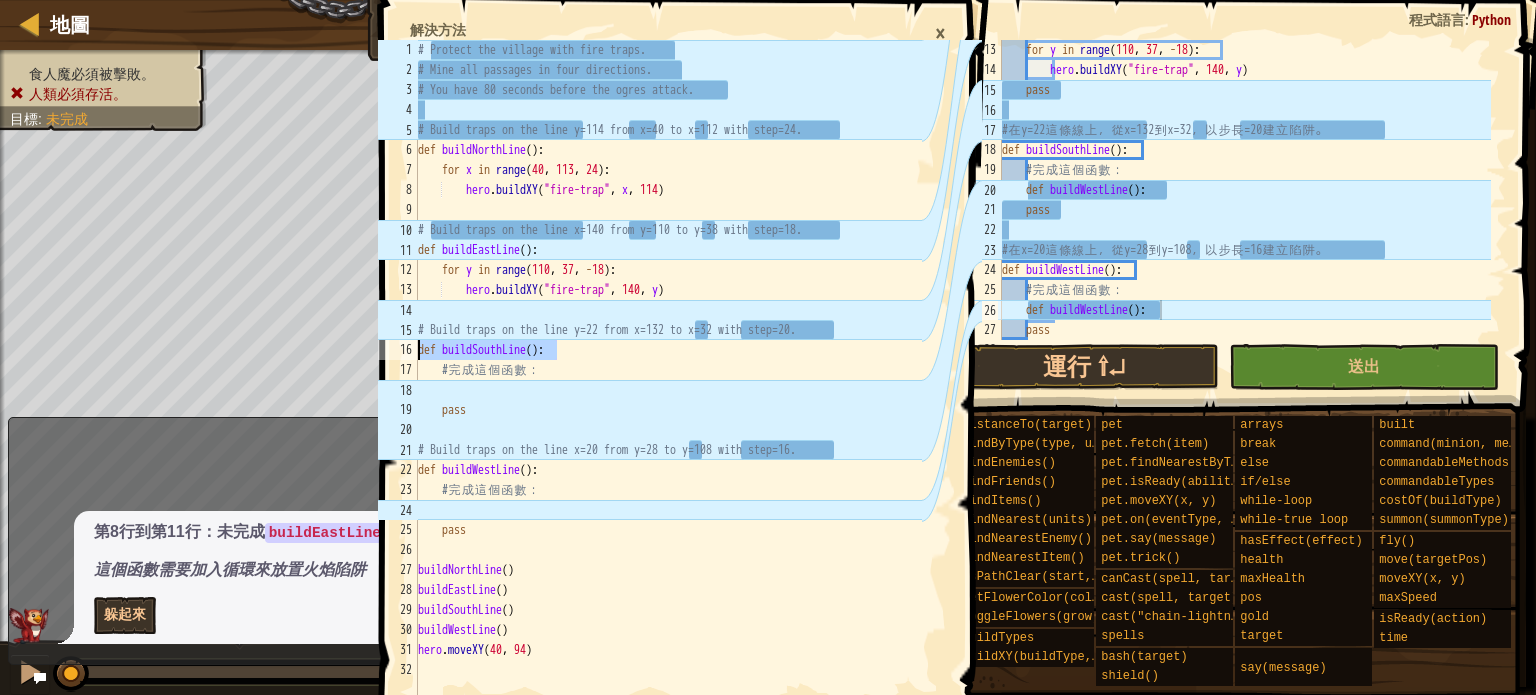 click on "pass 1 2 3 4 5 6 7 8 9 10 11 12 13 14 15 16 17 18 19 20 21 22 23 24 25 26 27 28 29 30 31 32 # Protect the village with fire traps. # Mine all passages in four directions. # You have 80 seconds before the ogres attack. # Build traps on the line y=114 from x=40 to x=112 with step=24. def   buildNorthLine ( ) :      for   x   in   range ( 40 ,   113 ,   24 ) :           hero . buildXY ( "fire-trap" ,   x ,   114 ) # Build traps on the line x=140 from y=110 to y=38 with step=18. def   buildEastLine ( ) :      for   y   in   range ( 110 ,   37 ,   - 18 ) :           hero . buildXY ( "fire-trap" ,   140 ,   y ) # Build traps on the line y=22 from x=132 to x=32 with step=20. def   buildSouthLine ( ) :      #  完 成 這 個 函 數 ：           pass # Build traps on the line x=20 from y=28 to y=108 with step=16. def   buildWestLine ( ) :      #  完 成 這 個 函 數 ：           pass buildNorthLine ( ) buildEastLine ( ) buildSouthLine ( ) buildWestLine ( ) hero . moveXY ( 40 ,   94 )" at bounding box center [648, 380] 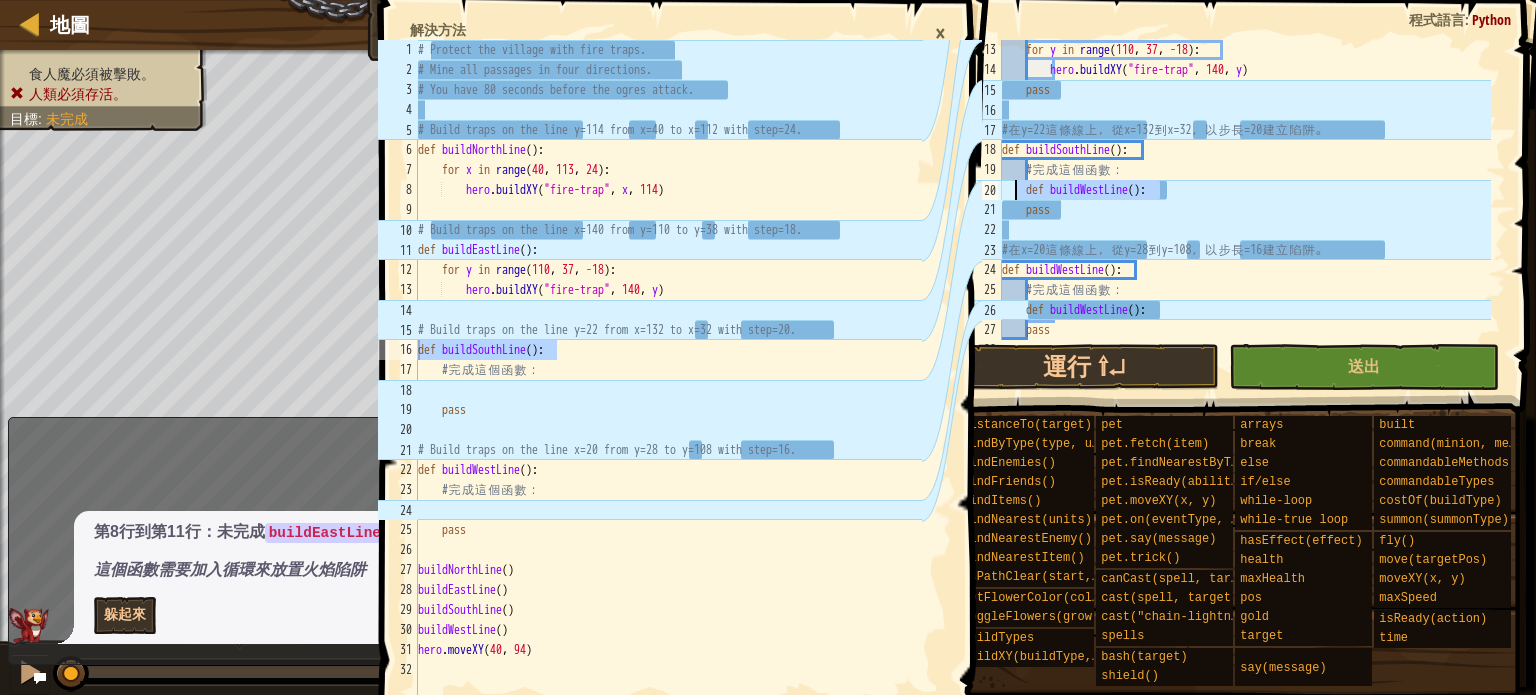 drag, startPoint x: 1192, startPoint y: 194, endPoint x: 993, endPoint y: 193, distance: 199.00252 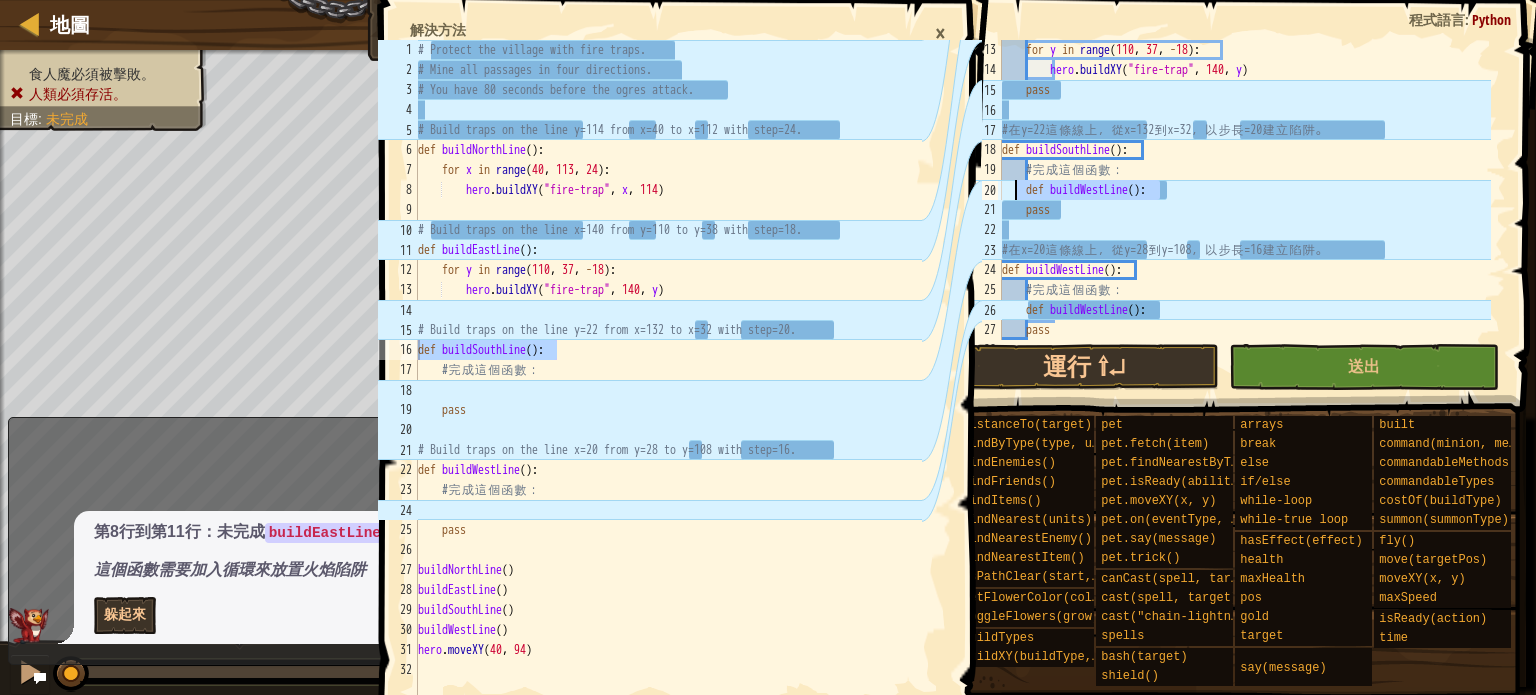 click on "def buildWestLine(): 13 14 15 16 17 18 19 20 21 22 23 24 25 26 27 28      for   y   in   range ( 110 ,   37 ,   - 18 ) :          hero . buildXY ( "fire-trap" ,   140 ,   y )      pass #  在  y=22  這 條 線 上 ， 從  x=132  到  x=32 ， 以 步 長 =20  建 立 陷 阱 。 def   buildSouthLine ( ) :      #  完 成 這 個 函 數 ：      def   buildWestLine ( ) :      pass #  在  x=20  這 條 線 上 ， 從  y=28  到  y=108 ， 以 步 長 =16  建 立 陷 阱 。 def   buildWestLine ( ) :      #  完 成 這 個 函 數 ：      def   buildWestLine ( ) :      pass     XXXXXXXXXXXXXXXXXXXXXXXXXXXXXXXXXXXXXXXXXXXXXXXXXXXXXXXXXXXXXXXXXXXXXXXXXXXXXXXXXXXXXXXXXXXXXXXXXXXXXXXXXXXXXXXXXXXXXXXXXXXXXXXXXXXXXXXXXXXXXXXXXXXXXXXXXXXXXXXXXXXXXXXXXXXXXXXXXXXXXXXXXXXXXXXXXXXXXXXXXXXXXXXXXXXXXXXXXXXXXXXXXXXXXXXXXXXXXXXXXXXXXXXXXXXXXXXX" at bounding box center (1232, 190) 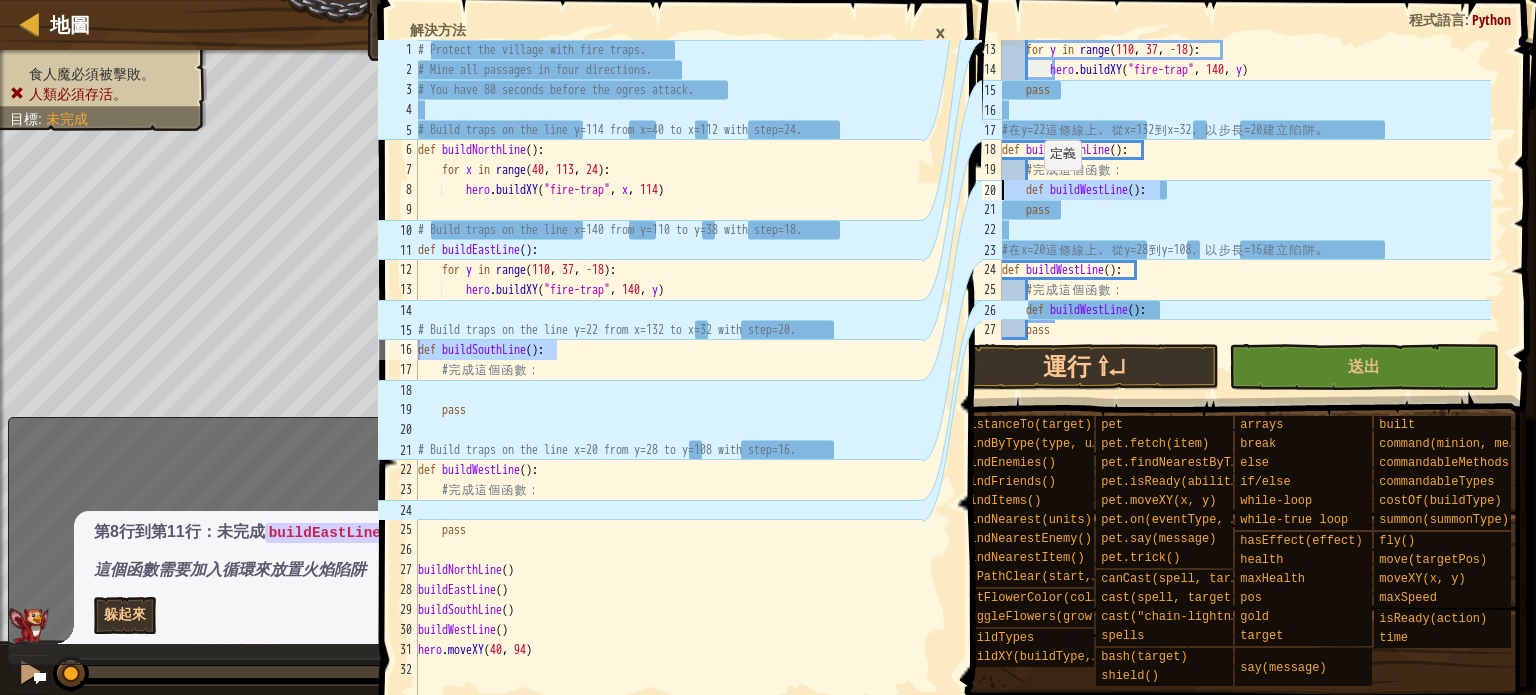 paste on "def buildSouth" 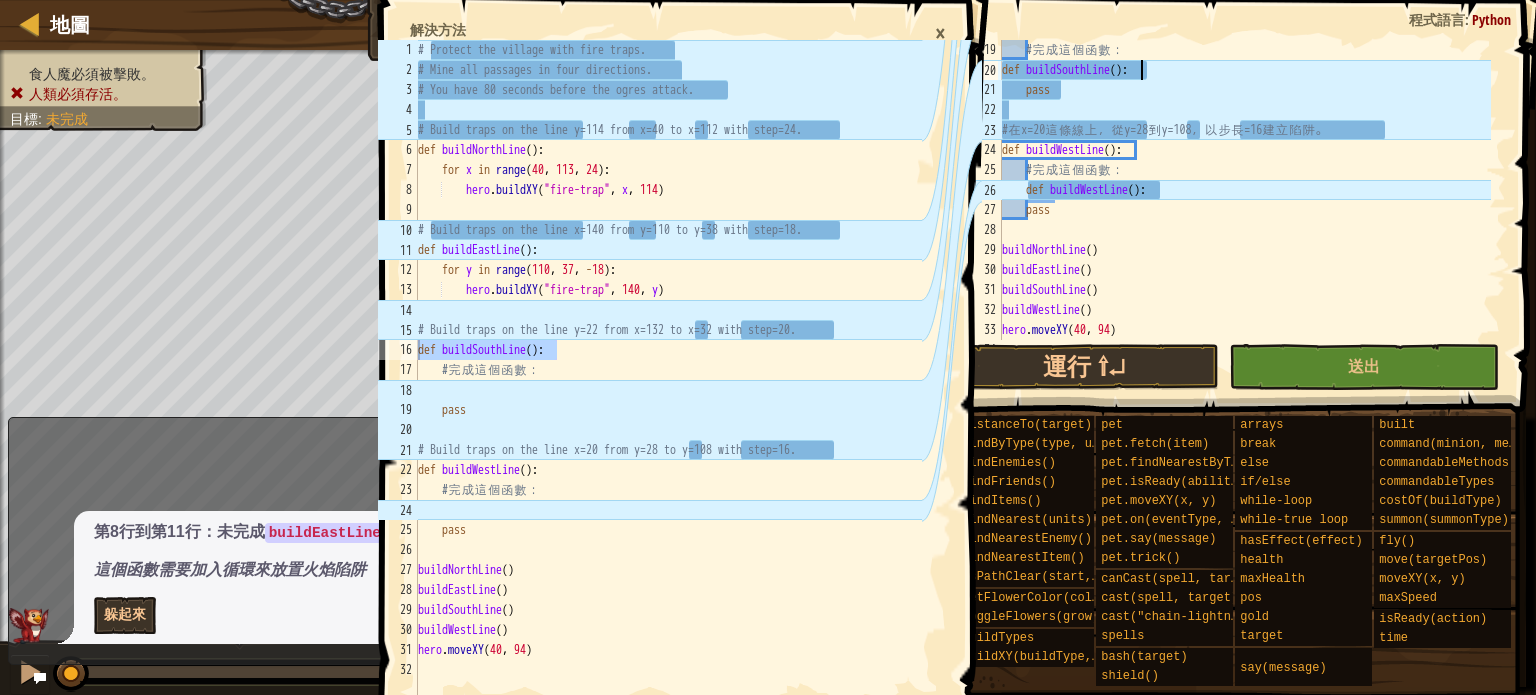 scroll, scrollTop: 360, scrollLeft: 0, axis: vertical 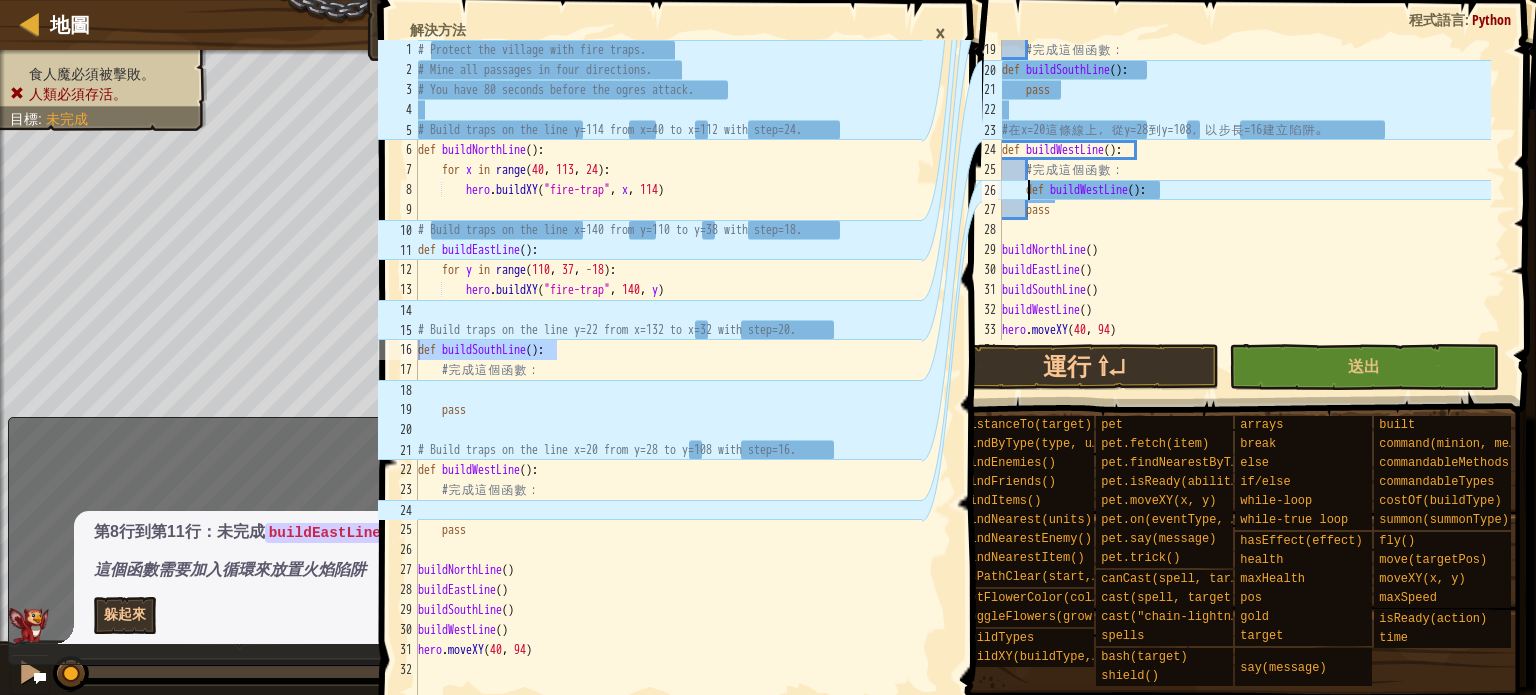 click on "#  完 成 這 個 函 數 ： def   buildSouthLine ( ) :      pass #  在  x=20  這 條 線 上 ， 從  y=28  到  y=108 ， 以 步 長 =16  建 立 陷 阱 。 def   buildWestLine ( ) :      #  完 成 這 個 函 數 ：      def   buildWestLine ( ) :      pass buildNorthLine ( ) buildEastLine ( ) buildSouthLine ( ) buildWestLine ( ) hero . moveXY ( 40 ,   94 )" at bounding box center [1244, 210] 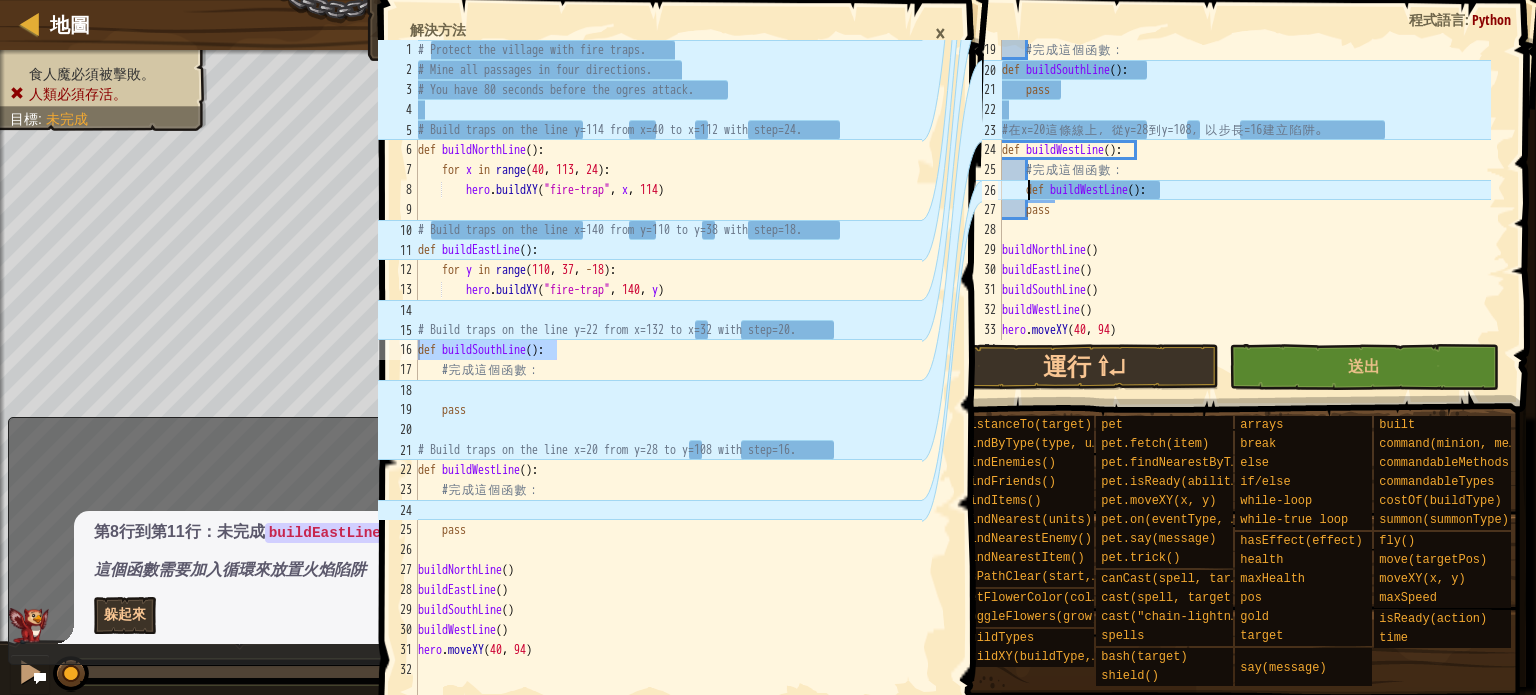 type on "def buildWestLine():" 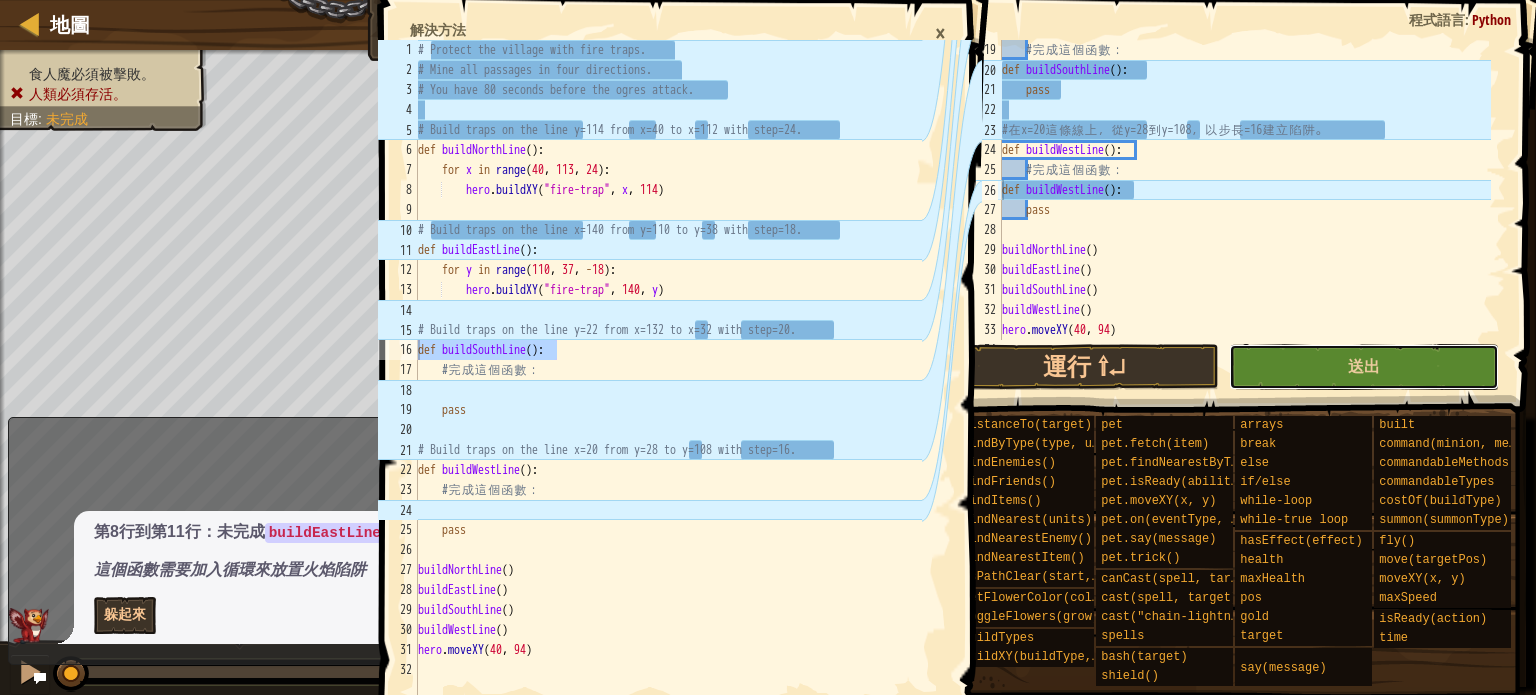 click on "送出" at bounding box center [1364, 367] 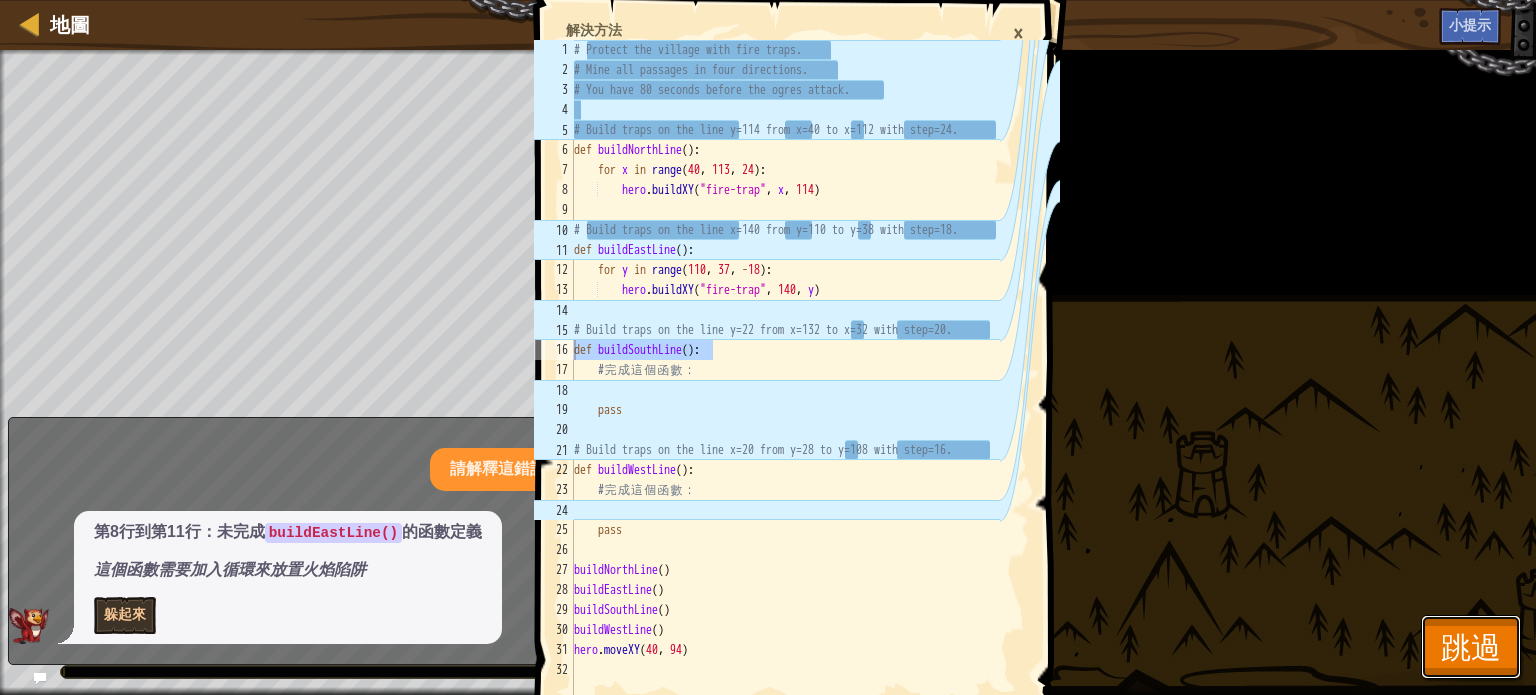 click on "跳過" at bounding box center [1471, 646] 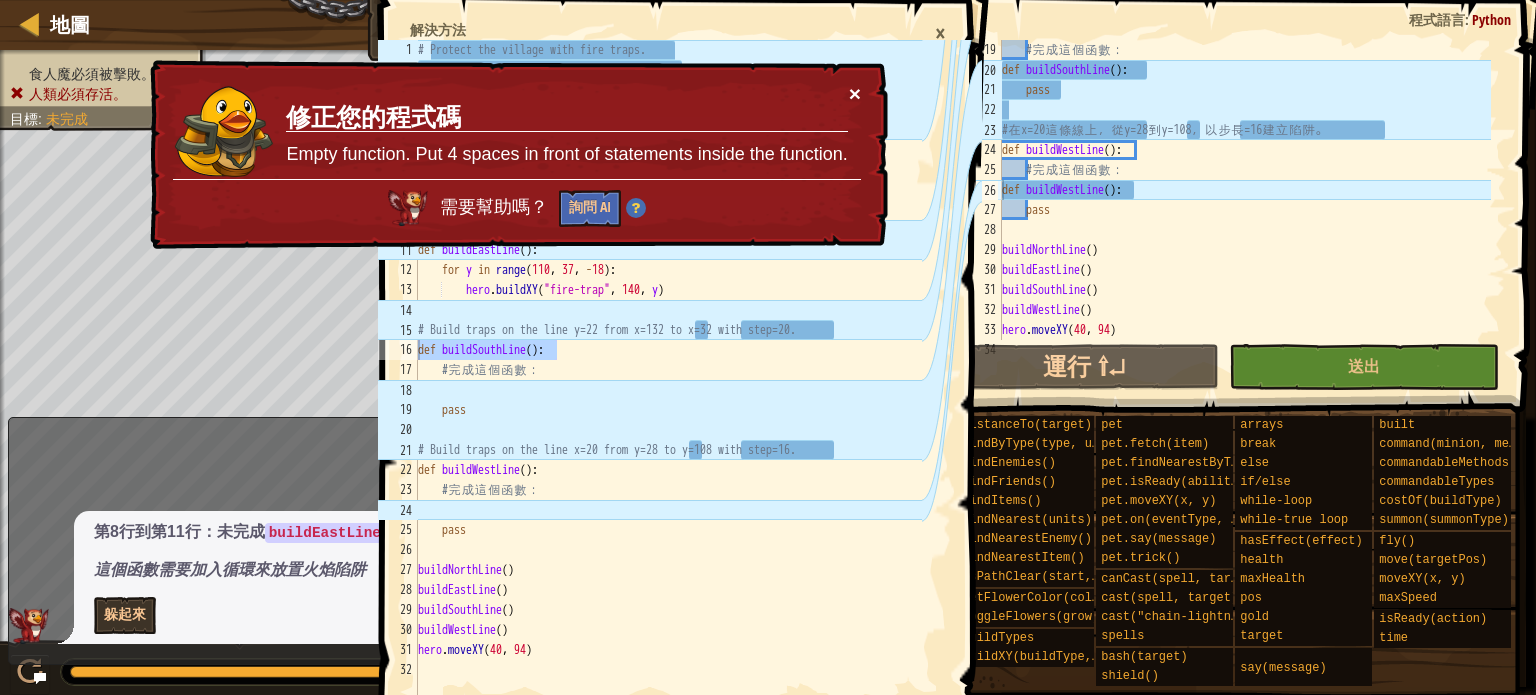 click on "×" at bounding box center [855, 93] 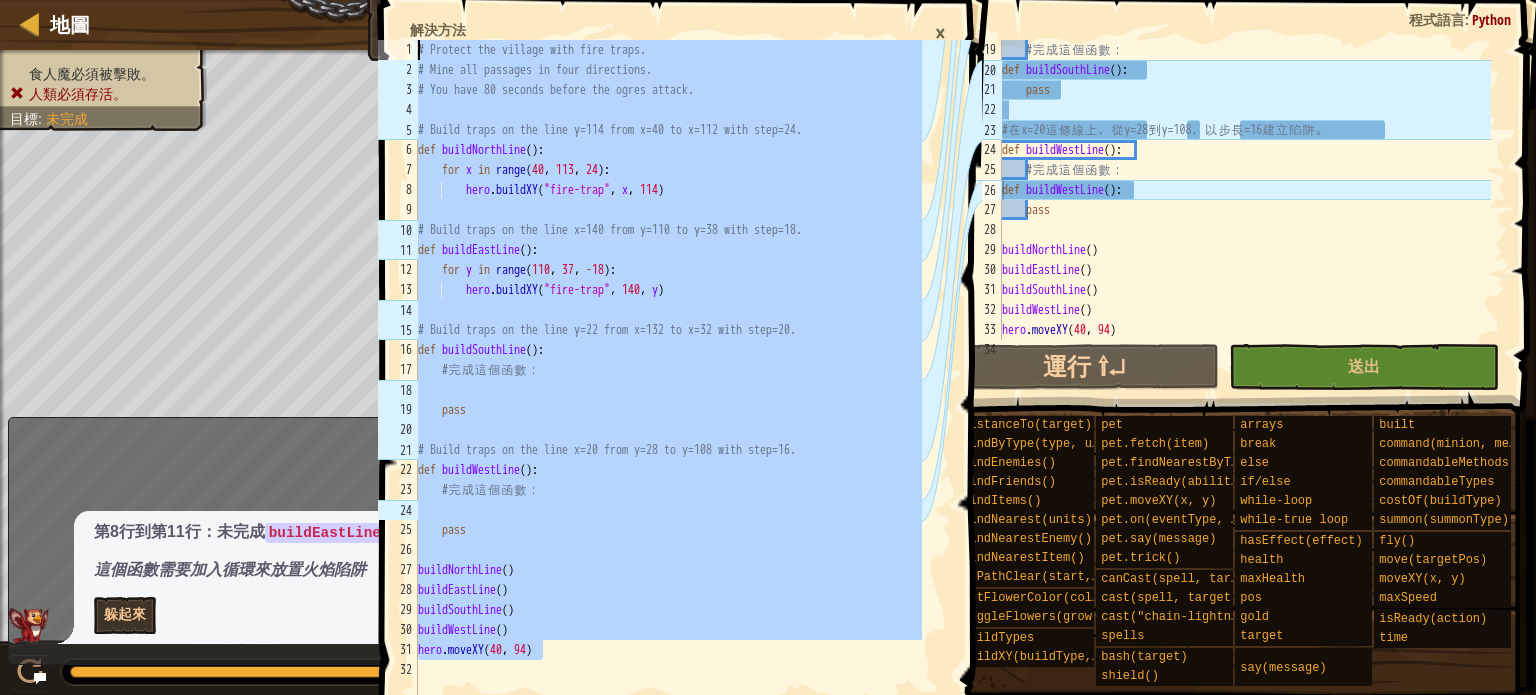 drag, startPoint x: 604, startPoint y: 658, endPoint x: 419, endPoint y: 67, distance: 619.2786 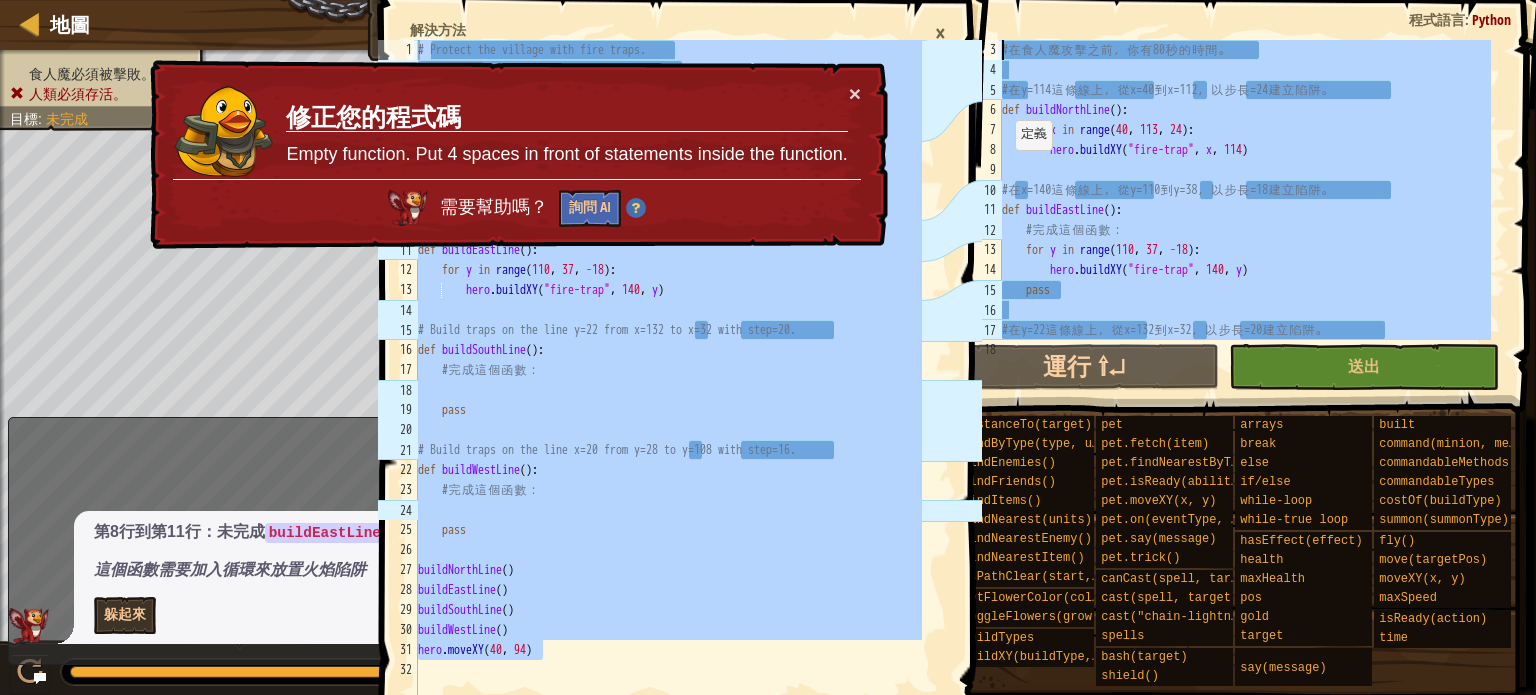 scroll, scrollTop: 0, scrollLeft: 0, axis: both 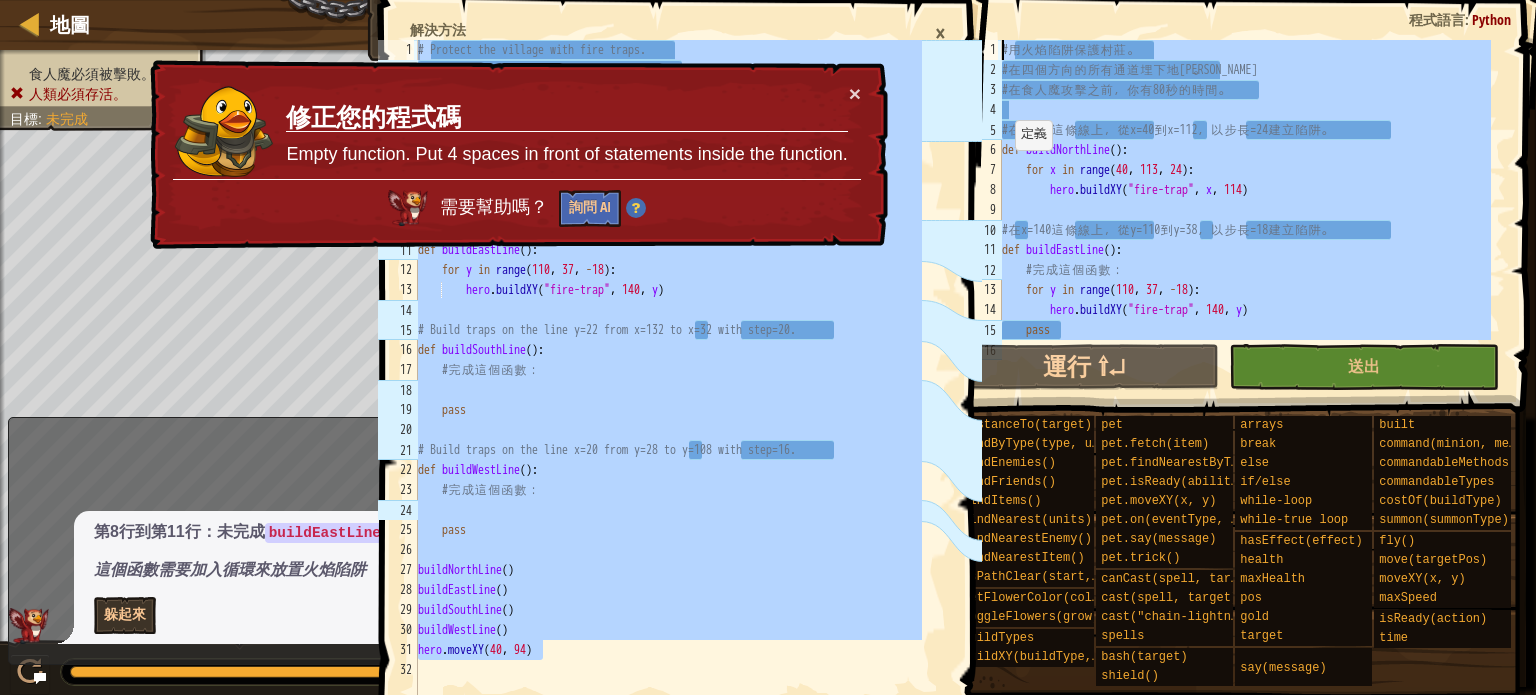 drag, startPoint x: 1138, startPoint y: 316, endPoint x: 994, endPoint y: 35, distance: 315.74832 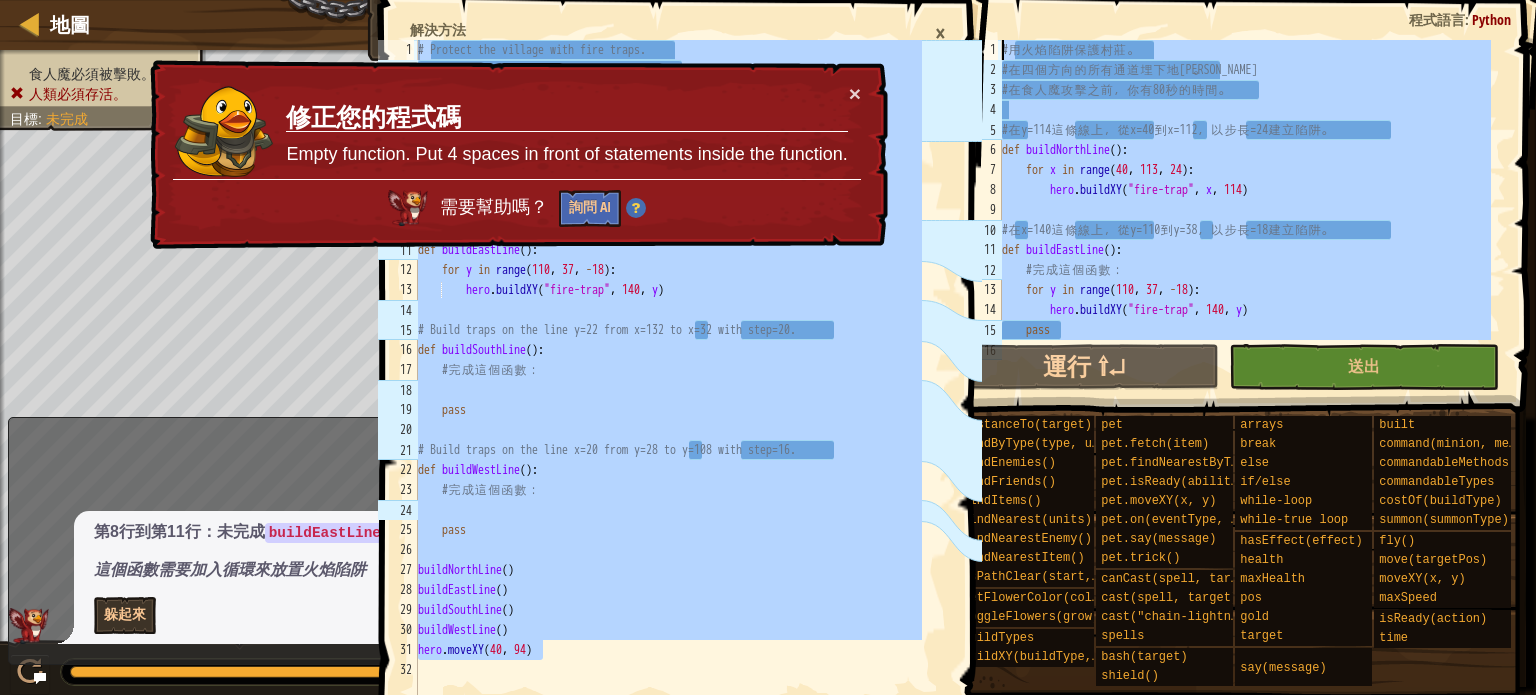 paste on "hero.moveXY(40, 94)" 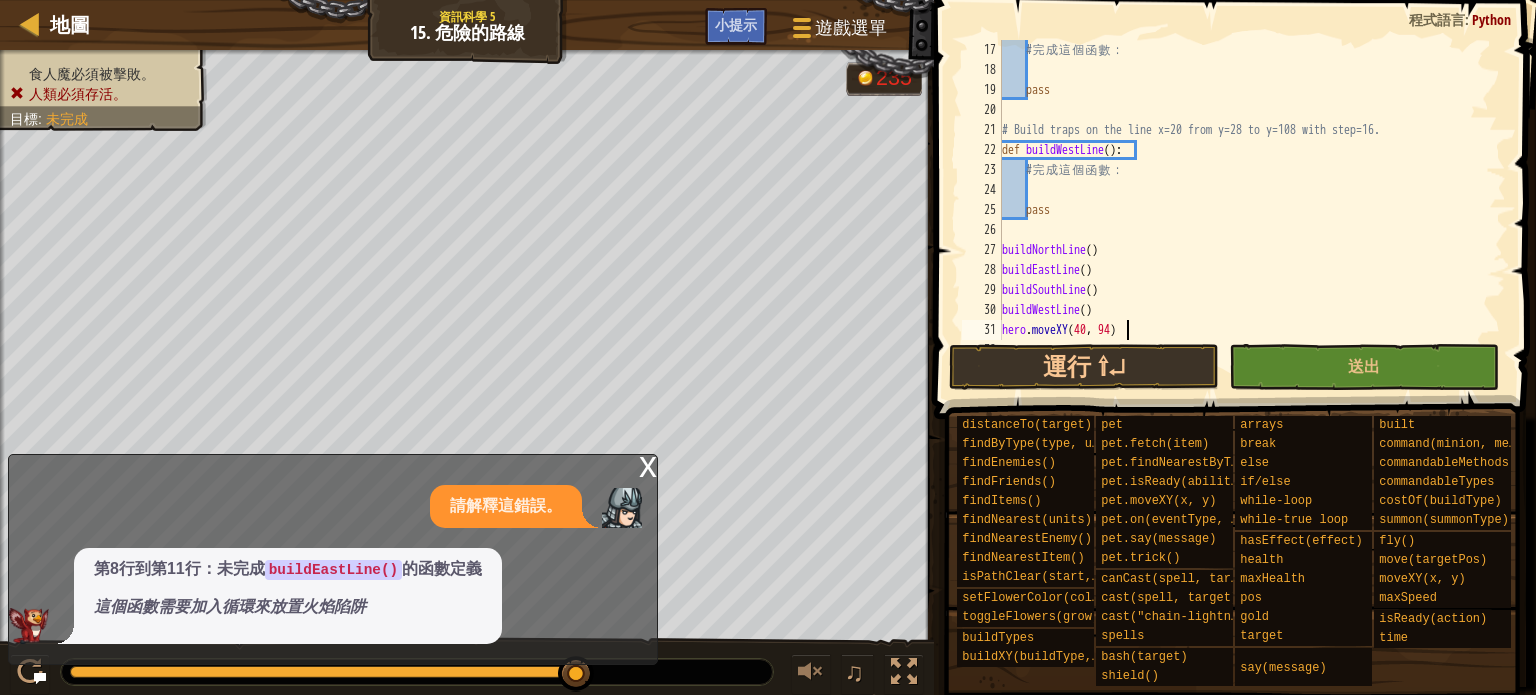 scroll, scrollTop: 320, scrollLeft: 0, axis: vertical 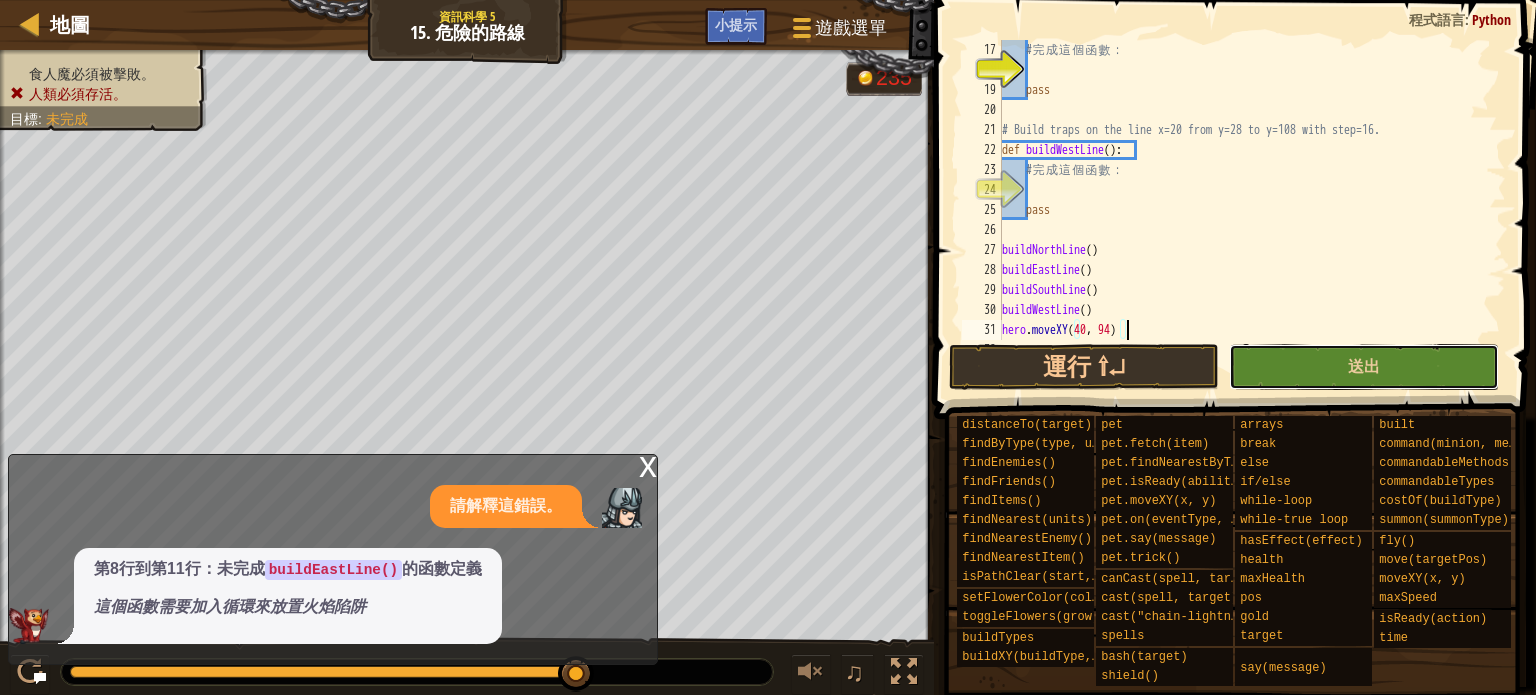 click on "送出" at bounding box center (1364, 367) 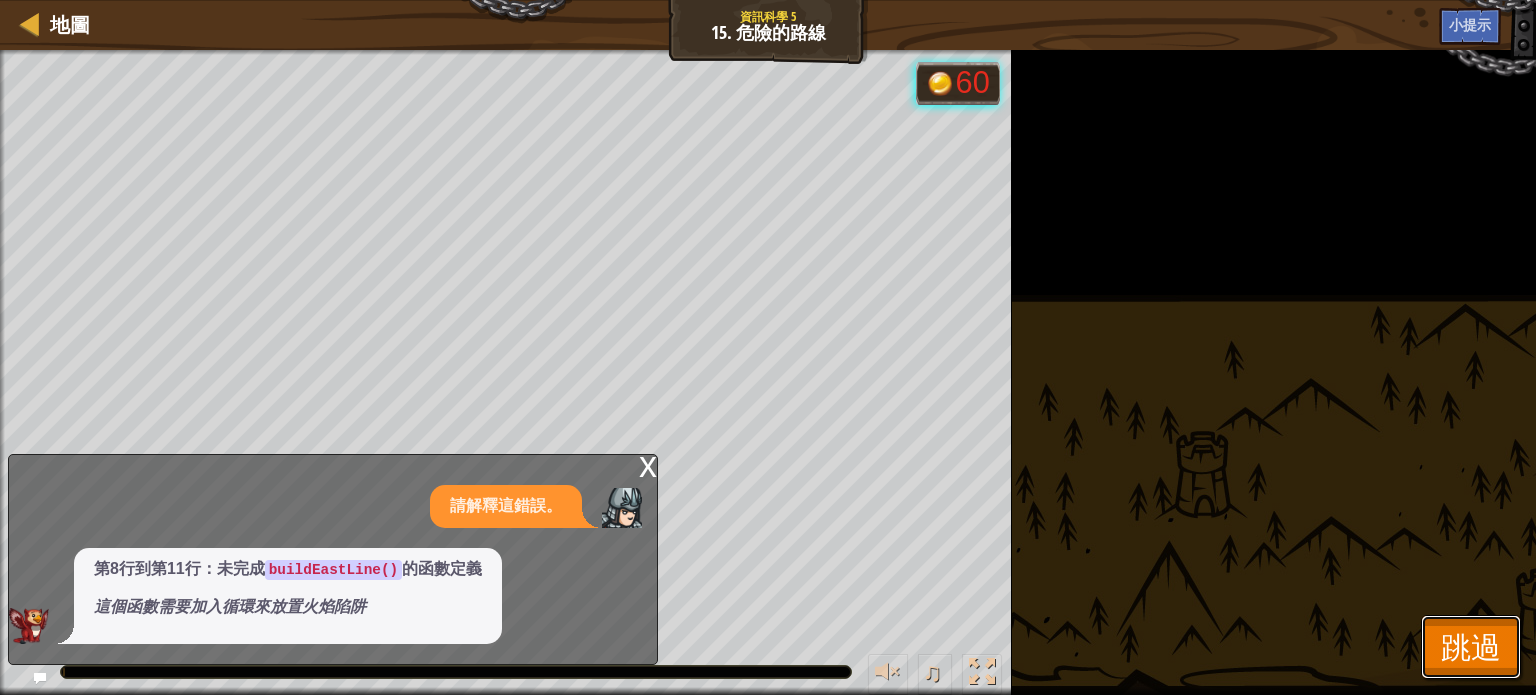click on "跳過" at bounding box center [1471, 646] 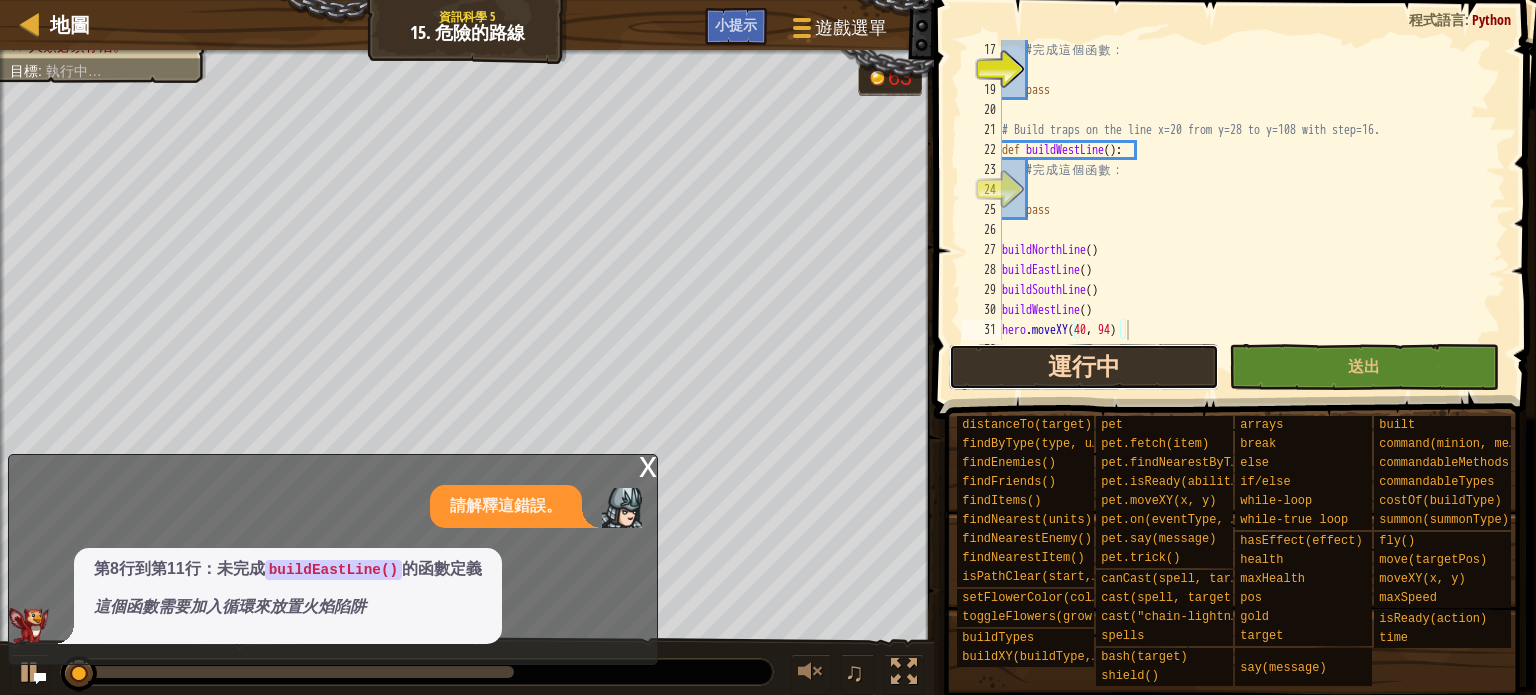 click on "運行中" at bounding box center (1084, 367) 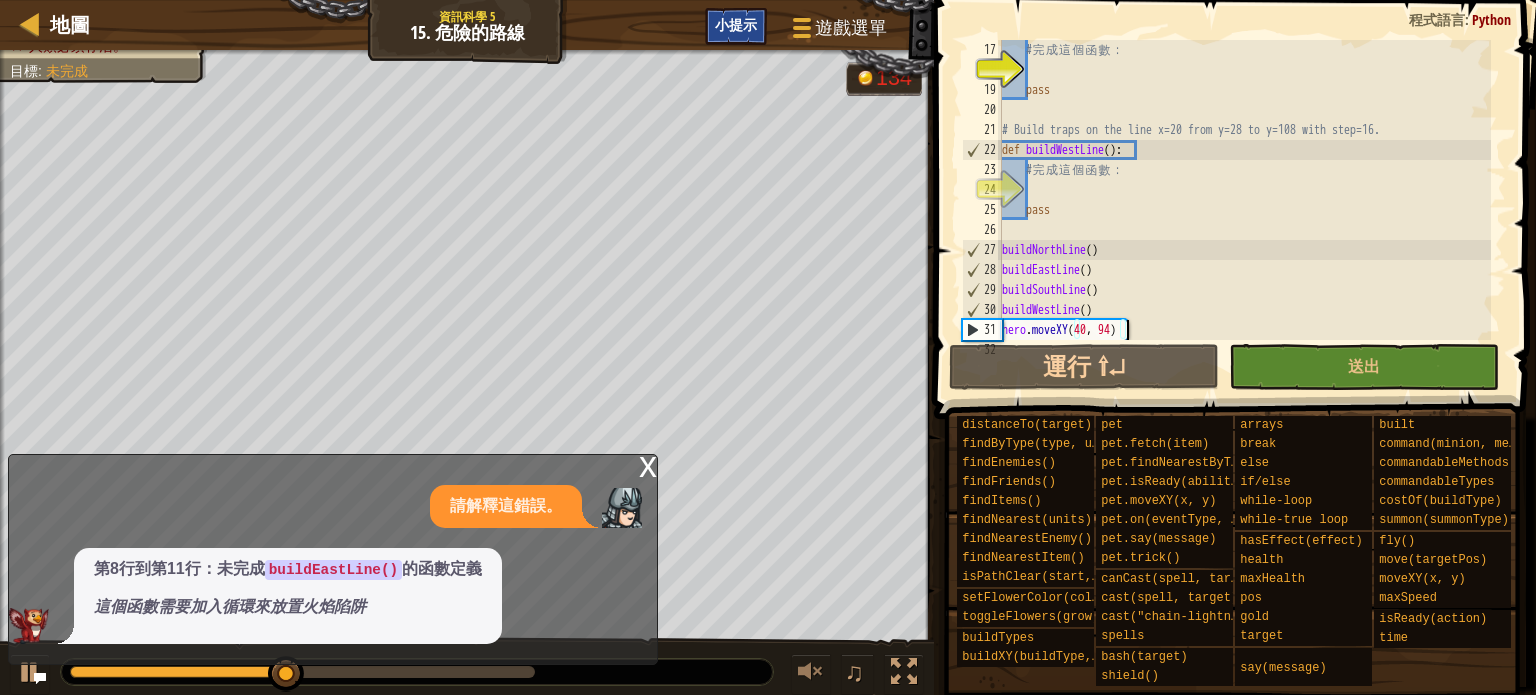 click on "小提示" at bounding box center [736, 24] 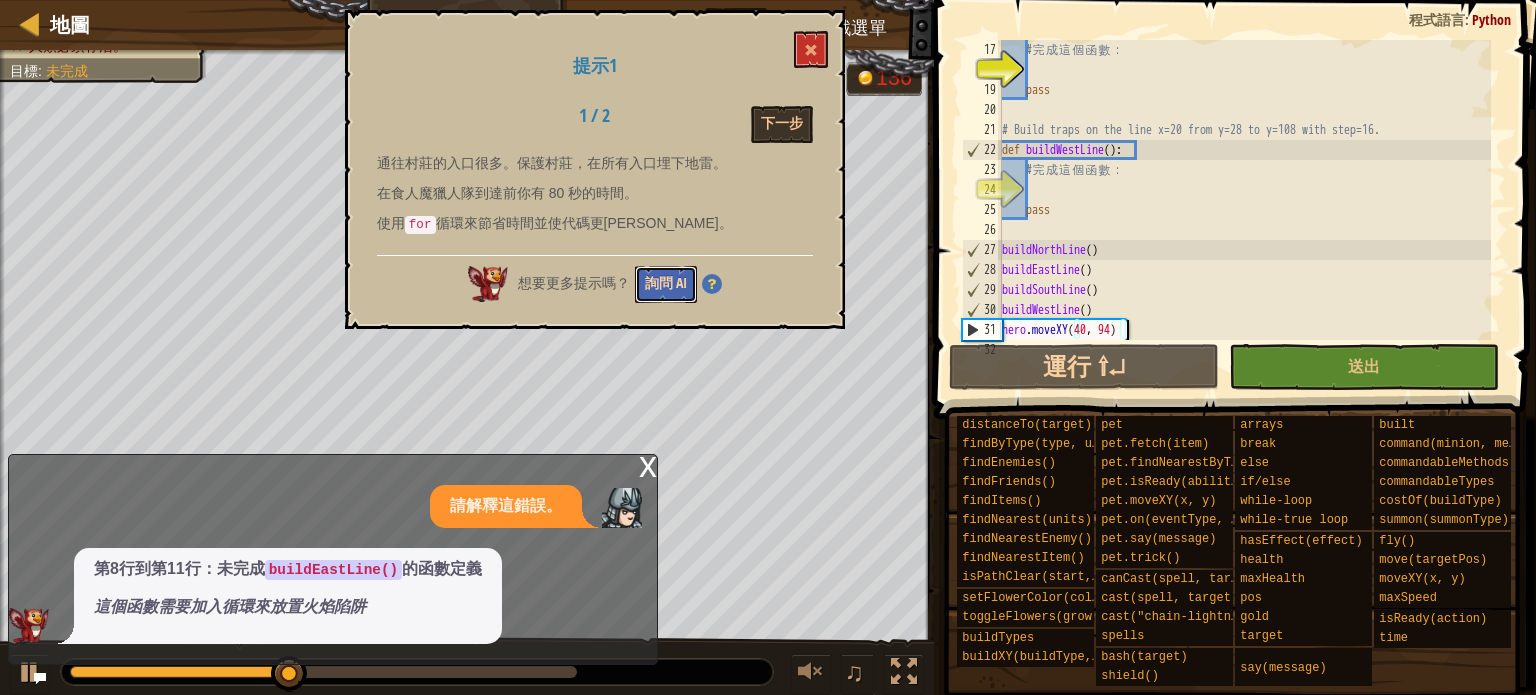 click on "詢問 AI" at bounding box center [666, 284] 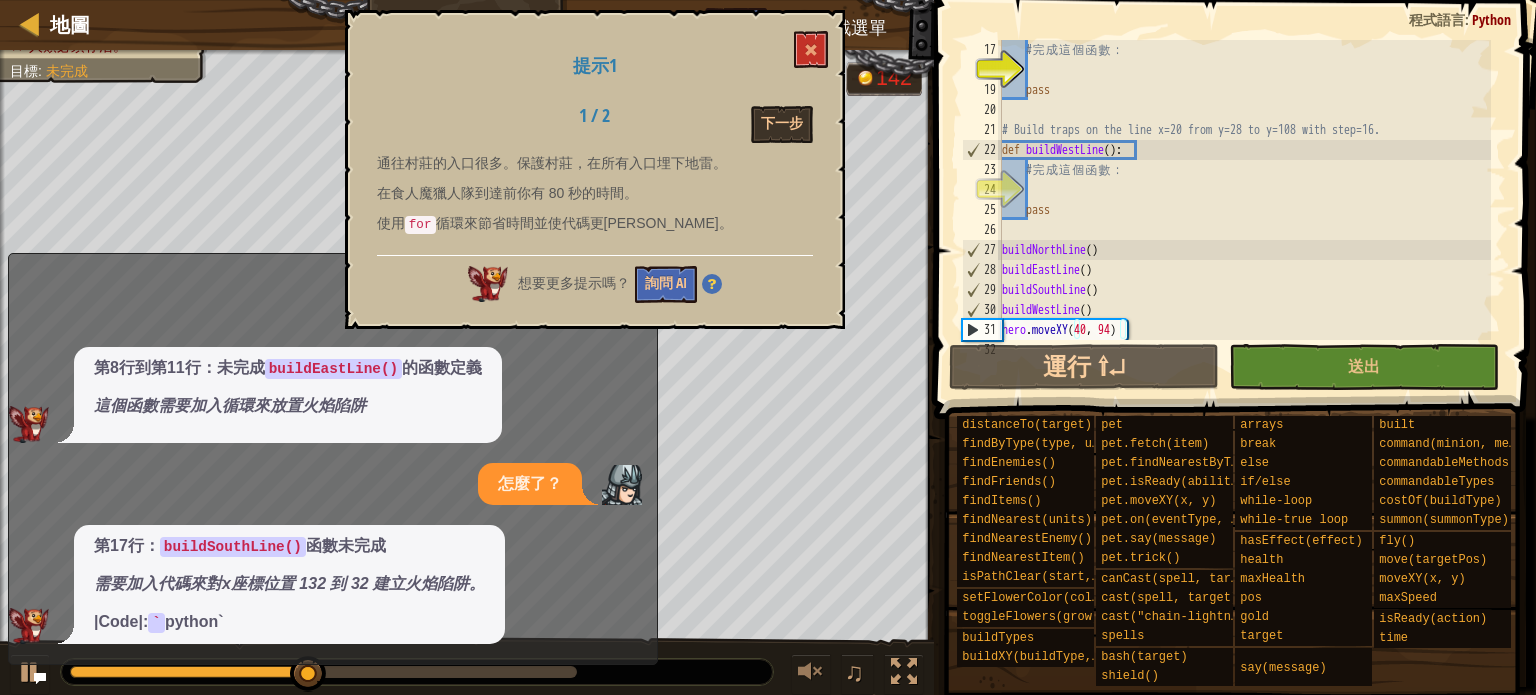 click on "提示1" at bounding box center (595, 66) 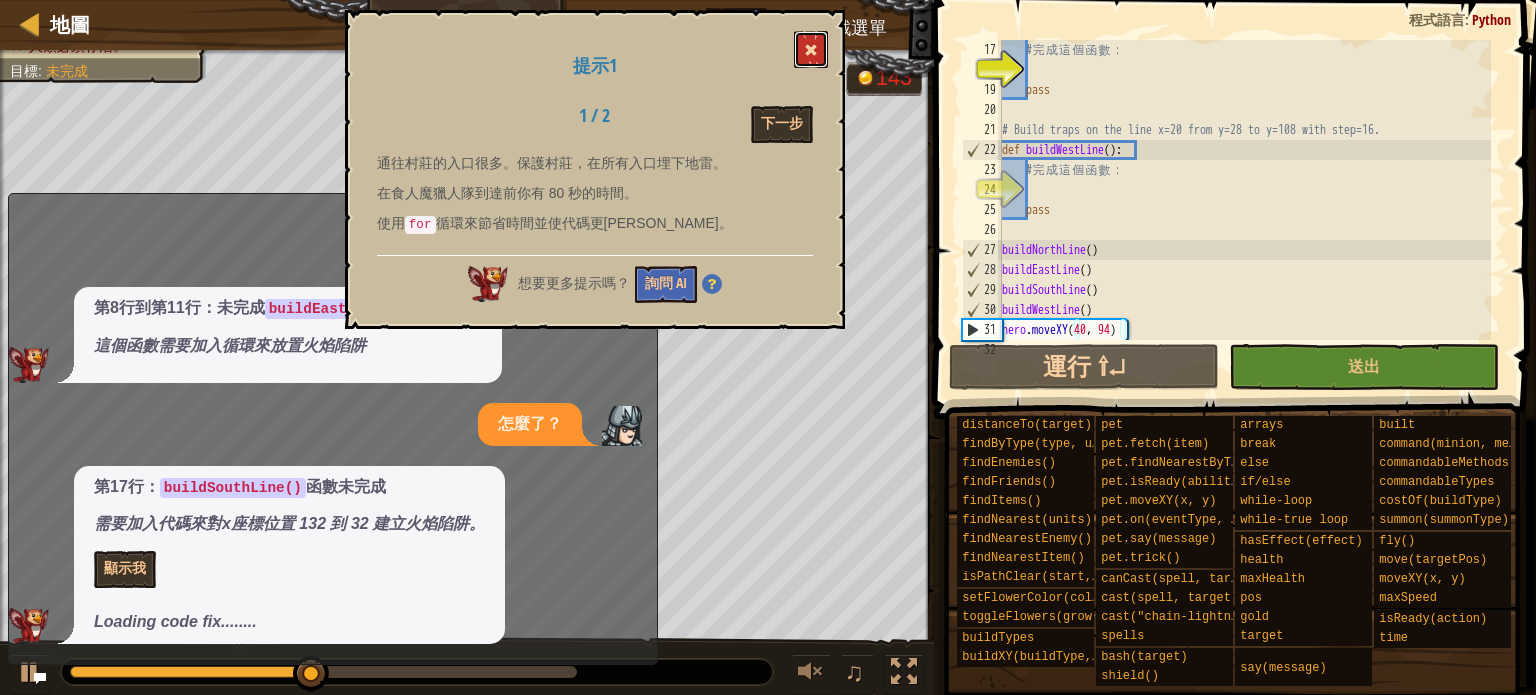 click at bounding box center [811, 49] 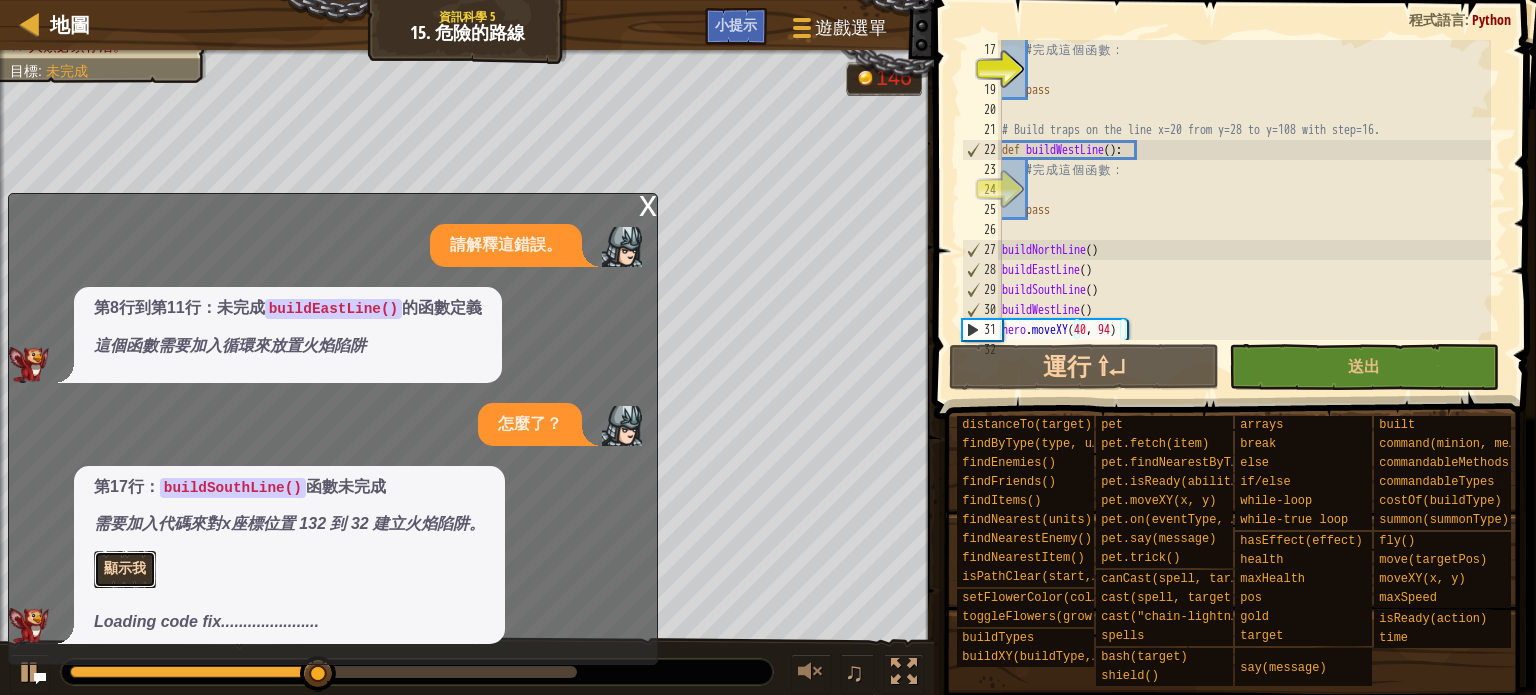 click on "顯示我" at bounding box center (125, 569) 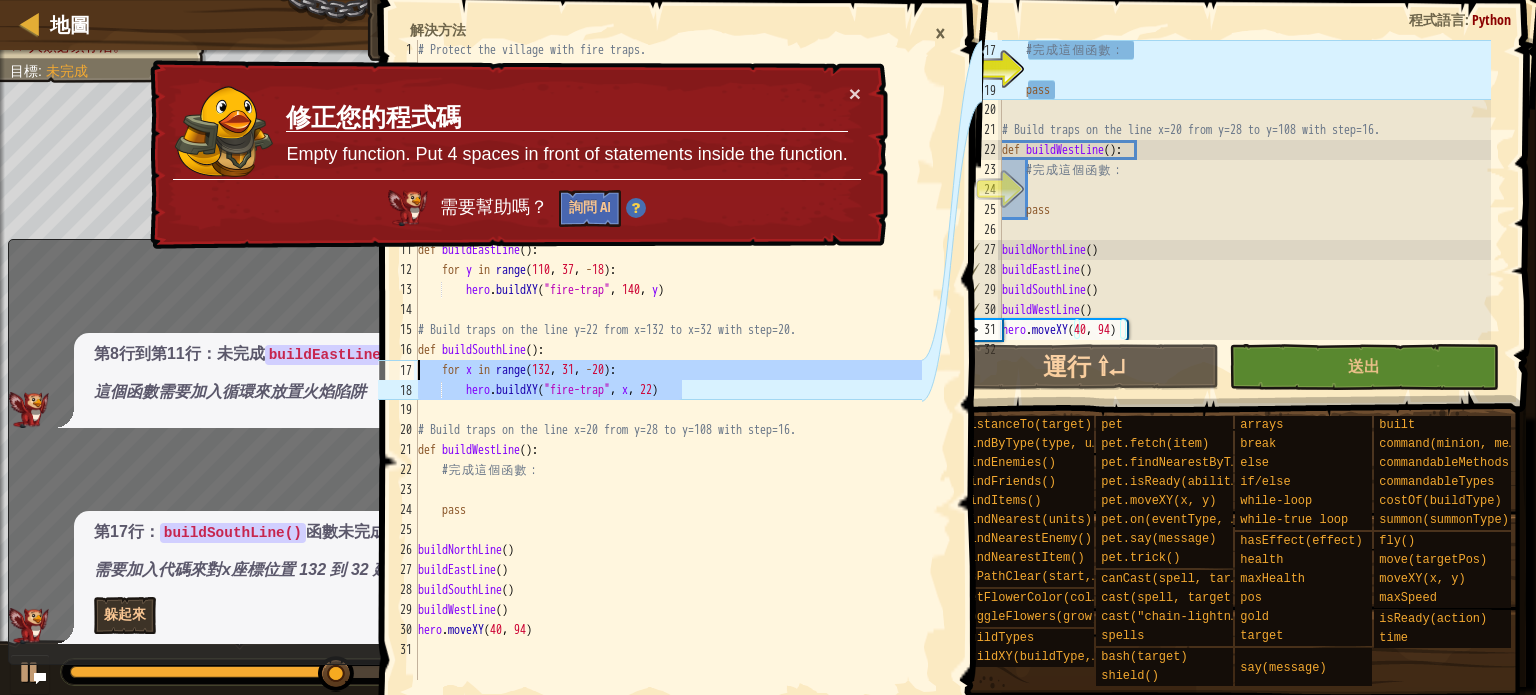 drag, startPoint x: 684, startPoint y: 395, endPoint x: 409, endPoint y: 371, distance: 276.0453 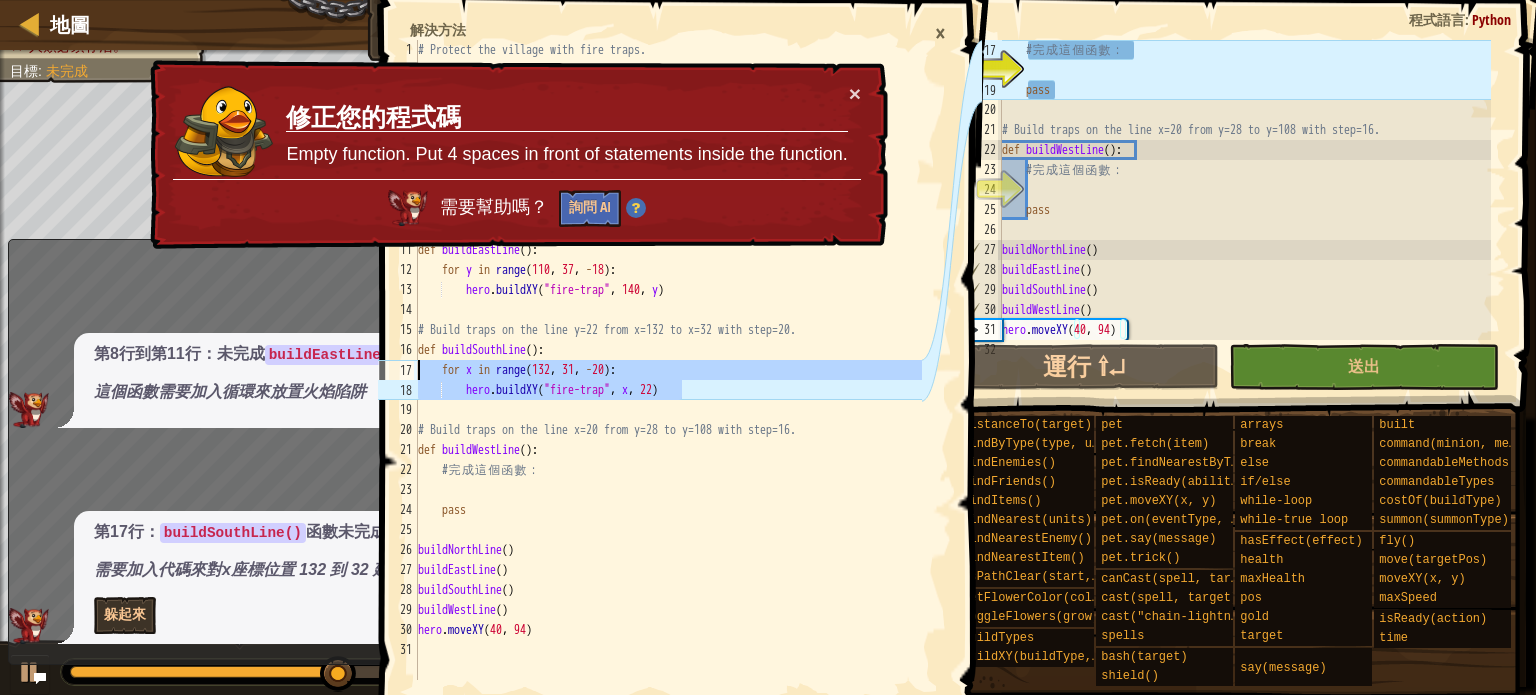 type on "for x in range(132, 31, -20):
hero.buildXY("fire-trap", x, 22)" 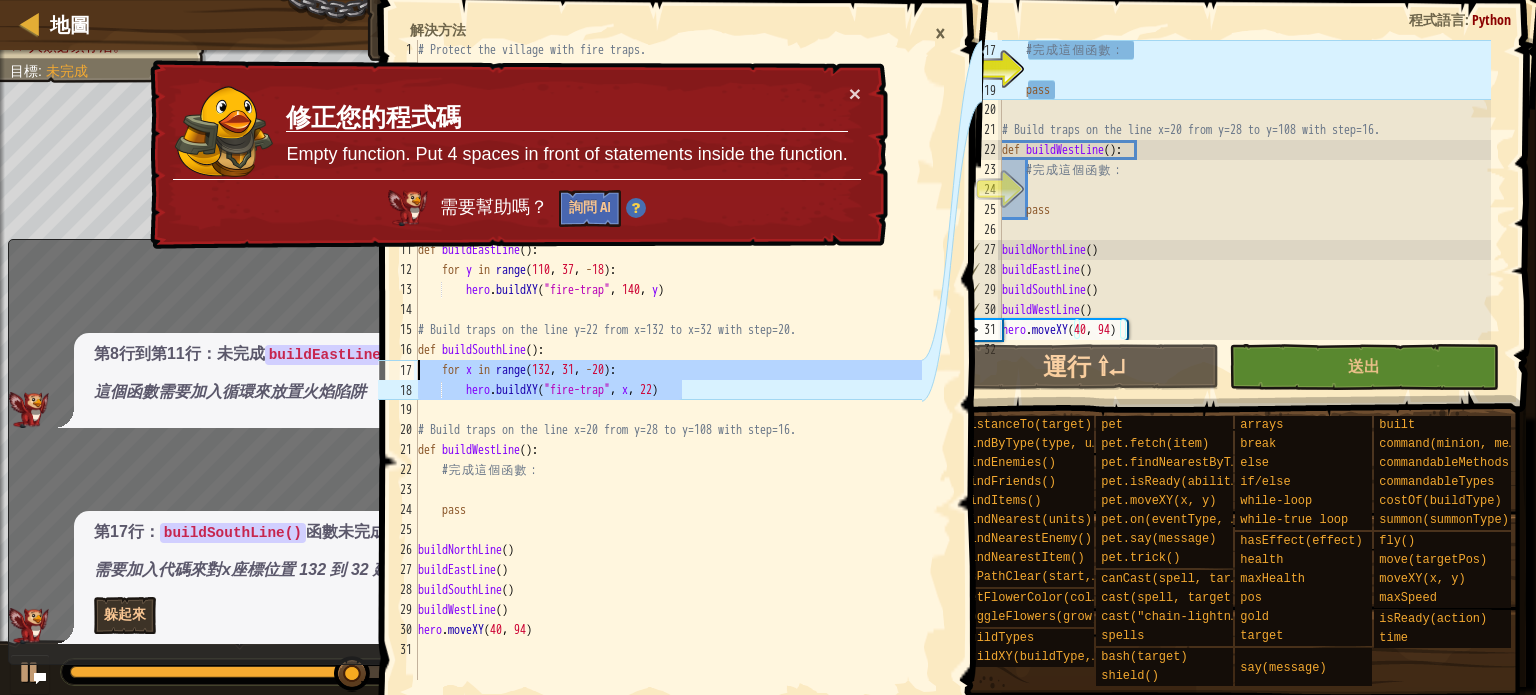 scroll, scrollTop: 260, scrollLeft: 0, axis: vertical 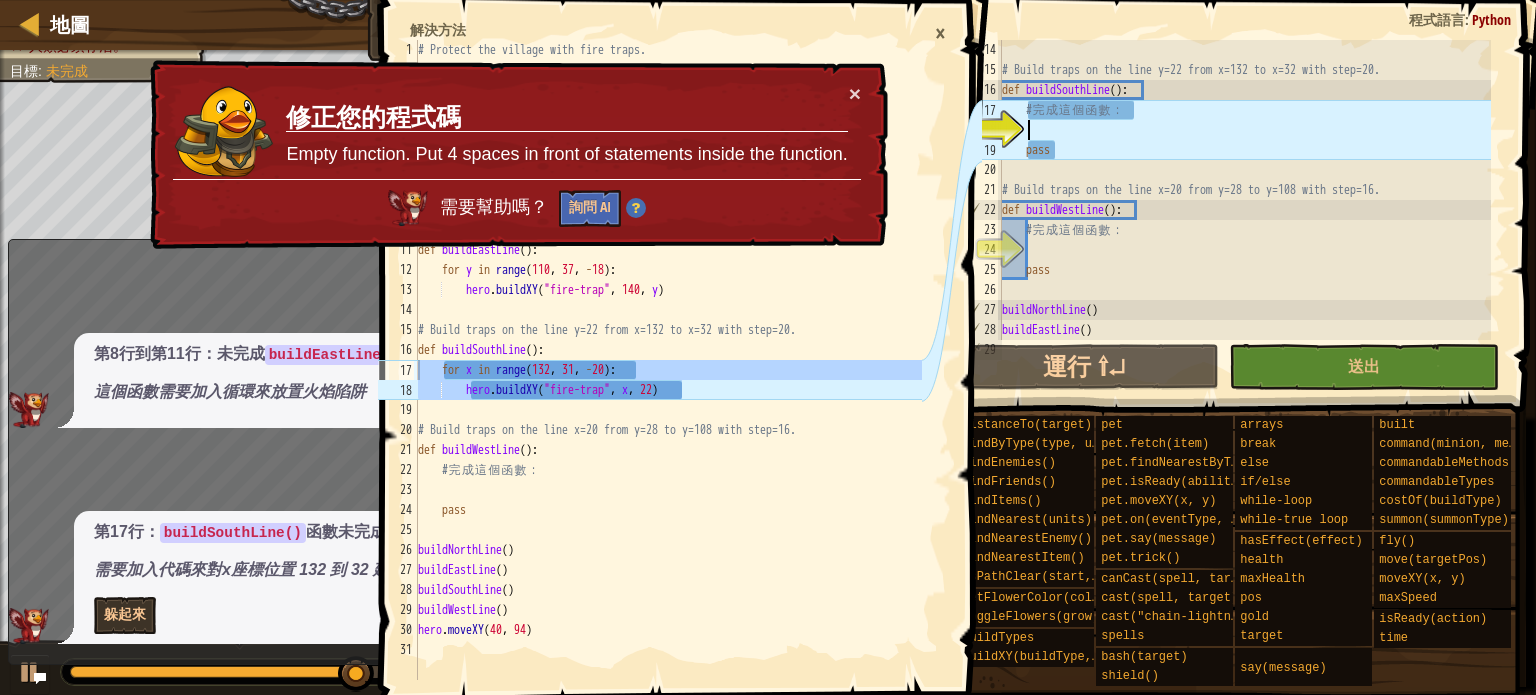 click on "# Build traps on the line y=22 from x=132 to x=32 with step=20. def   buildSouthLine ( ) :      #  完 成 這 個 函 數 ：           pass # Build traps on the line x=20 from y=28 to y=108 with step=16. def   buildWestLine ( ) :      #  完 成 這 個 函 數 ：           pass buildNorthLine ( ) buildEastLine ( ) buildSouthLine ( )" at bounding box center [1244, 210] 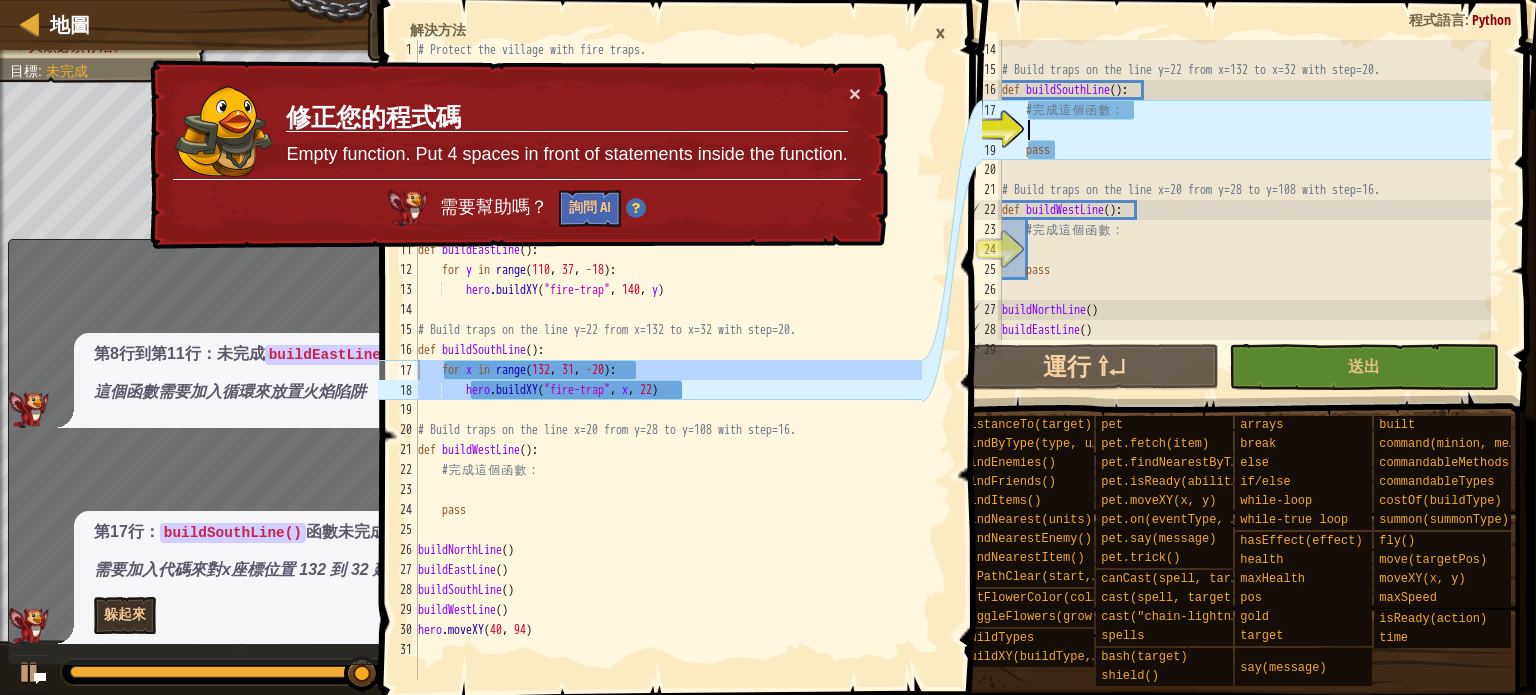 paste on "hero.buildXY("fire-trap", x, 22)" 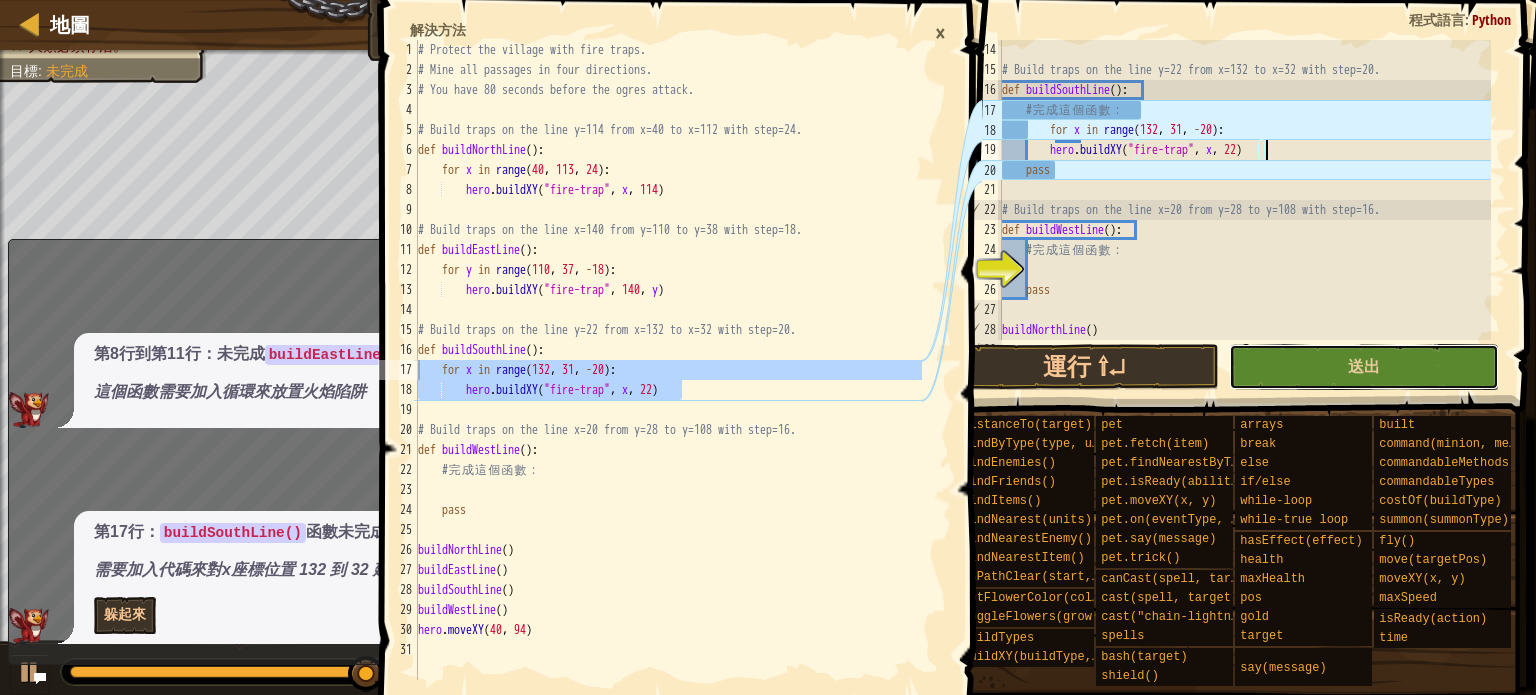 click on "送出" at bounding box center [1364, 367] 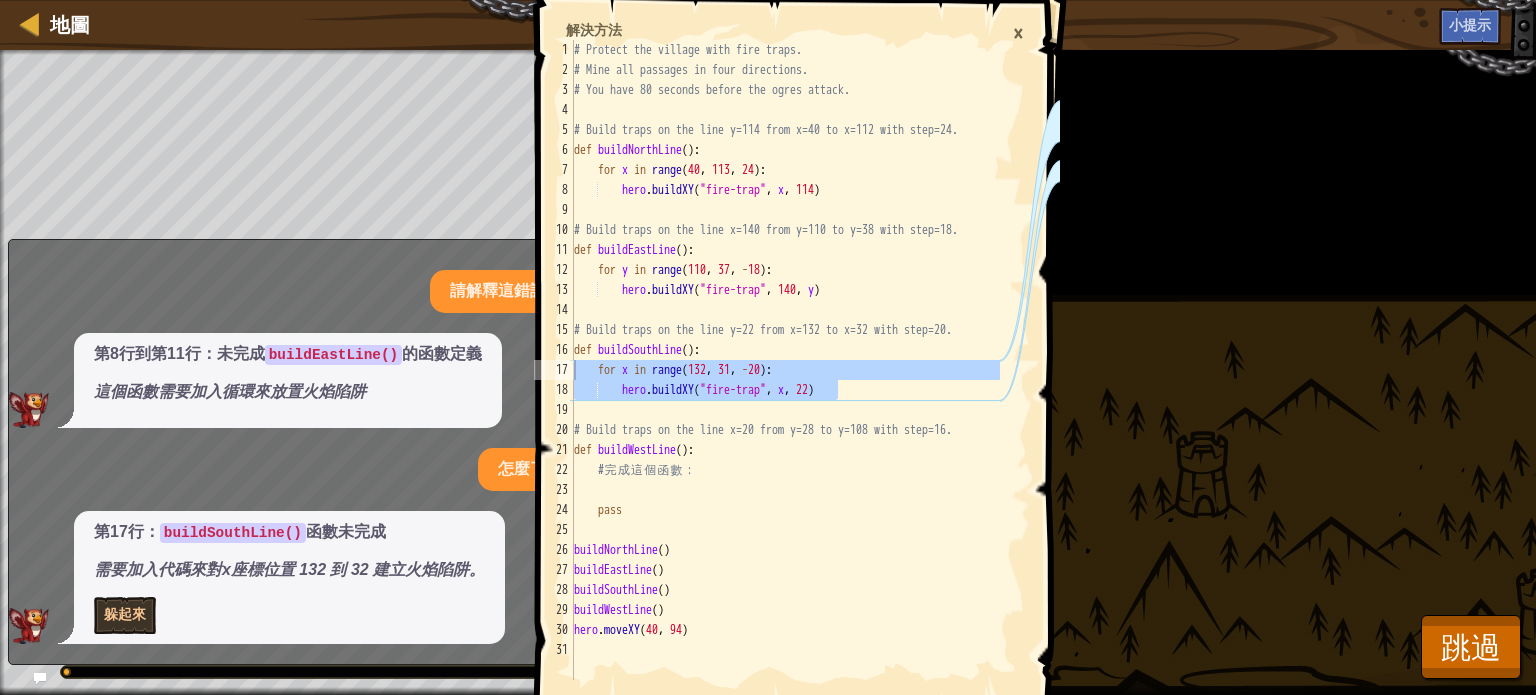 click on "×" at bounding box center [1018, 33] 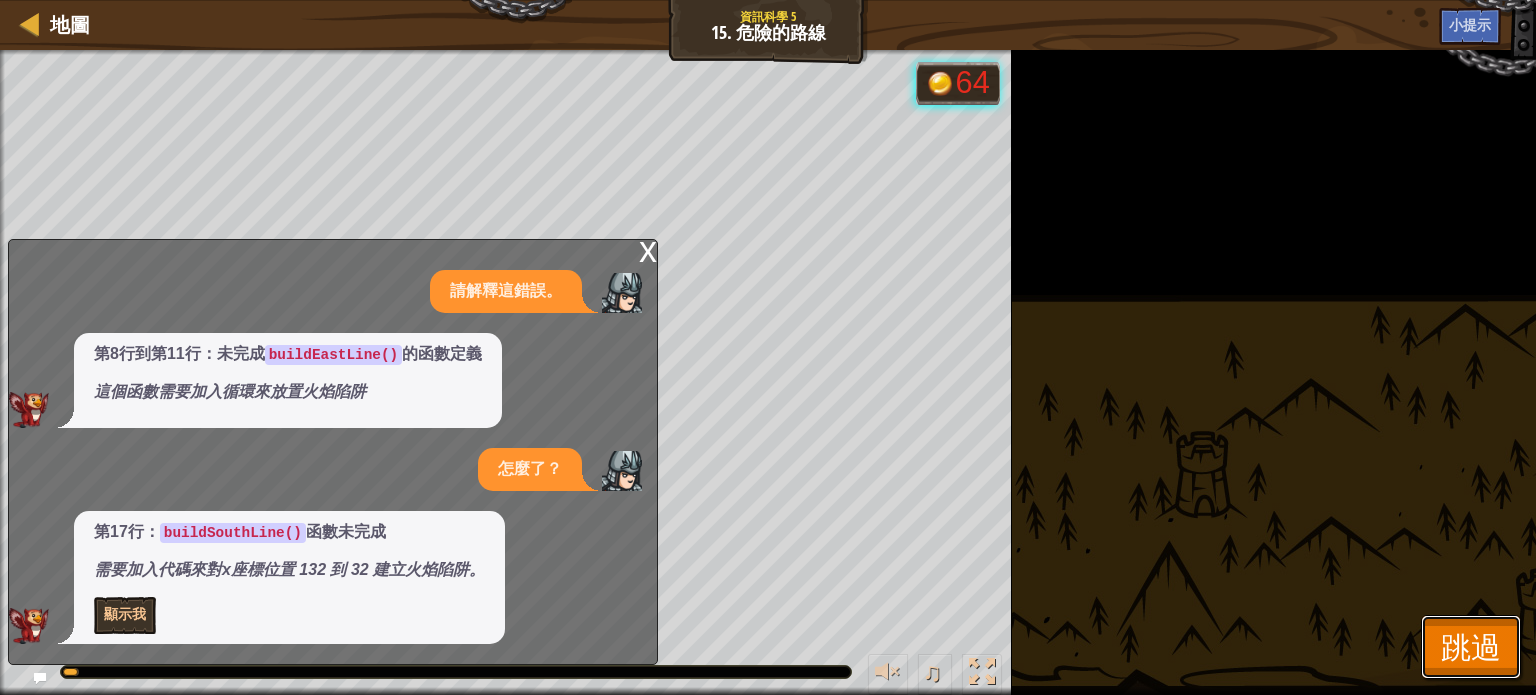 click on "跳過" at bounding box center (1471, 646) 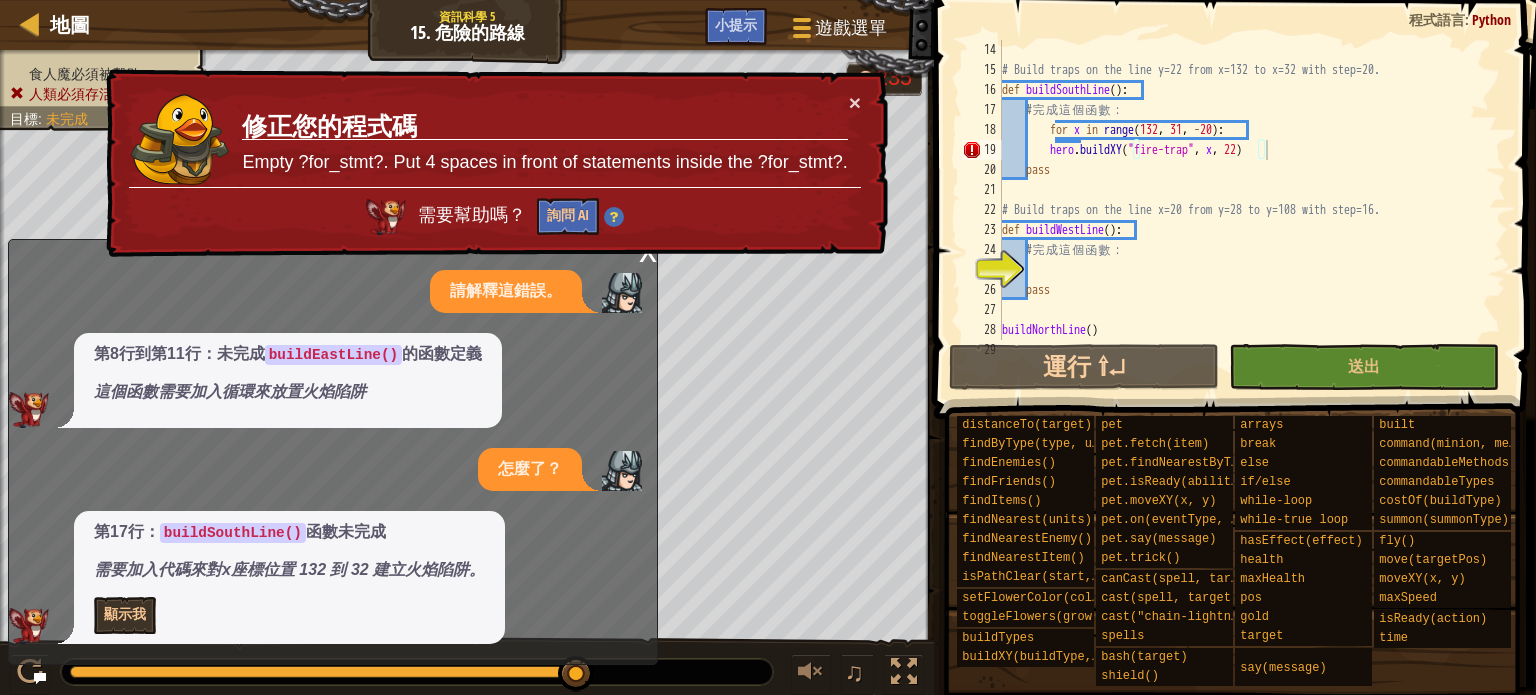click on "# Build traps on the line y=22 from x=132 to x=32 with step=20. def   buildSouthLine ( ) :      #  完 成 這 個 函 數 ：          for   x   in   range ( 132 ,   31 ,   - 20 ) :          hero . buildXY ( "fire-trap" ,   x ,   22 )      pass # Build traps on the line x=20 from y=28 to y=108 with step=16. def   buildWestLine ( ) :      #  完 成 這 個 函 數 ：           pass buildNorthLine ( ) buildEastLine ( )" at bounding box center (1244, 210) 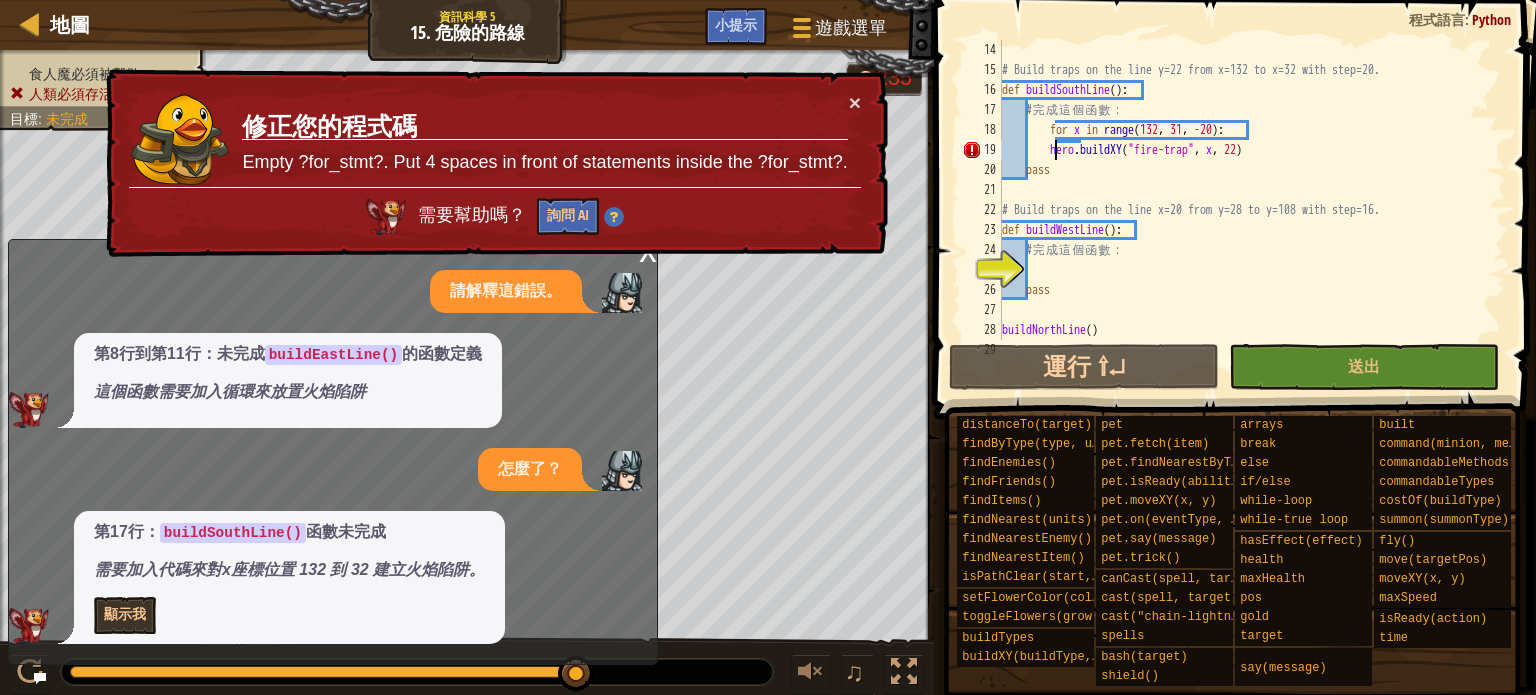 click on "# Build traps on the line y=22 from x=132 to x=32 with step=20. def   buildSouthLine ( ) :      #  完 成 這 個 函 數 ：          for   x   in   range ( 132 ,   31 ,   - 20 ) :          hero . buildXY ( "fire-trap" ,   x ,   22 )      pass # Build traps on the line x=20 from y=28 to y=108 with step=16. def   buildWestLine ( ) :      #  完 成 這 個 函 數 ：           pass buildNorthLine ( ) buildEastLine ( )" at bounding box center (1244, 210) 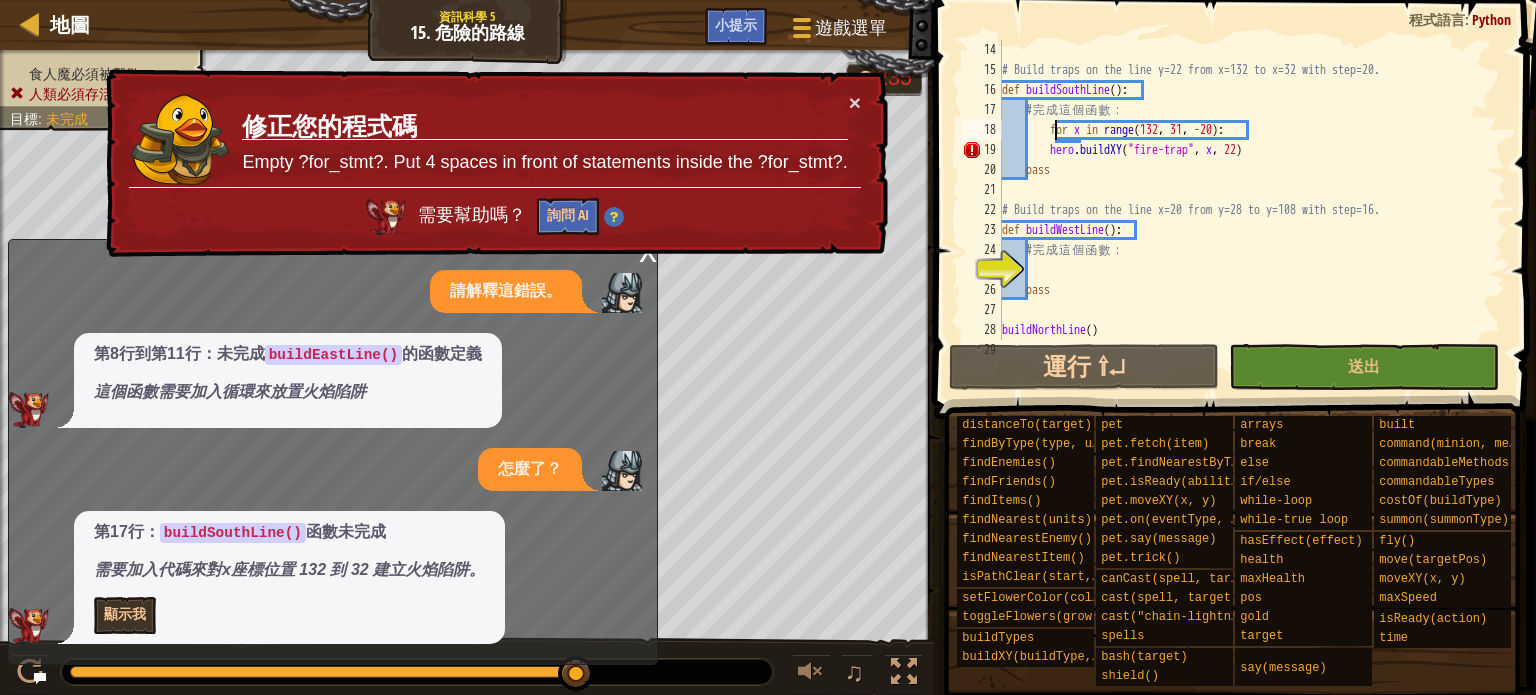 type on "for x in range(132, 31, -20):" 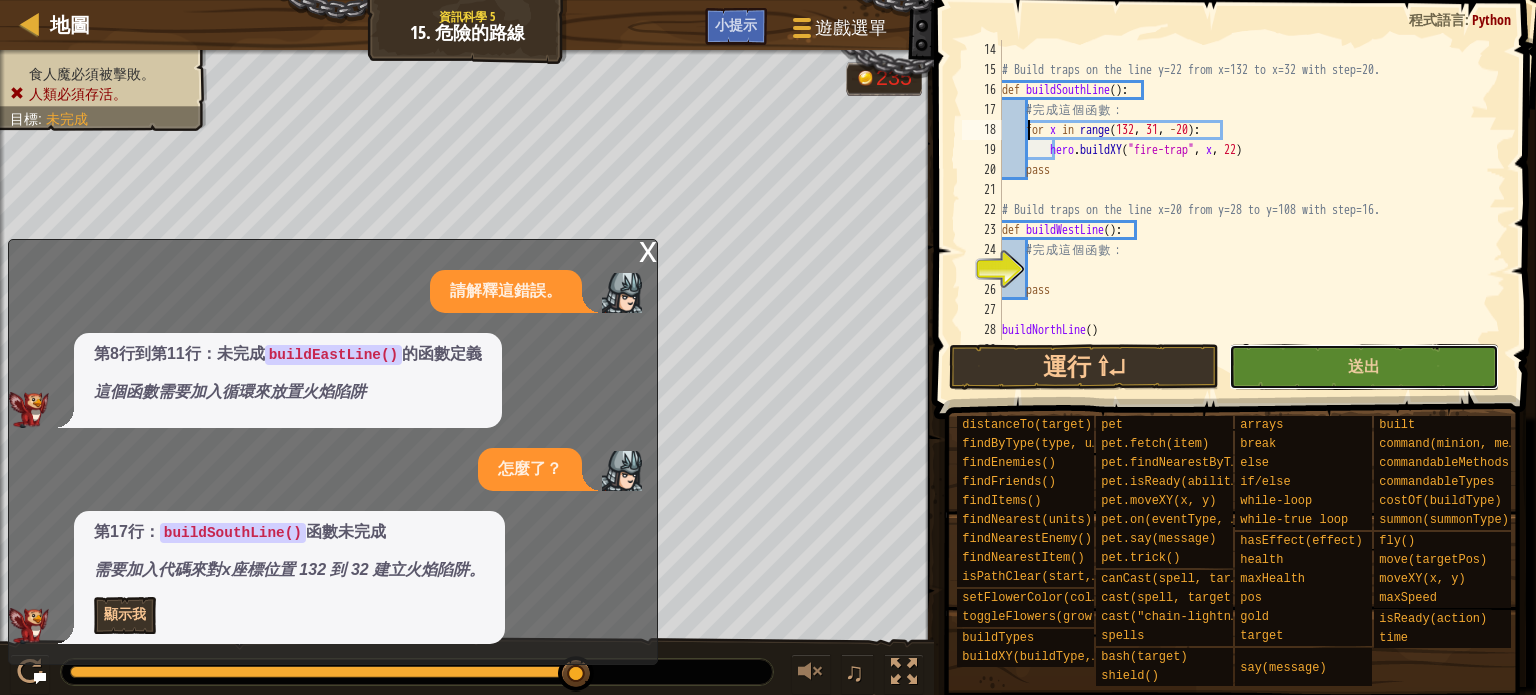 click on "送出" at bounding box center [1364, 367] 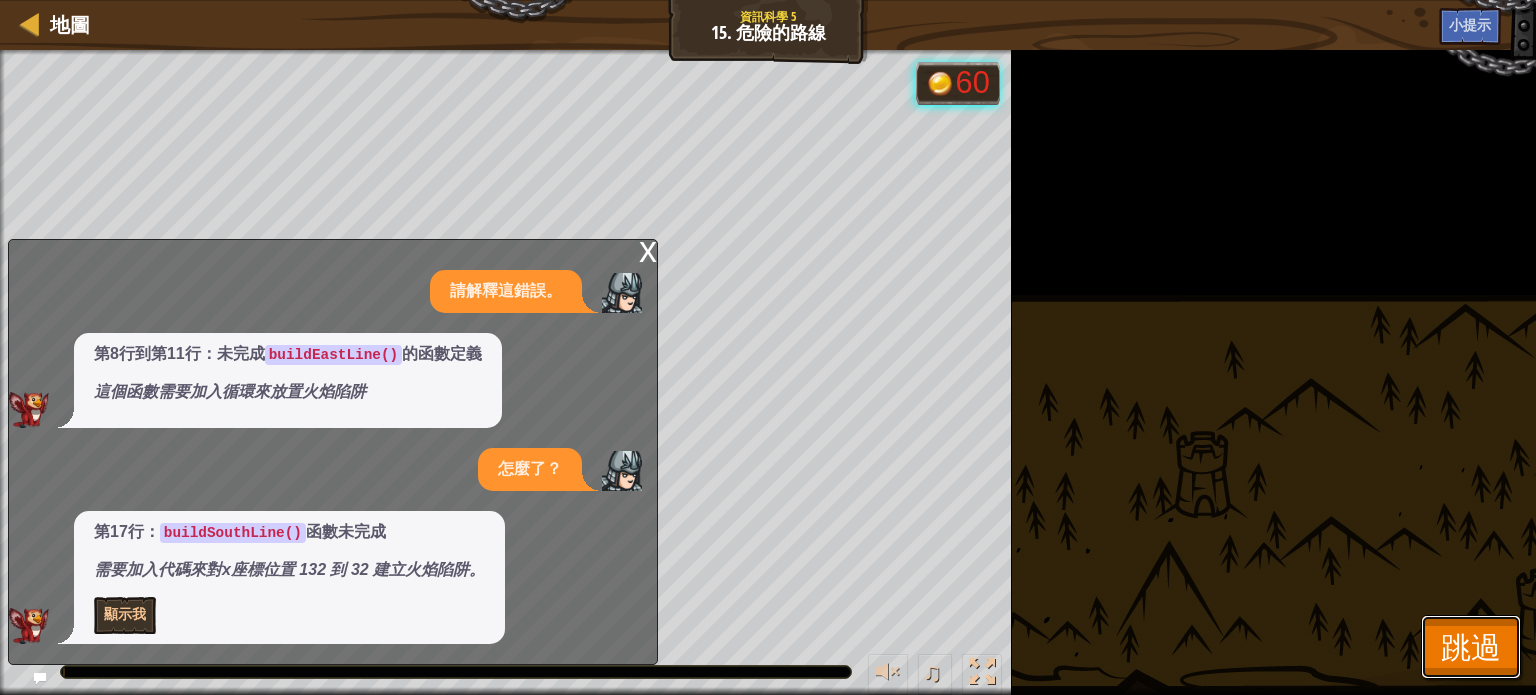click on "跳過" at bounding box center [1471, 646] 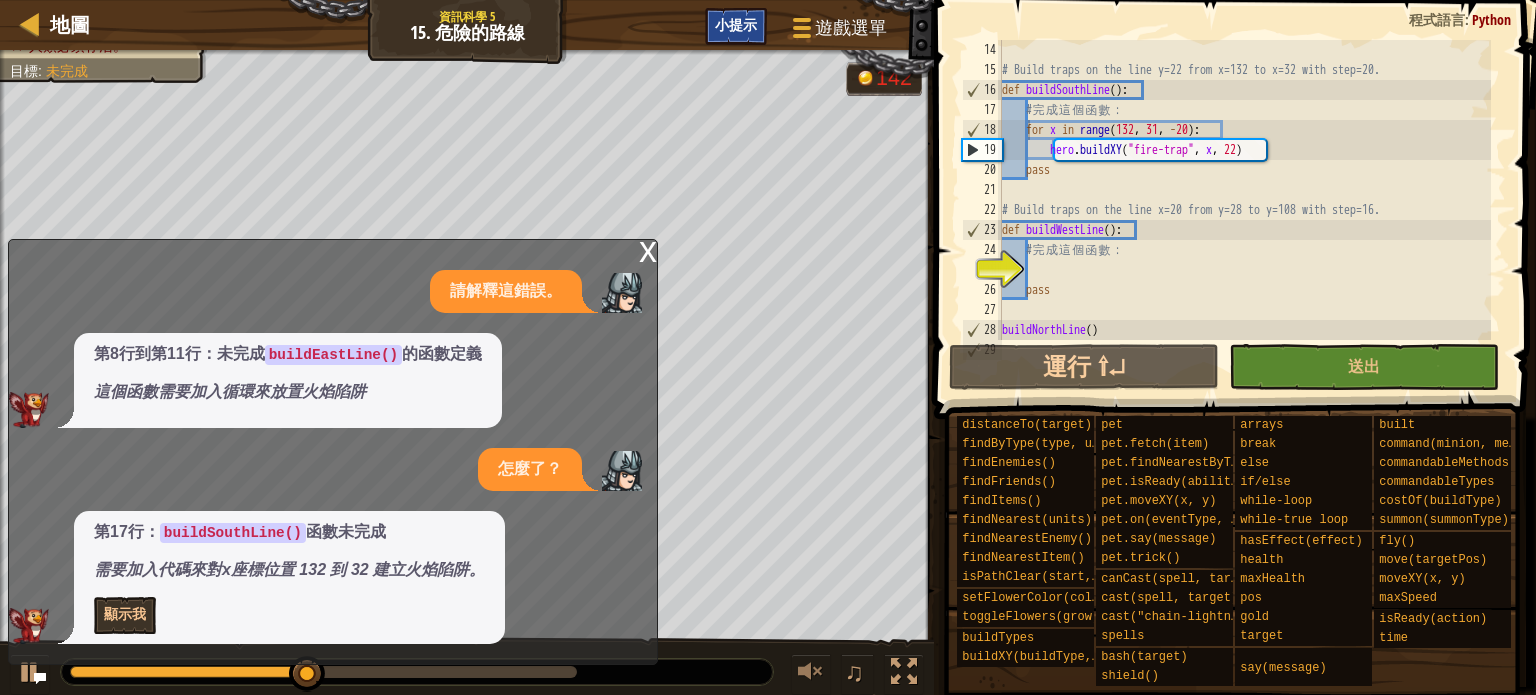 click on "小提示" at bounding box center (736, 24) 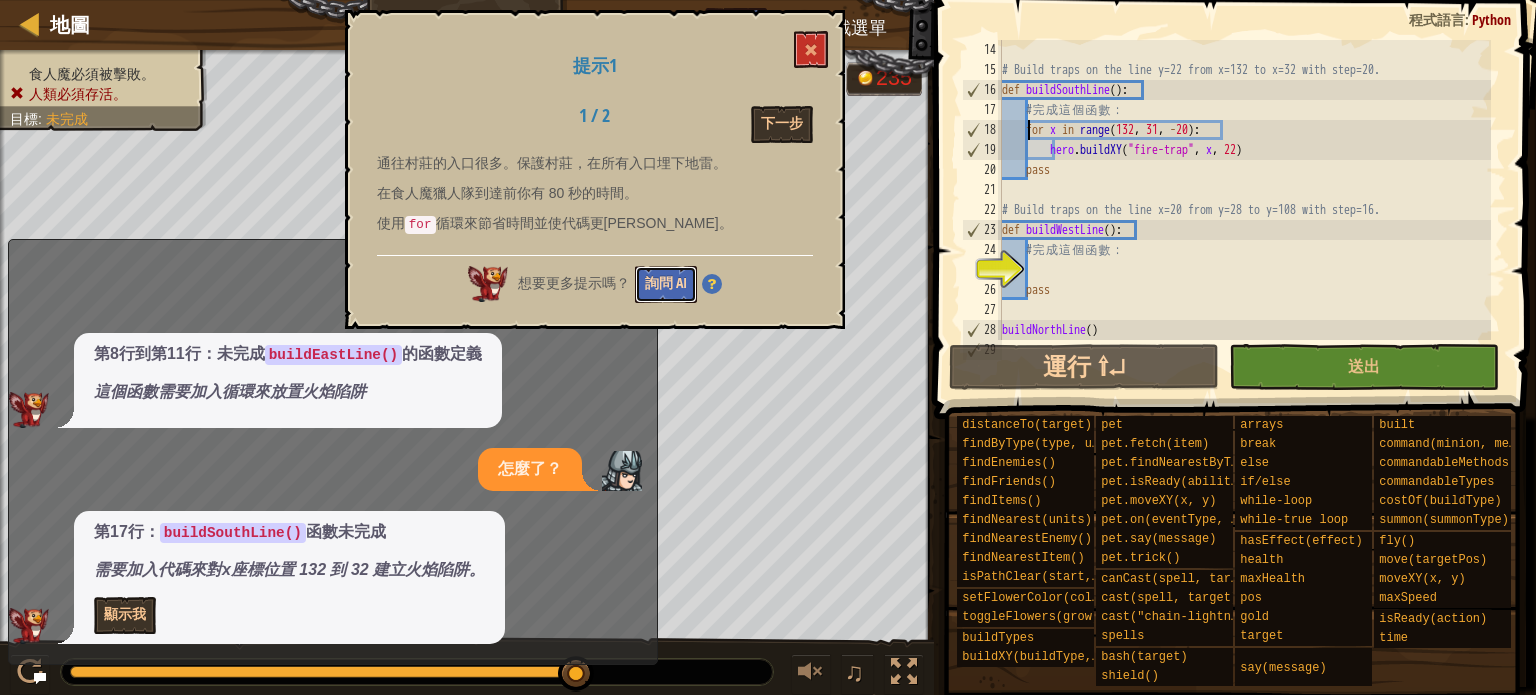 click on "詢問 AI" at bounding box center (666, 284) 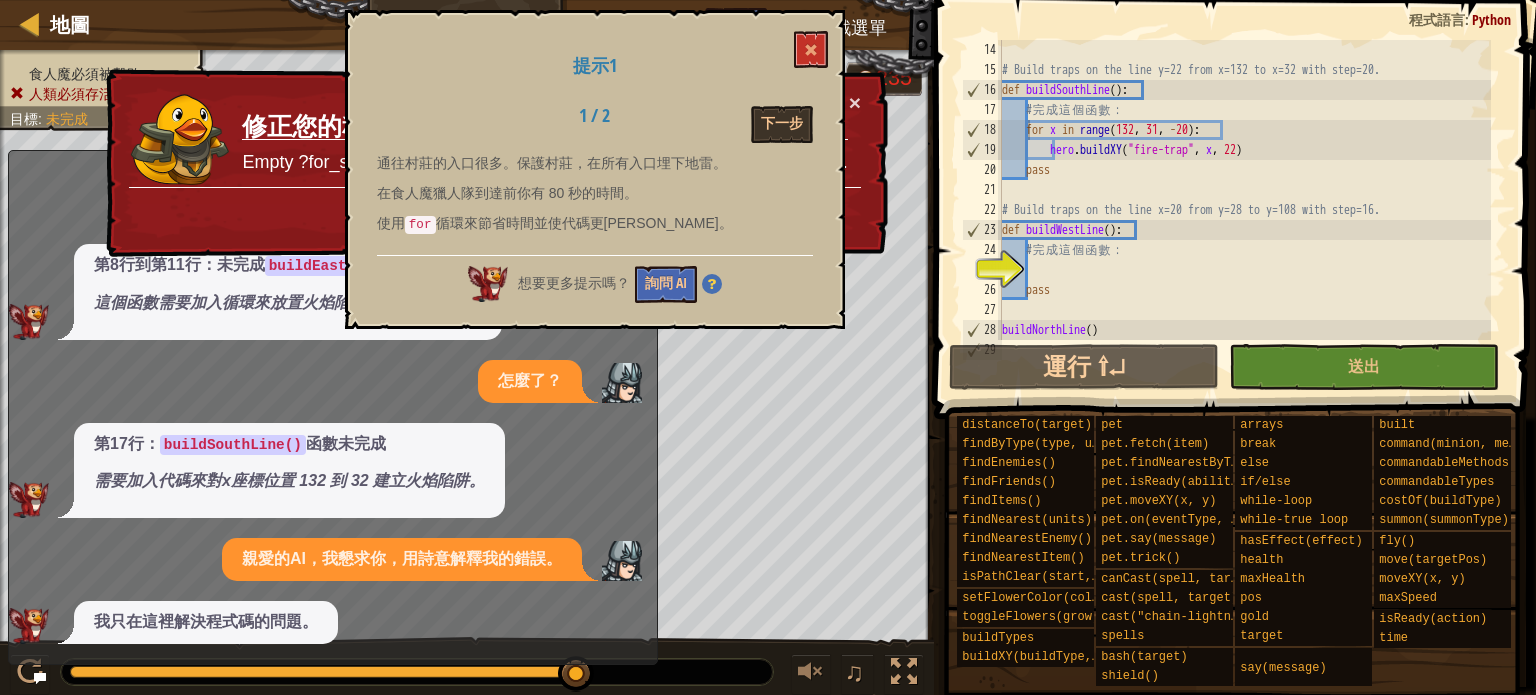 click on "我只在這裡解決程式碼的問題。" at bounding box center [206, 622] 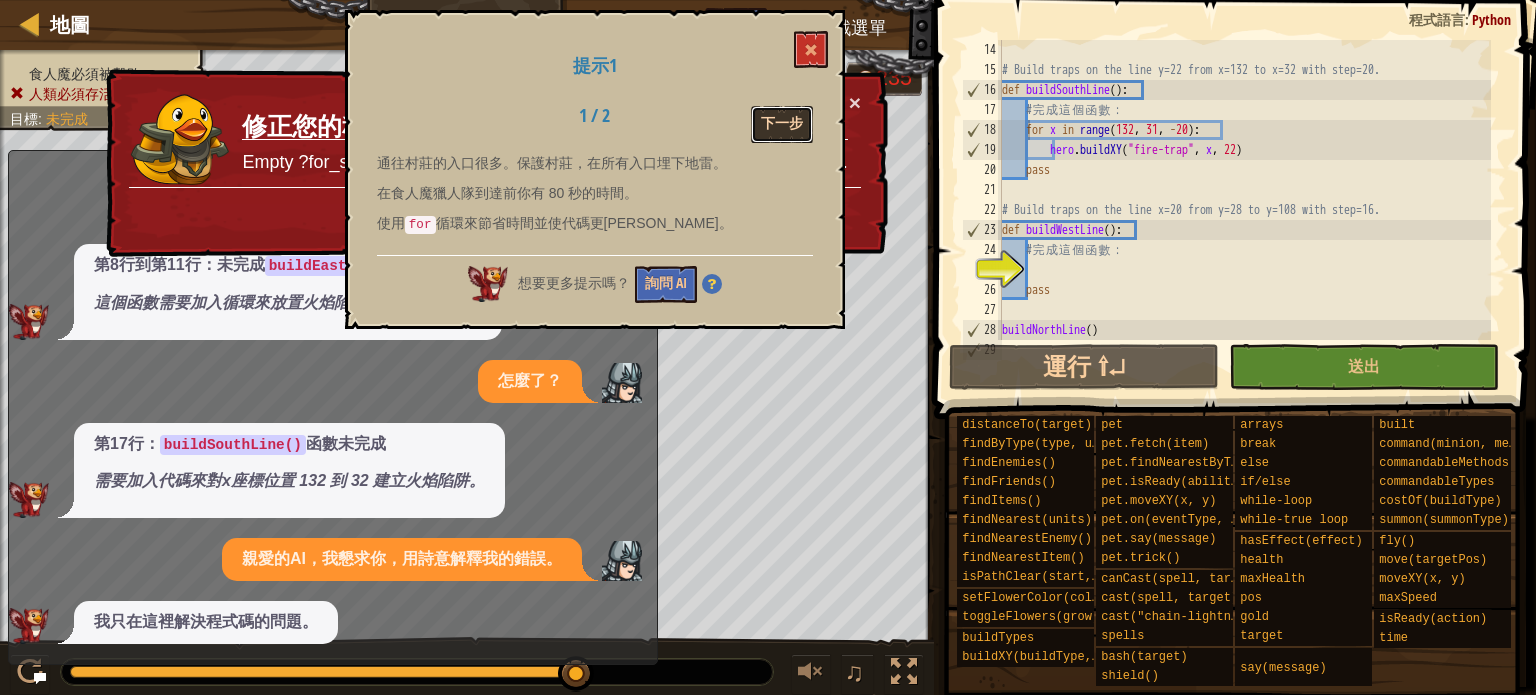 click on "下一步" at bounding box center (782, 124) 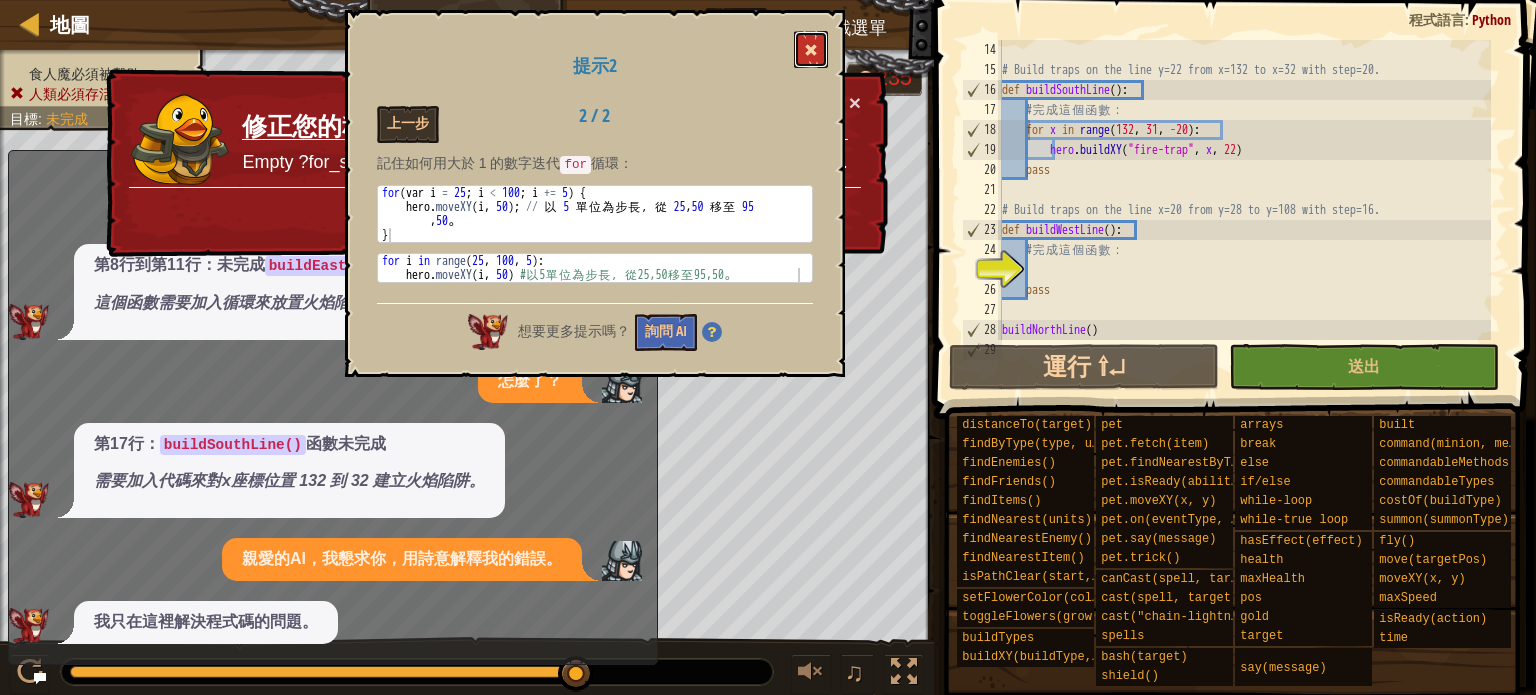 click at bounding box center [811, 49] 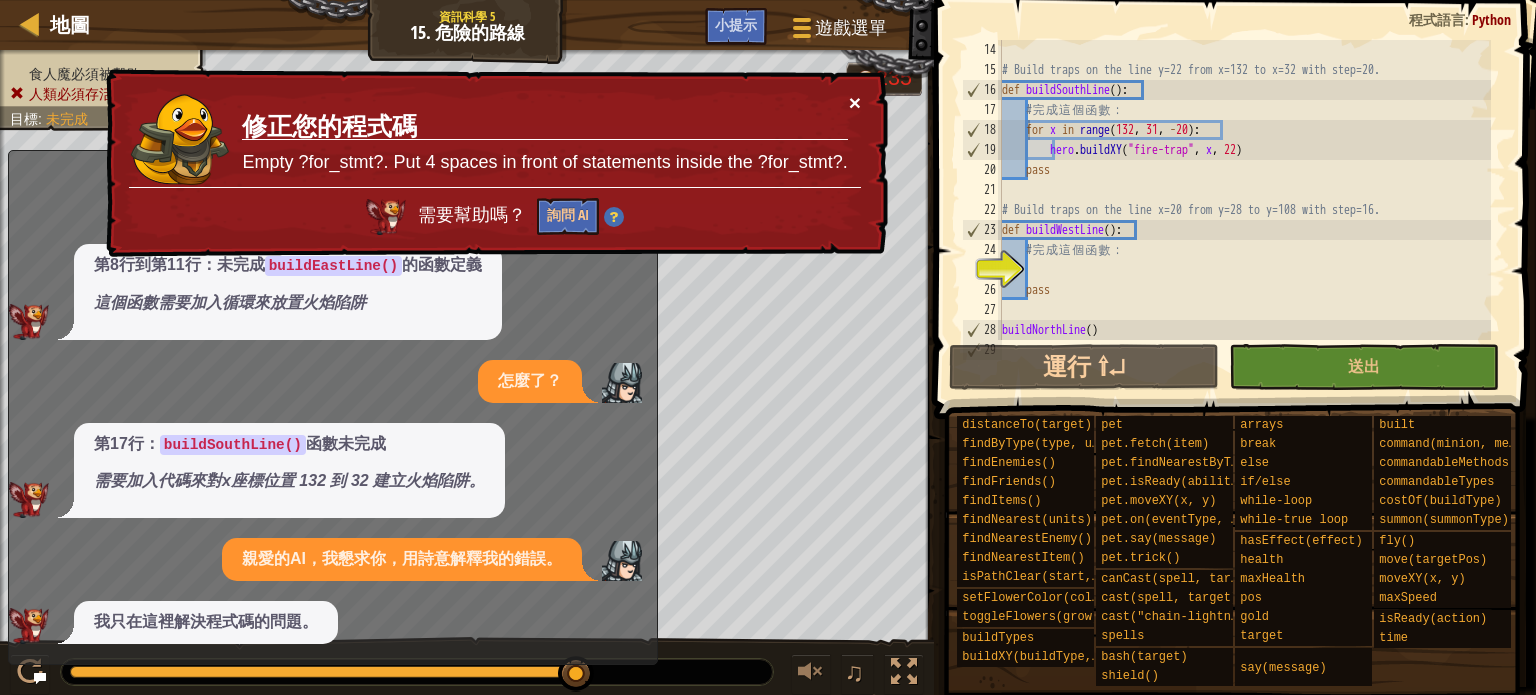 click on "×" at bounding box center [854, 96] 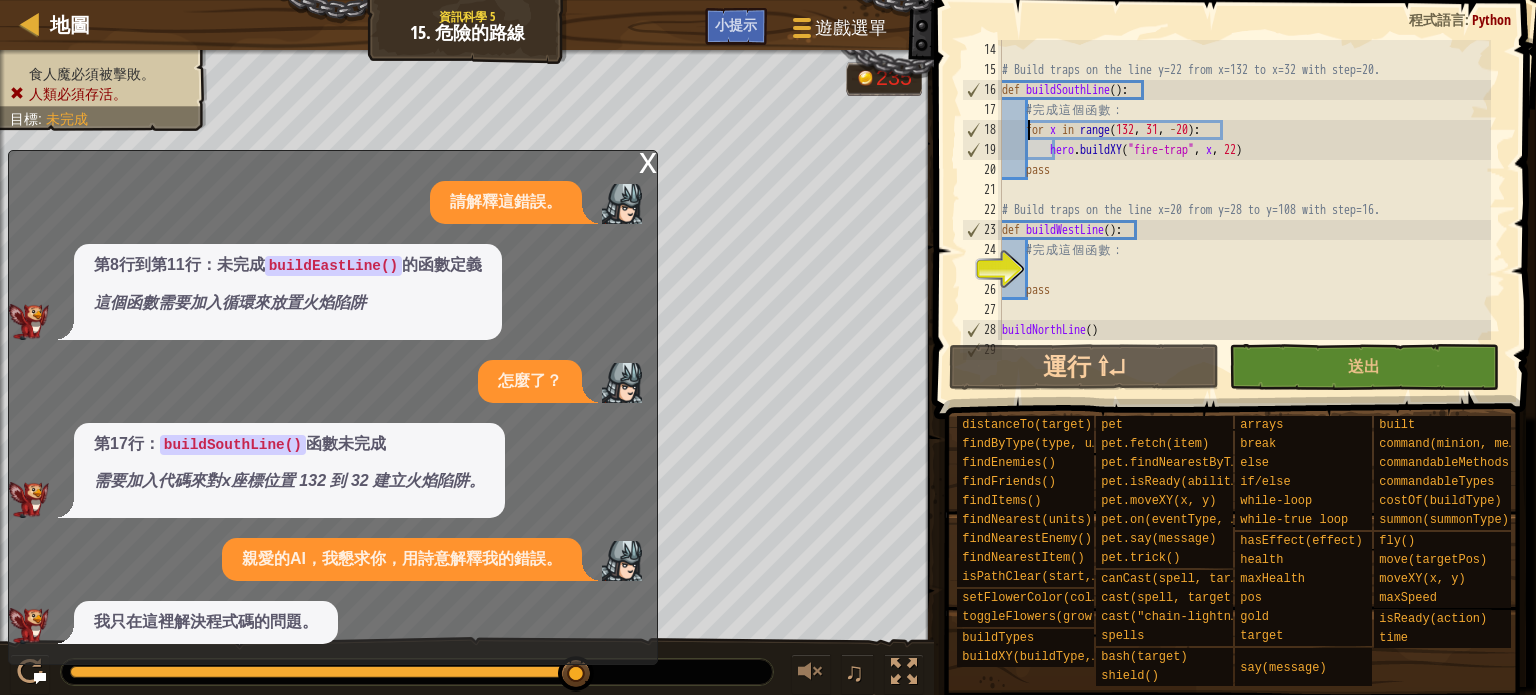 click on "# Build traps on the line y=22 from x=132 to x=32 with step=20. def   buildSouthLine ( ) :      #  完 成 這 個 函 數 ：      for   x   in   range ( 132 ,   31 ,   - 20 ) :          hero . buildXY ( "fire-trap" ,   x ,   22 )      pass # Build traps on the line x=20 from y=28 to y=108 with step=16. def   buildWestLine ( ) :      #  完 成 這 個 函 數 ：           pass buildNorthLine ( ) buildEastLine ( )" at bounding box center (1244, 210) 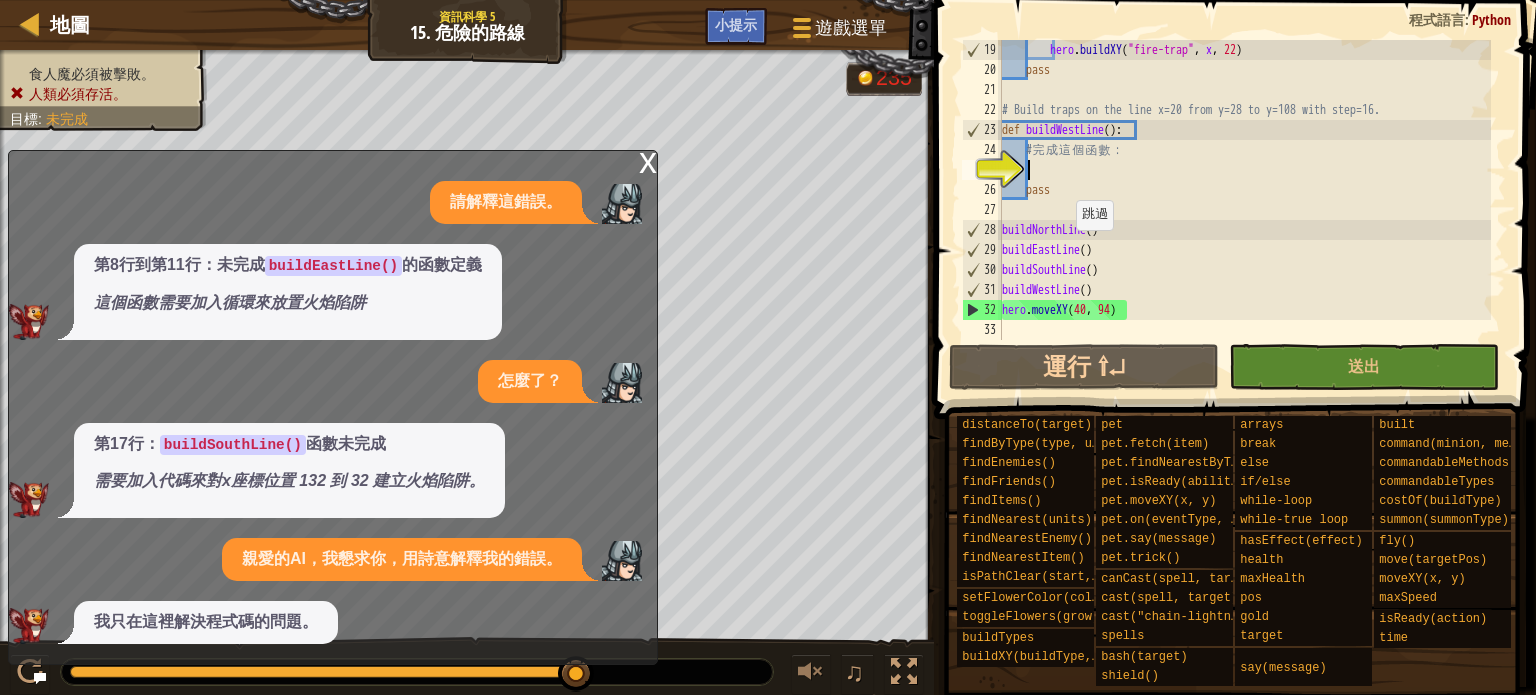 scroll, scrollTop: 360, scrollLeft: 0, axis: vertical 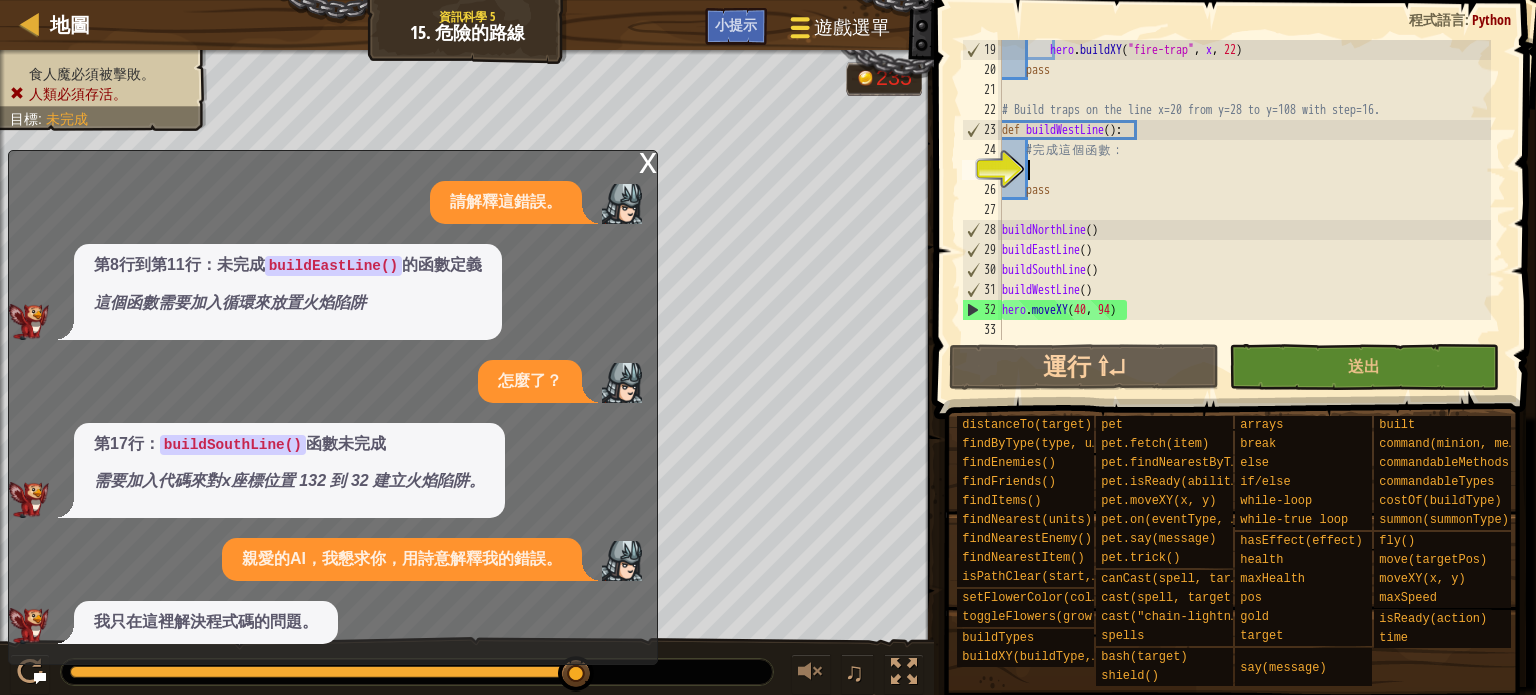 click on "遊戲選單" at bounding box center [852, 27] 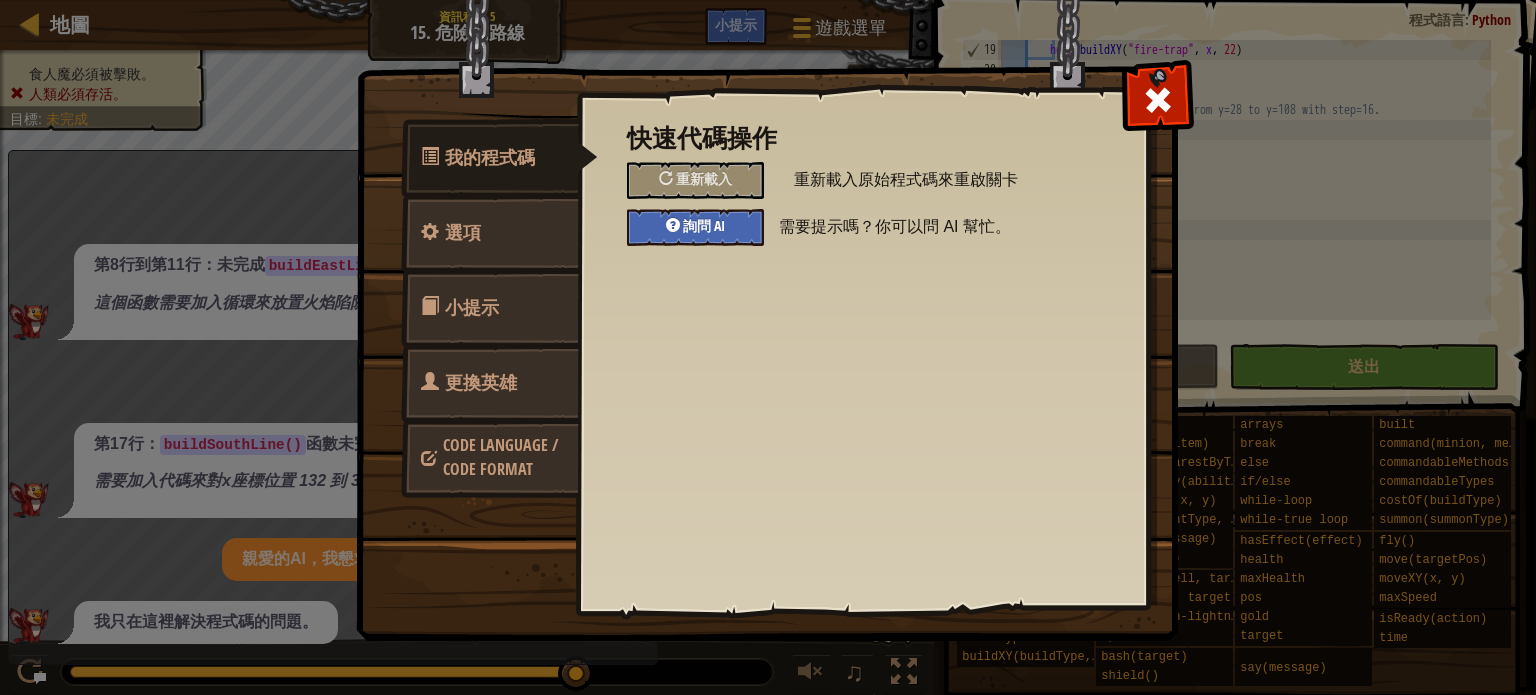 click at bounding box center (673, 225) 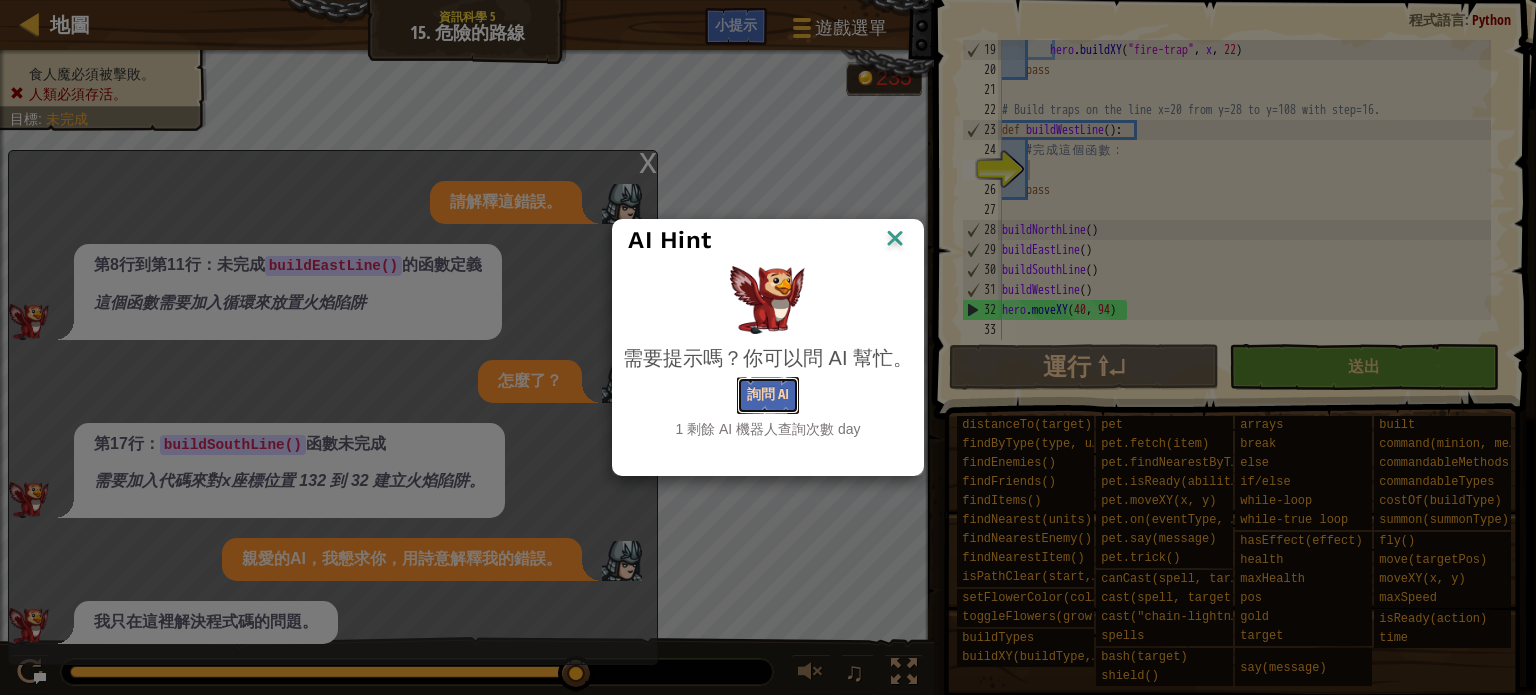 click on "詢問 AI" at bounding box center (768, 395) 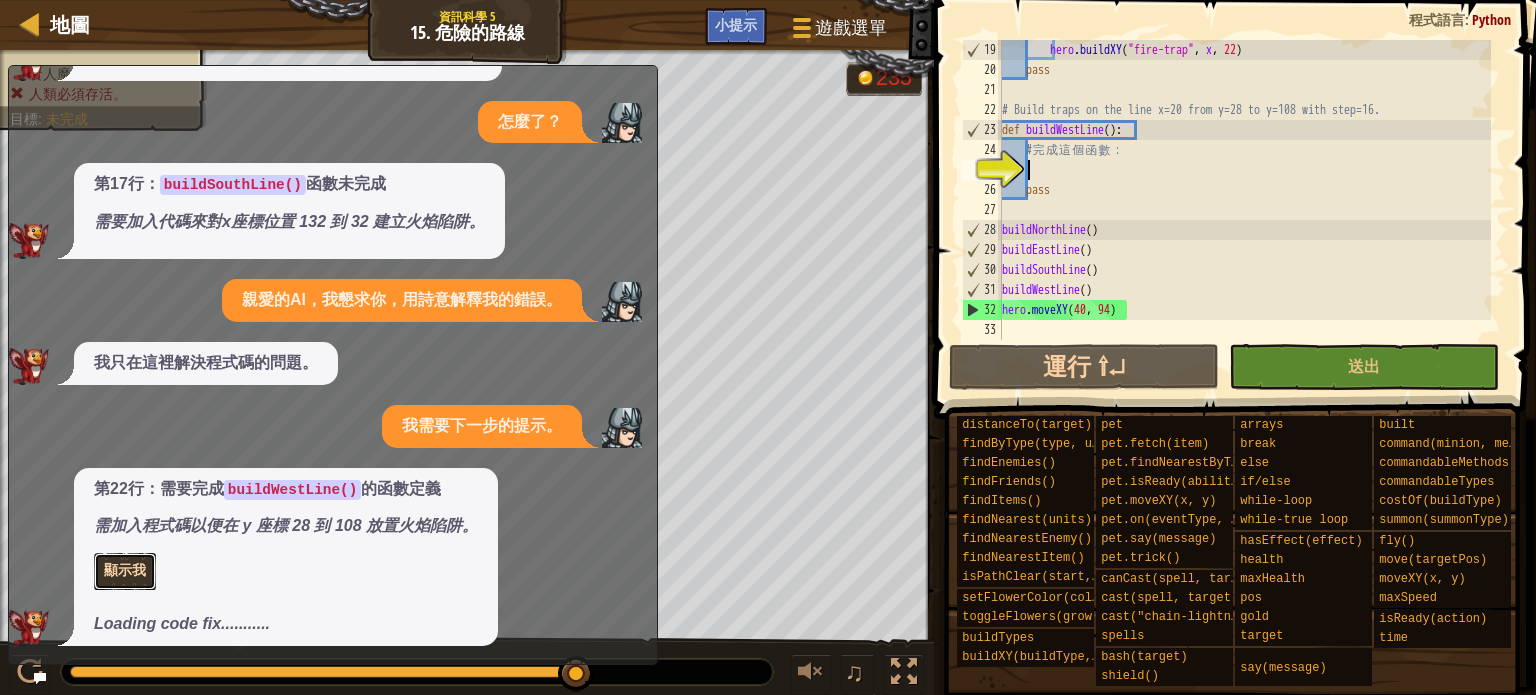 scroll, scrollTop: 175, scrollLeft: 0, axis: vertical 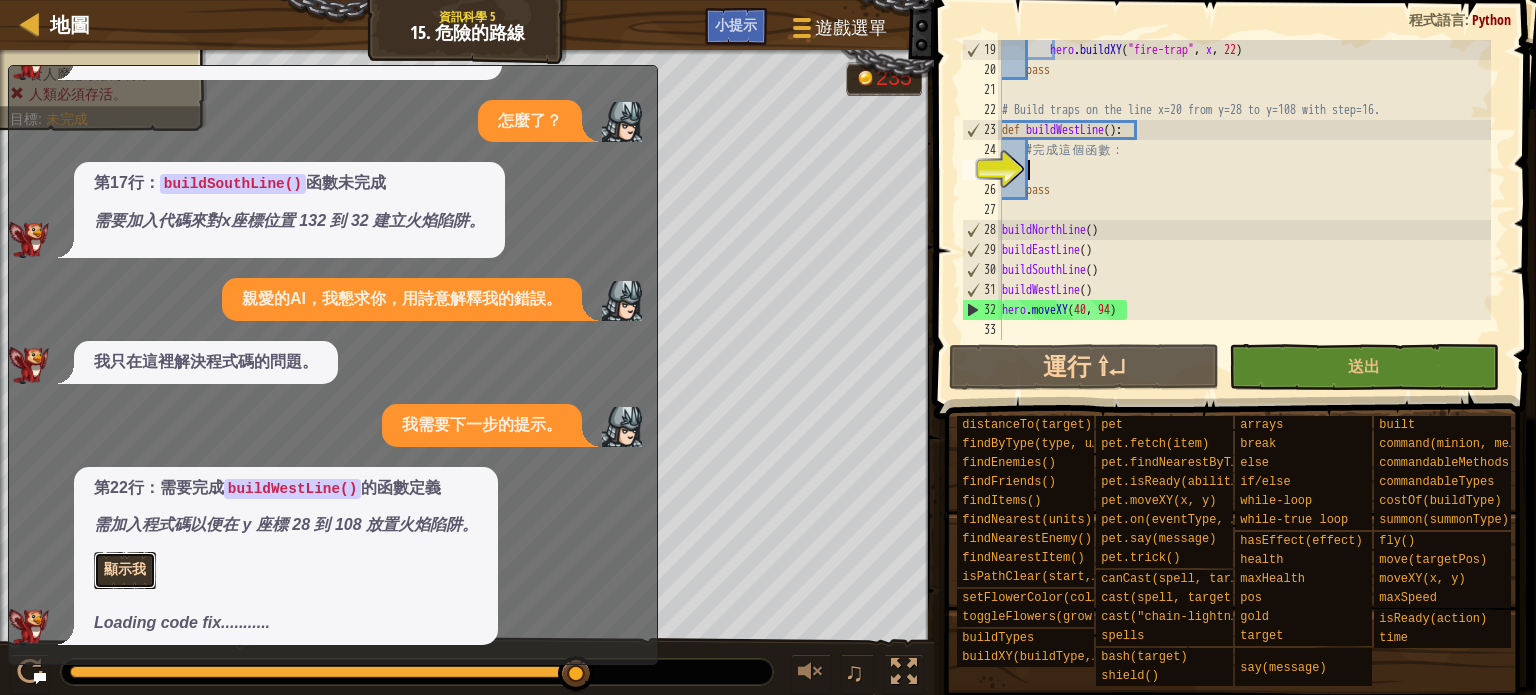 click on "顯示我" at bounding box center (125, 570) 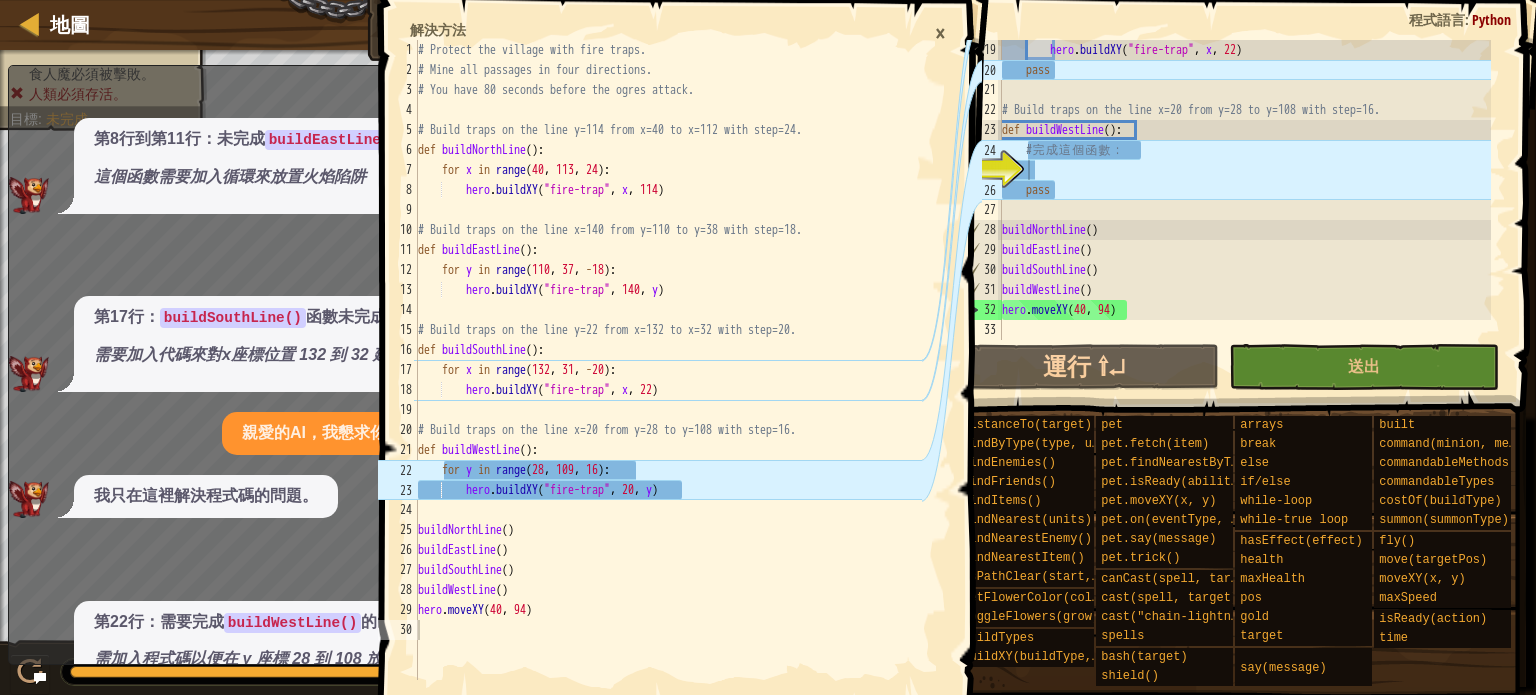 scroll, scrollTop: 128, scrollLeft: 0, axis: vertical 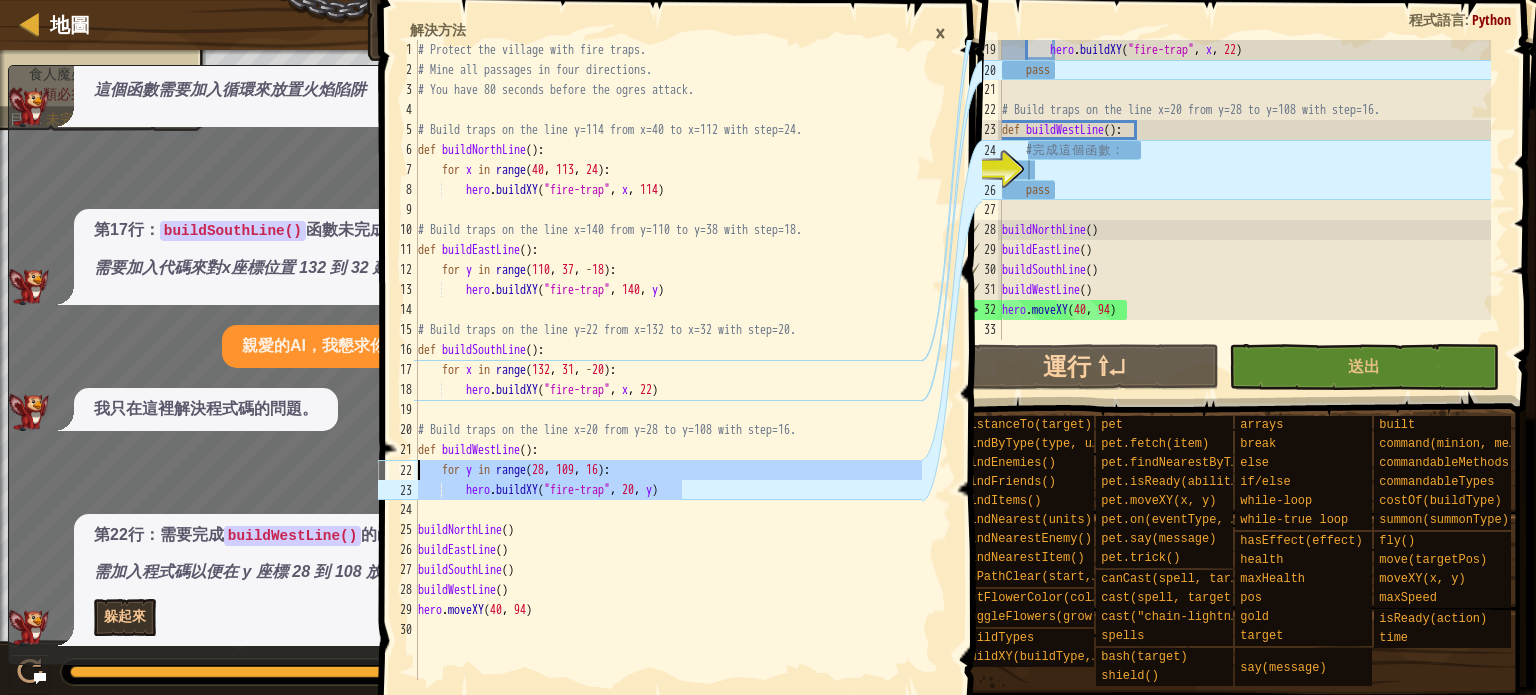 drag, startPoint x: 716, startPoint y: 489, endPoint x: 389, endPoint y: 473, distance: 327.3912 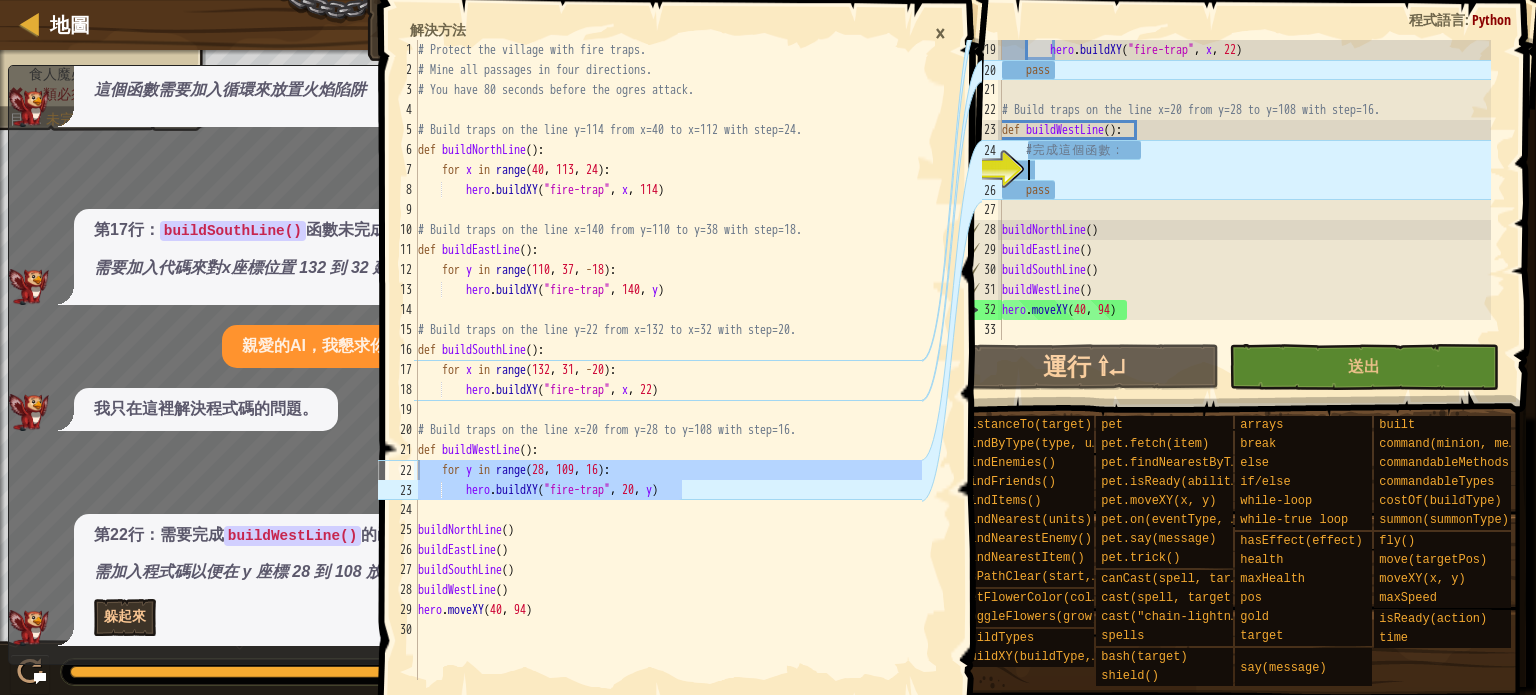 click on "hero . buildXY ( "fire-trap" ,   x ,   22 )      pass # Build traps on the line x=20 from y=28 to y=108 with step=16. def   buildWestLine ( ) :      #  完 成 這 個 函 數 ：           pass buildNorthLine ( ) buildEastLine ( ) buildSouthLine ( ) buildWestLine ( ) hero . moveXY ( 40 ,   94 )" at bounding box center (1244, 210) 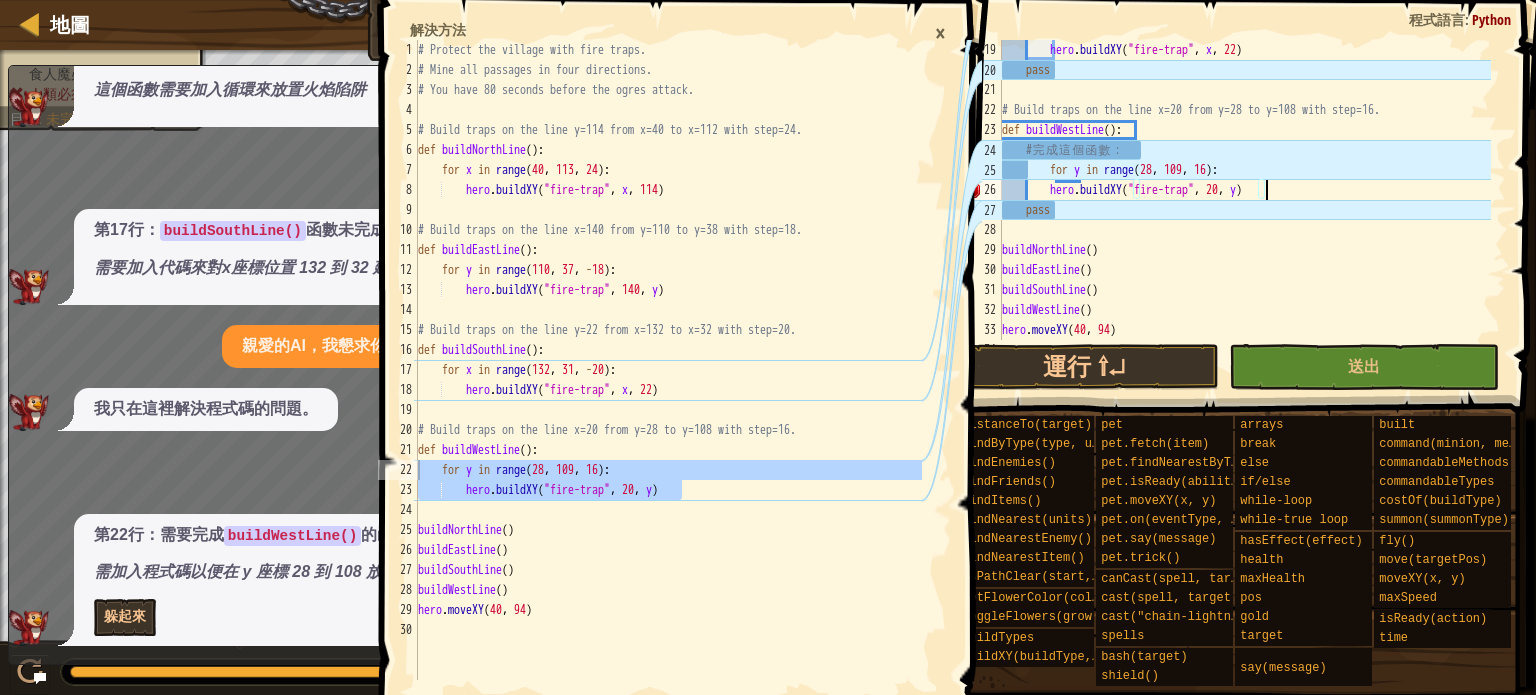 click on "hero . buildXY ( "fire-trap" ,   x ,   22 )      pass # Build traps on the line x=20 from y=28 to y=108 with step=16. def   buildWestLine ( ) :      #  完 成 這 個 函 數 ：          for   y   in   range ( 28 ,   109 ,   16 ) :          hero . buildXY ( "fire-trap" ,   20 ,   y )      pass buildNorthLine ( ) buildEastLine ( ) buildSouthLine ( ) buildWestLine ( ) hero . moveXY ( 40 ,   94 )" at bounding box center (1244, 210) 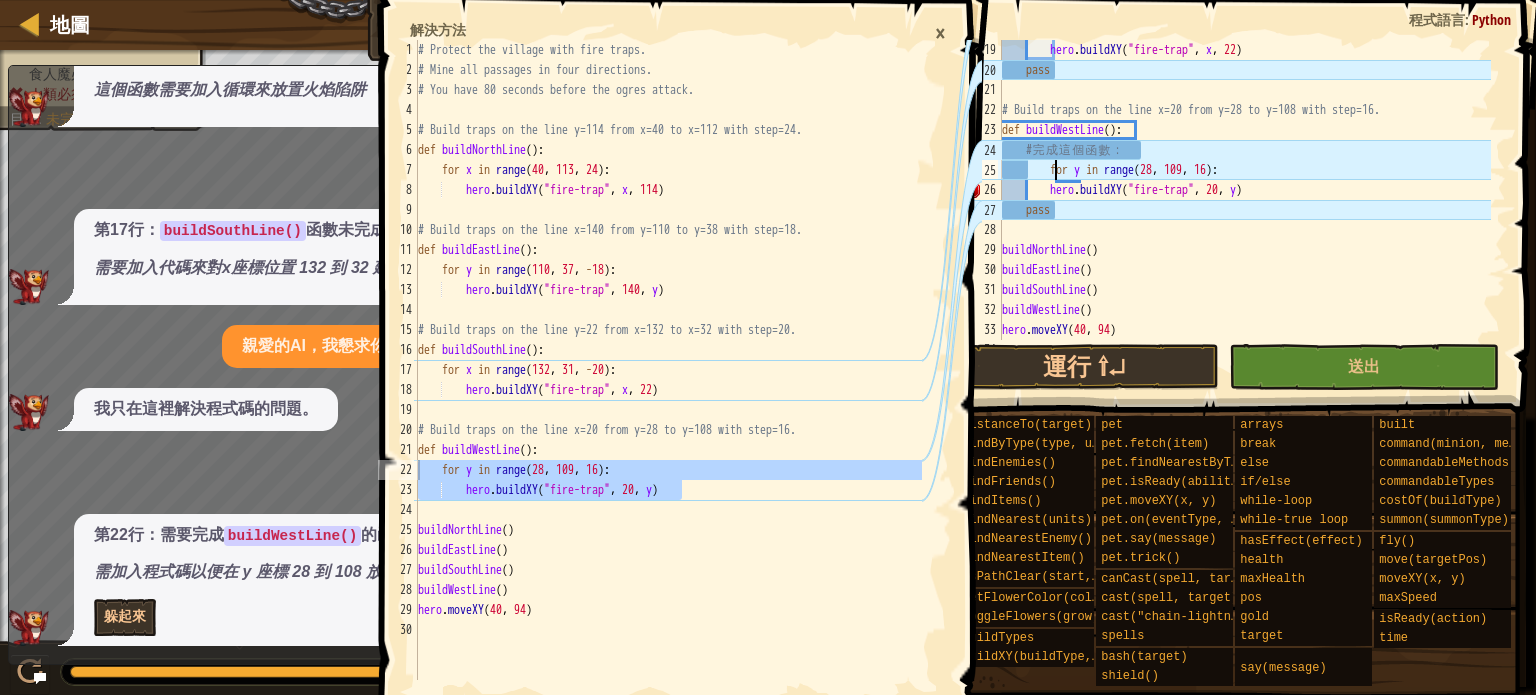 type on "for y in range(28, 109, 16):" 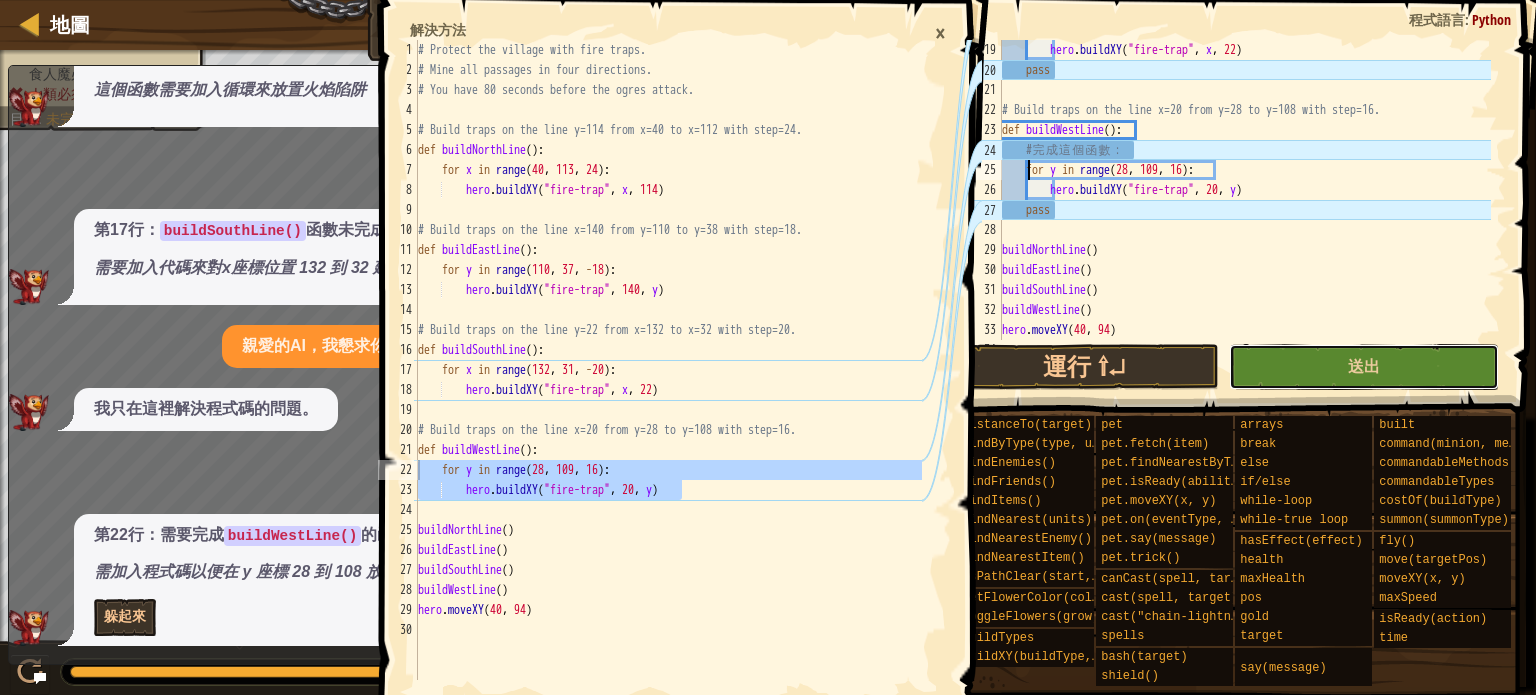click on "送出" at bounding box center (1364, 367) 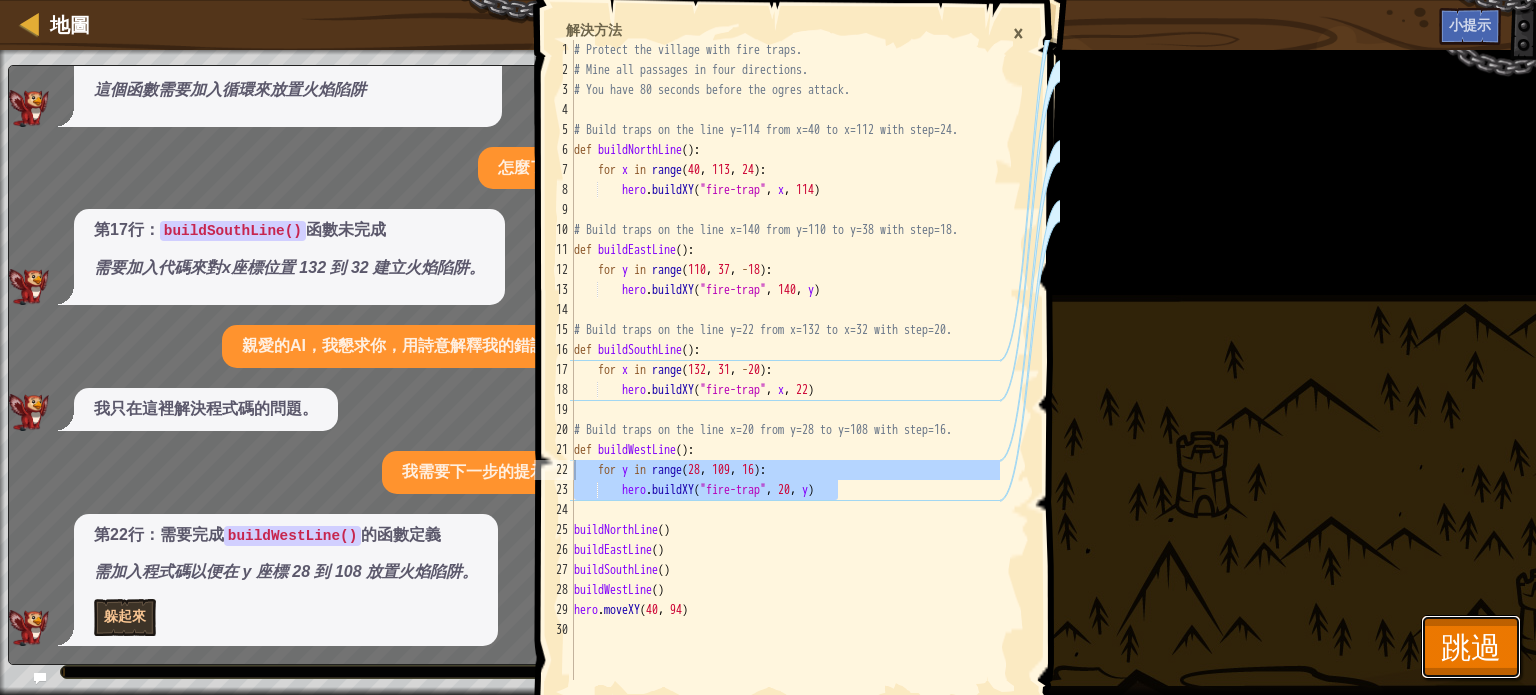 click on "跳過" at bounding box center (1471, 646) 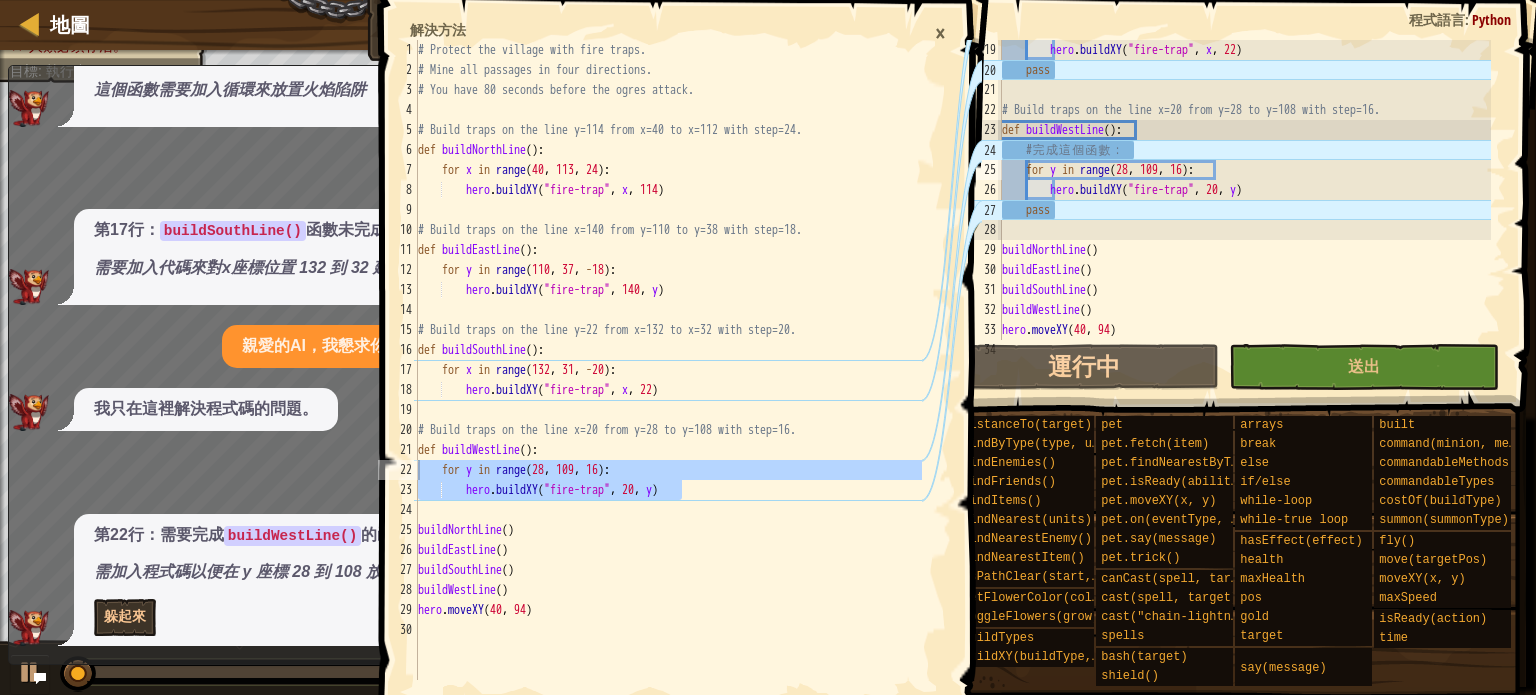 click on "×" at bounding box center [940, 33] 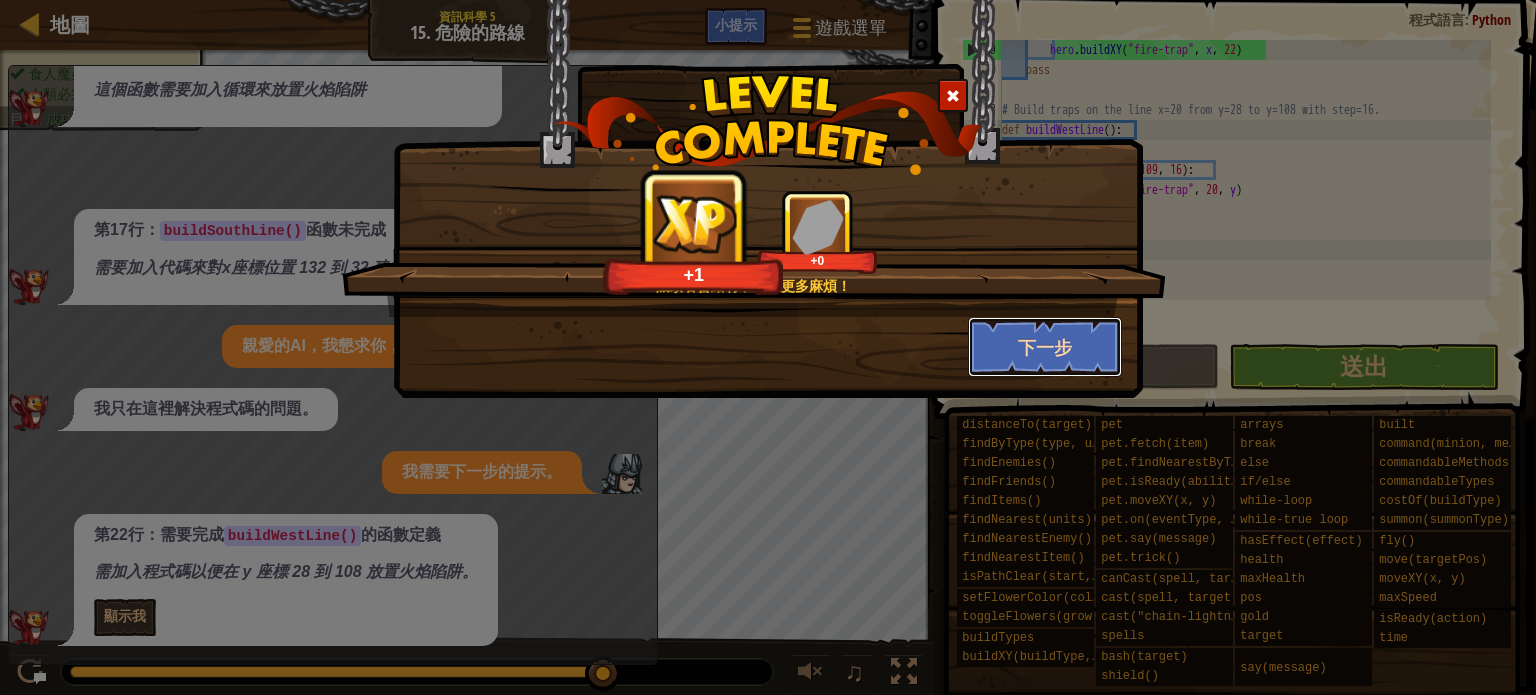 click on "下一步" at bounding box center [1045, 347] 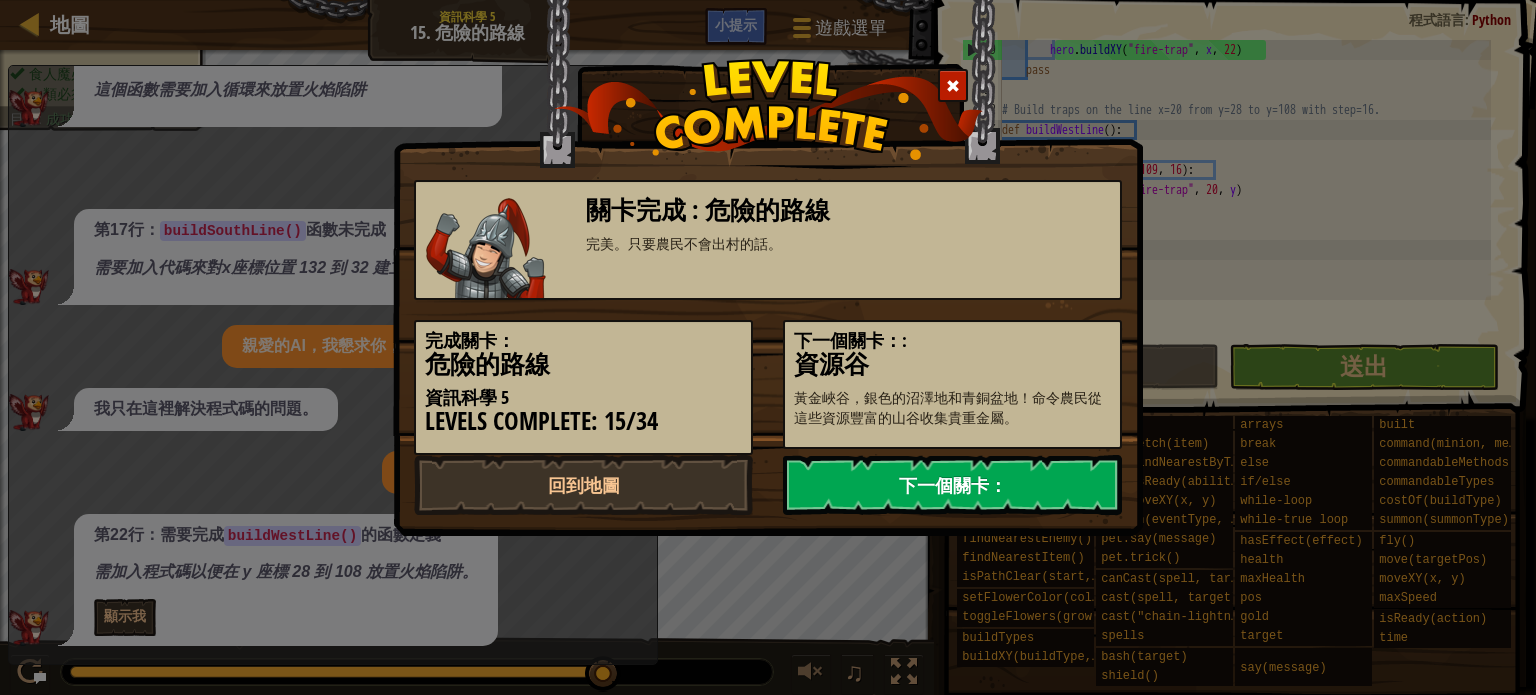 click on "下一個關卡：" at bounding box center [952, 485] 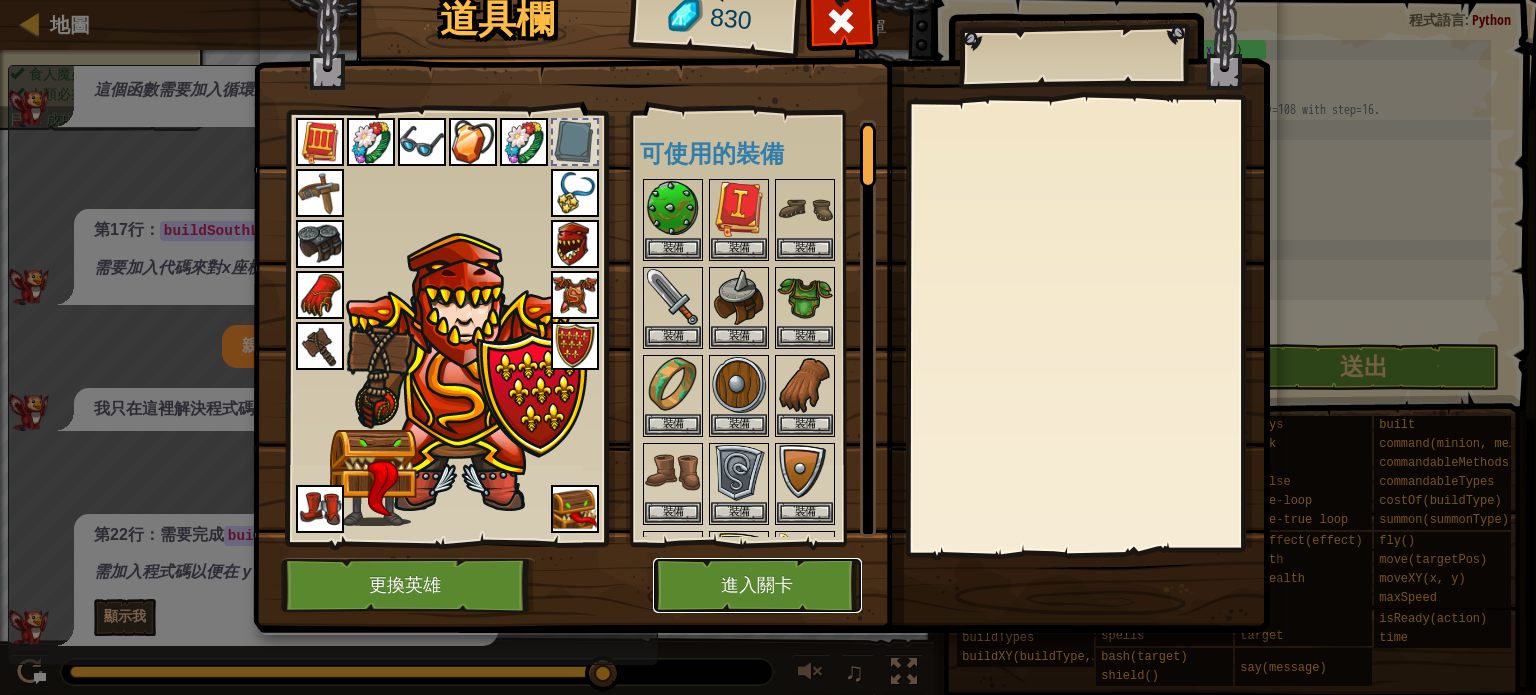 click on "進入關卡" at bounding box center (757, 585) 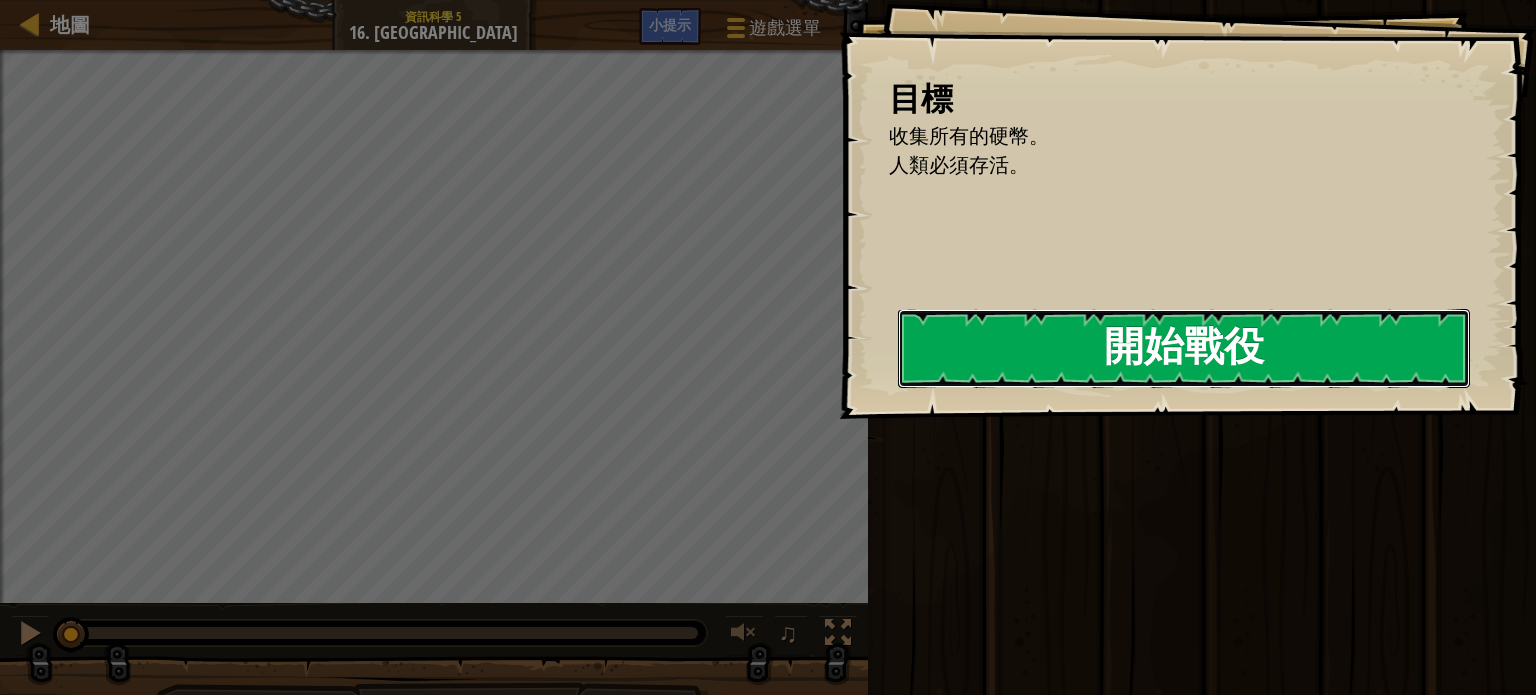 click on "開始戰役" at bounding box center (1184, 348) 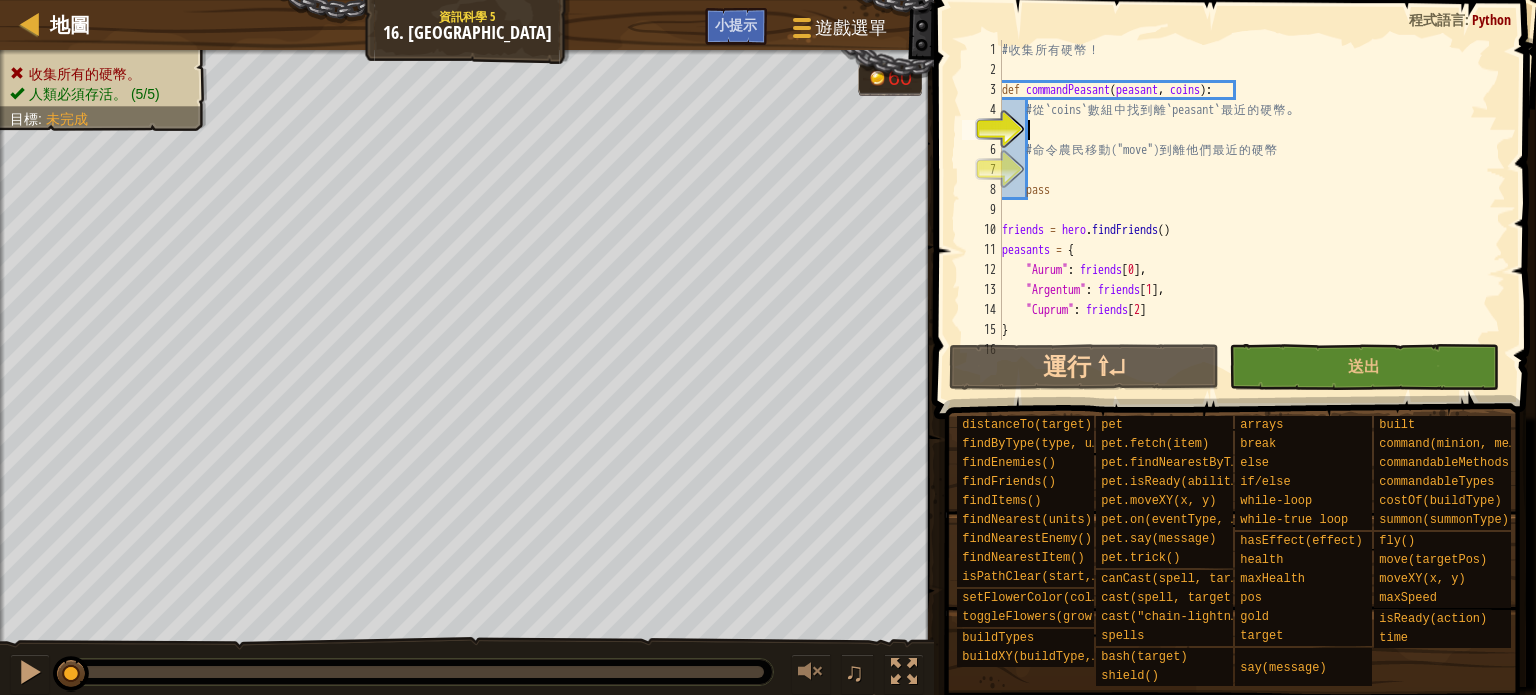 click on "#  收 集 所 有 硬 幣 ！ def   commandPeasant ( peasant ,   coins ) :      #  從  `coins`  數 組 中 找 到 離  `peasant`  最 近 的 硬 幣 。           #  命 令 農 民 移 動 ("move") 到 離 他 們 最 近 的 硬 幣           pass friends   =   hero . findFriends ( ) peasants   =   {      "Aurum" :   friends [ 0 ] ,      "Argentum" :   friends [ 1 ] ,      "Cuprum" :   friends [ 2 ] }" at bounding box center (1244, 210) 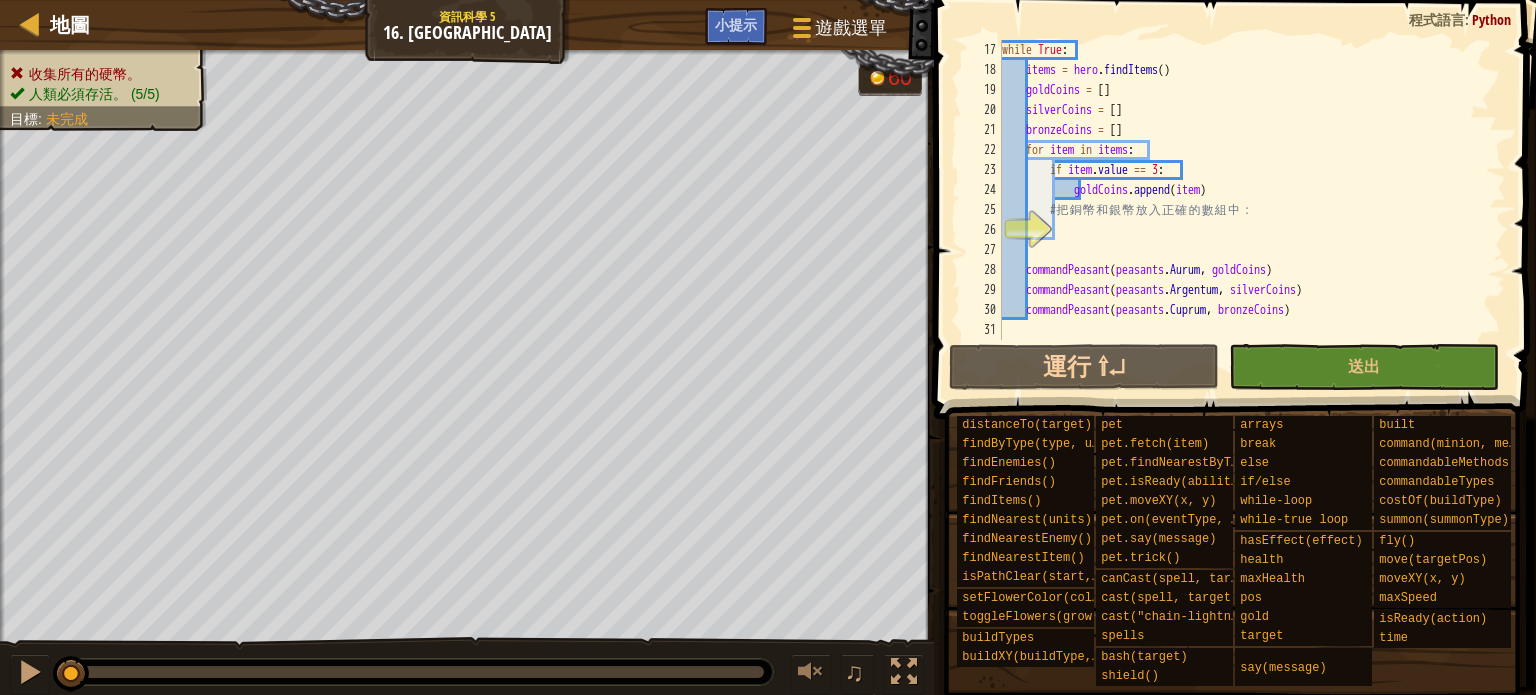 scroll, scrollTop: 320, scrollLeft: 0, axis: vertical 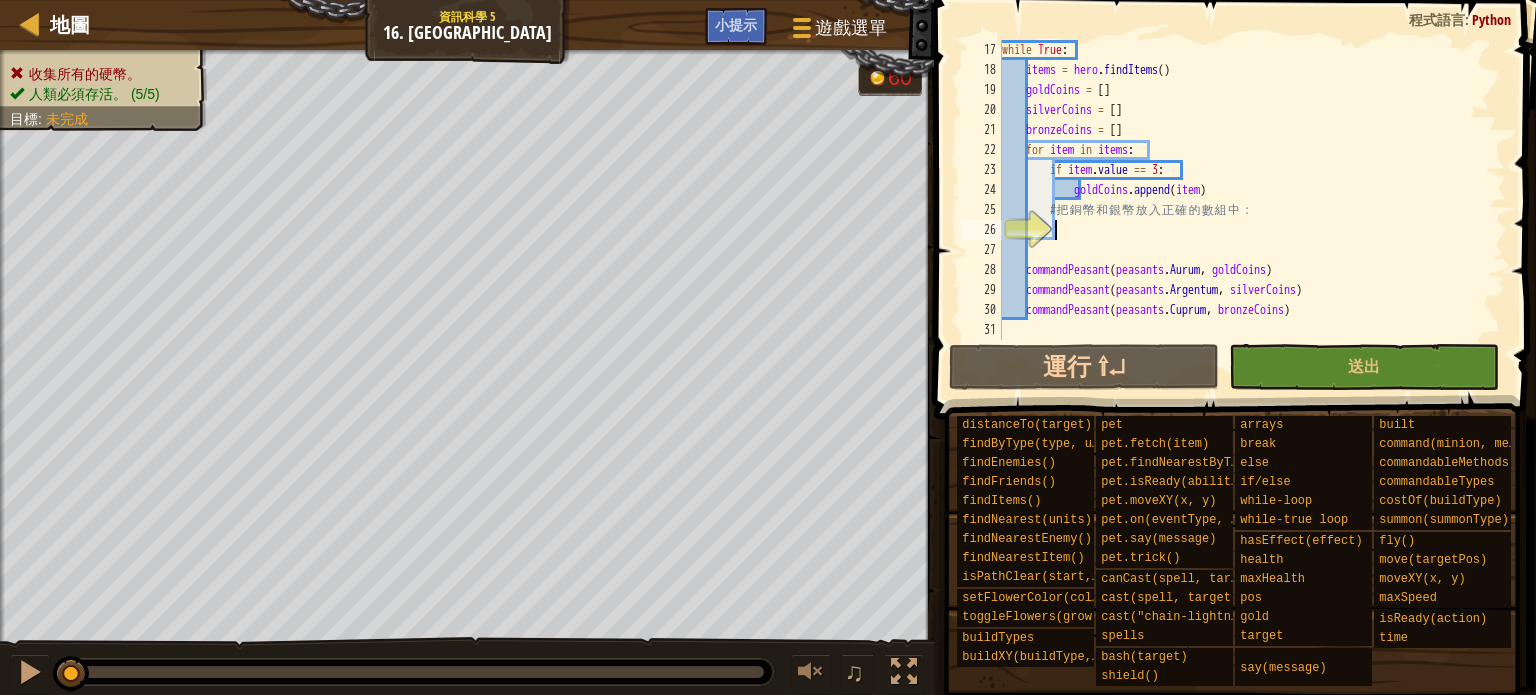click on "while   True :      items   =   hero . findItems ( )      goldCoins   =   [ ]      silverCoins   =   [ ]      bronzeCoins   =   [ ]      for   item   in   items :          if   item . value   ==   3 :              goldCoins . append ( item )          #  把 銅 幣 和 銀 幣 放 入 正 確 的 數 組 中 ：                    commandPeasant ( peasants . Aurum ,   goldCoins )      commandPeasant ( peasants . Argentum ,   silverCoins )      commandPeasant ( peasants . Cuprum ,   bronzeCoins )" at bounding box center (1244, 210) 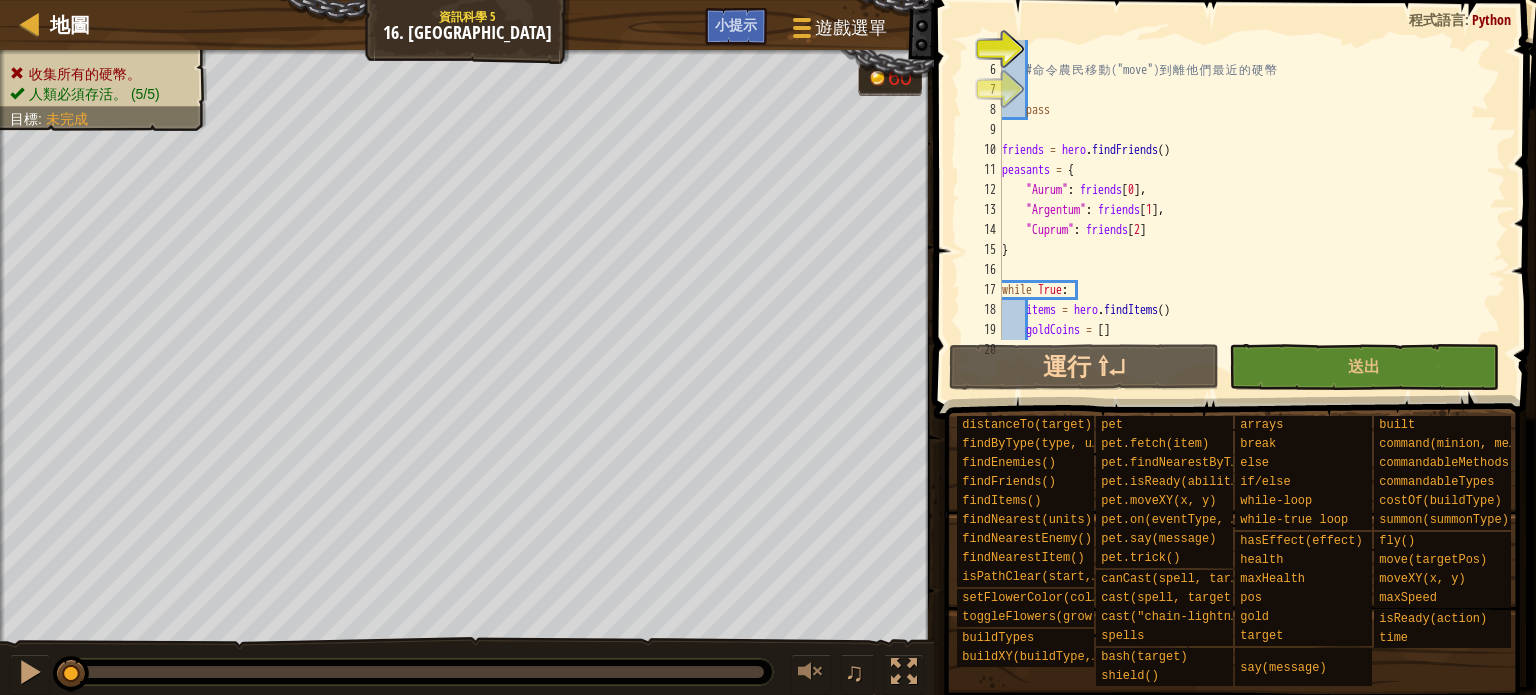 scroll, scrollTop: 0, scrollLeft: 0, axis: both 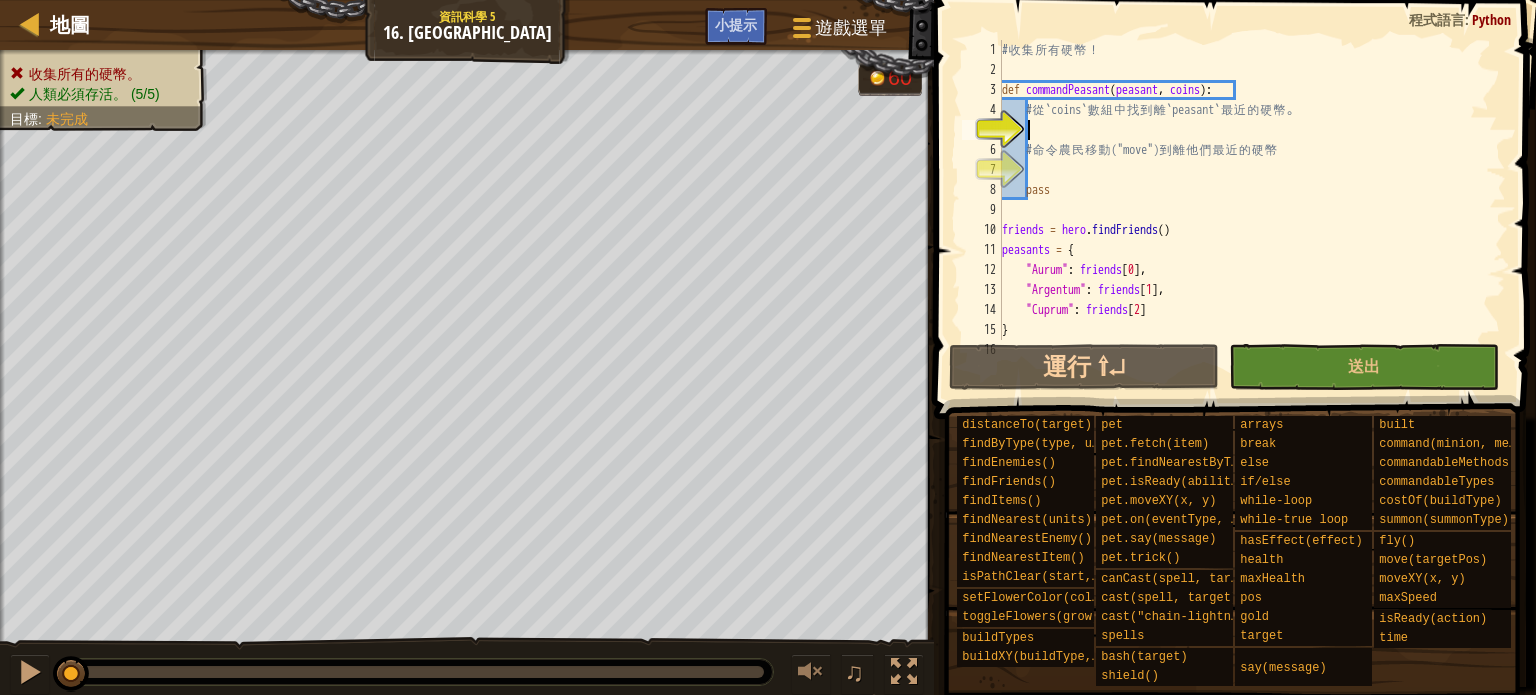 click on "#  收 集 所 有 硬 幣 ！ def   commandPeasant ( peasant ,   coins ) :      #  從  `coins`  數 組 中 找 到 離  `peasant`  最 近 的 硬 幣 。           #  命 令 農 民 移 動 ("move") 到 離 他 們 最 近 的 硬 幣           pass friends   =   hero . findFriends ( ) peasants   =   {      "Aurum" :   friends [ 0 ] ,      "Argentum" :   friends [ 1 ] ,      "Cuprum" :   friends [ 2 ] }" at bounding box center [1244, 210] 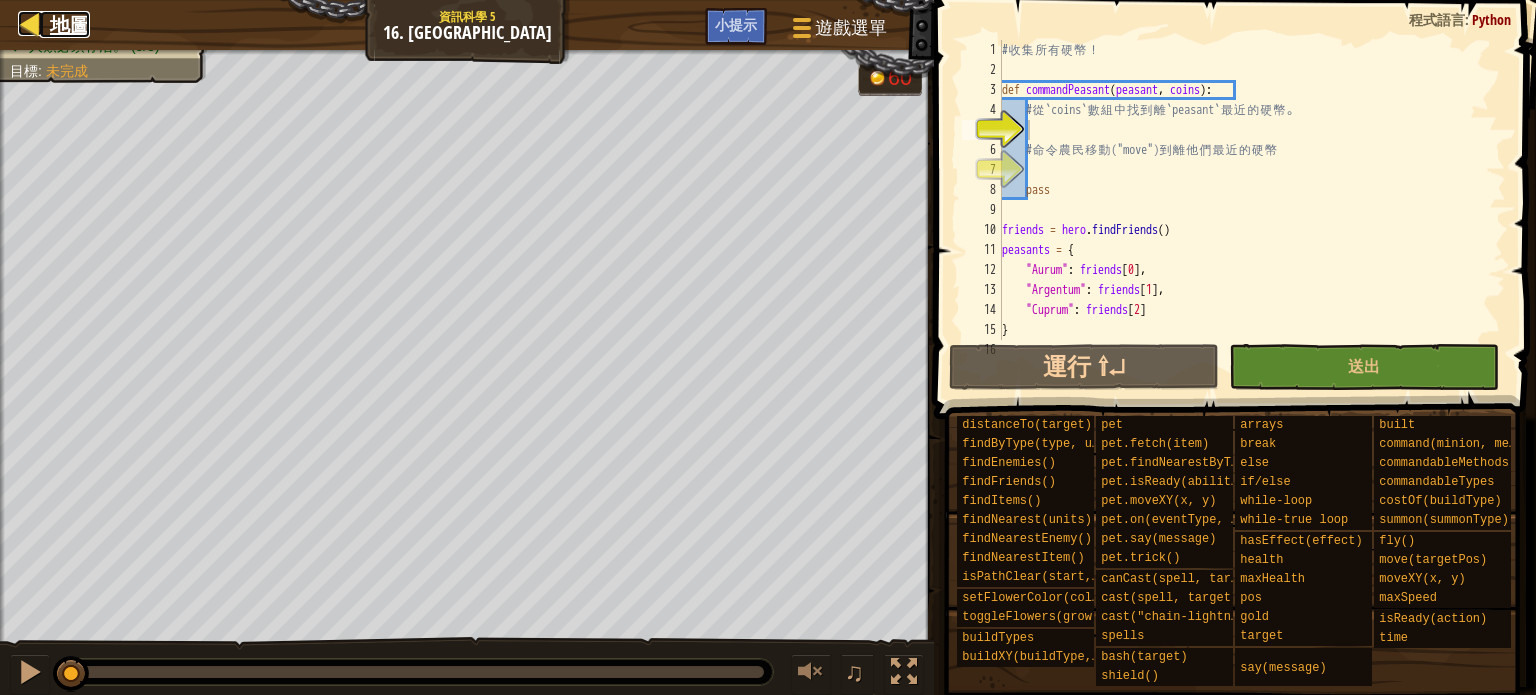 click on "地圖" at bounding box center (70, 24) 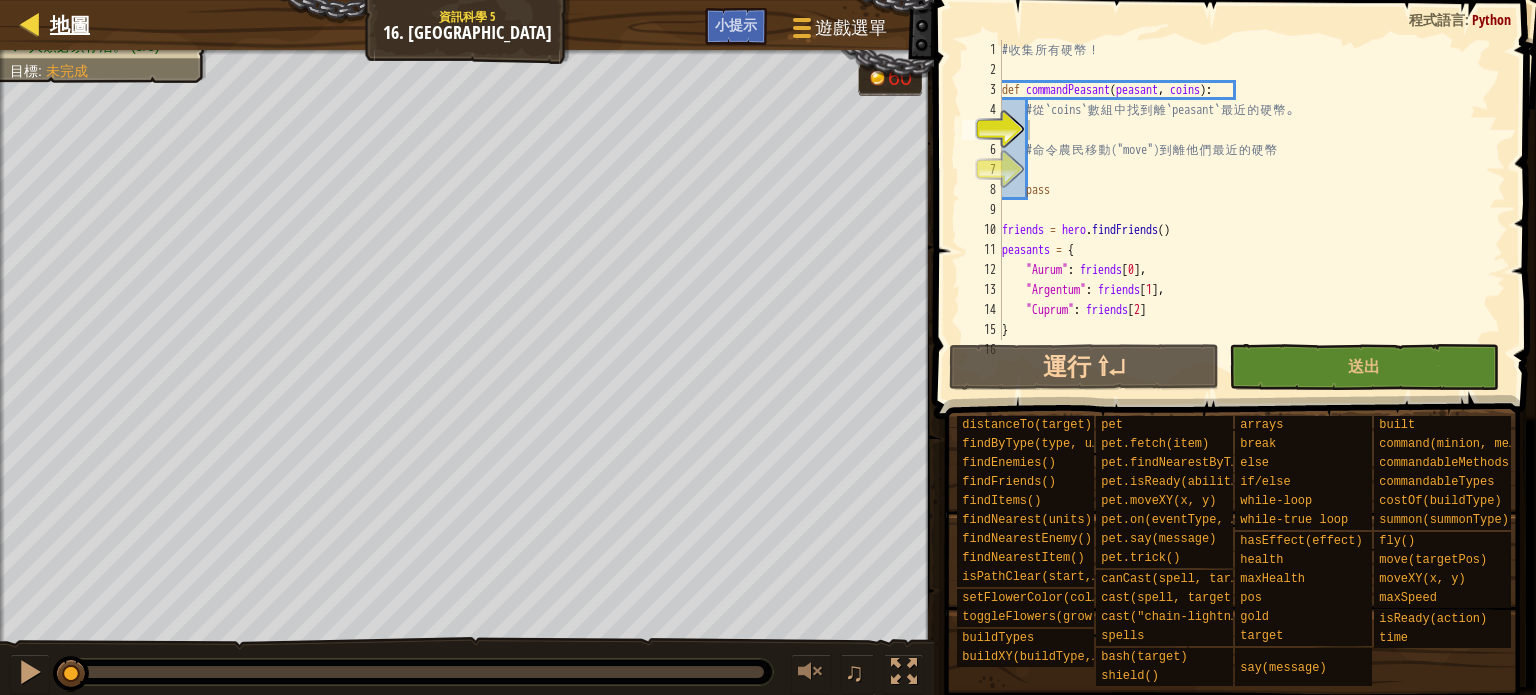 select on "zh-HANT" 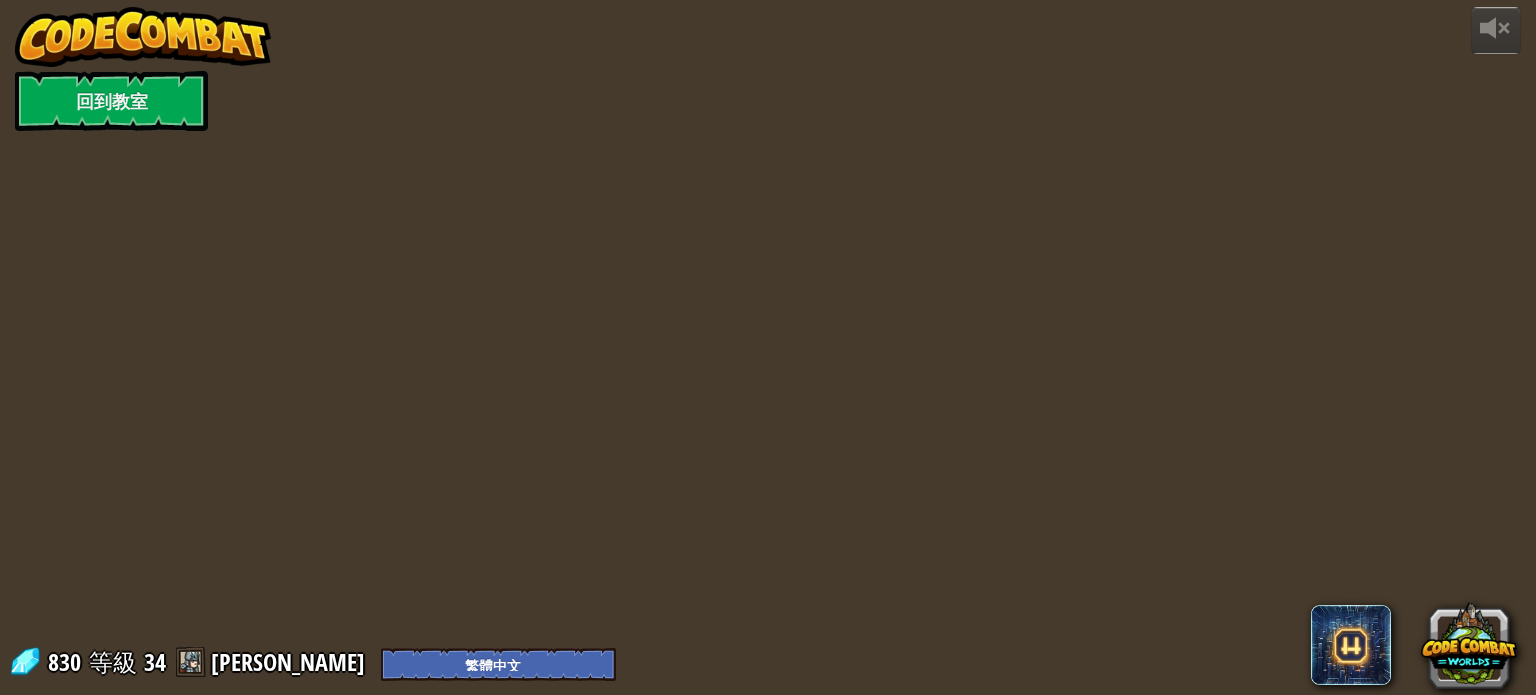 select on "zh-HANT" 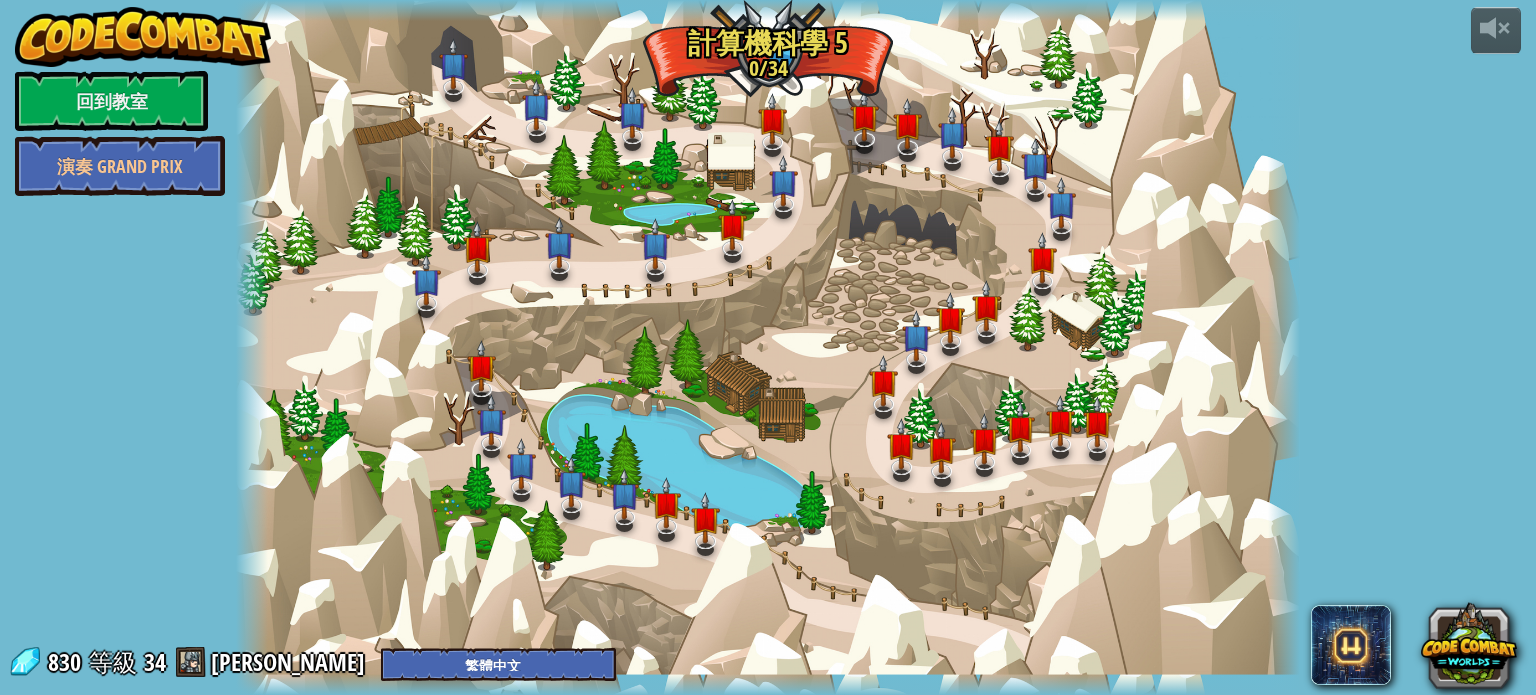 select on "zh-HANT" 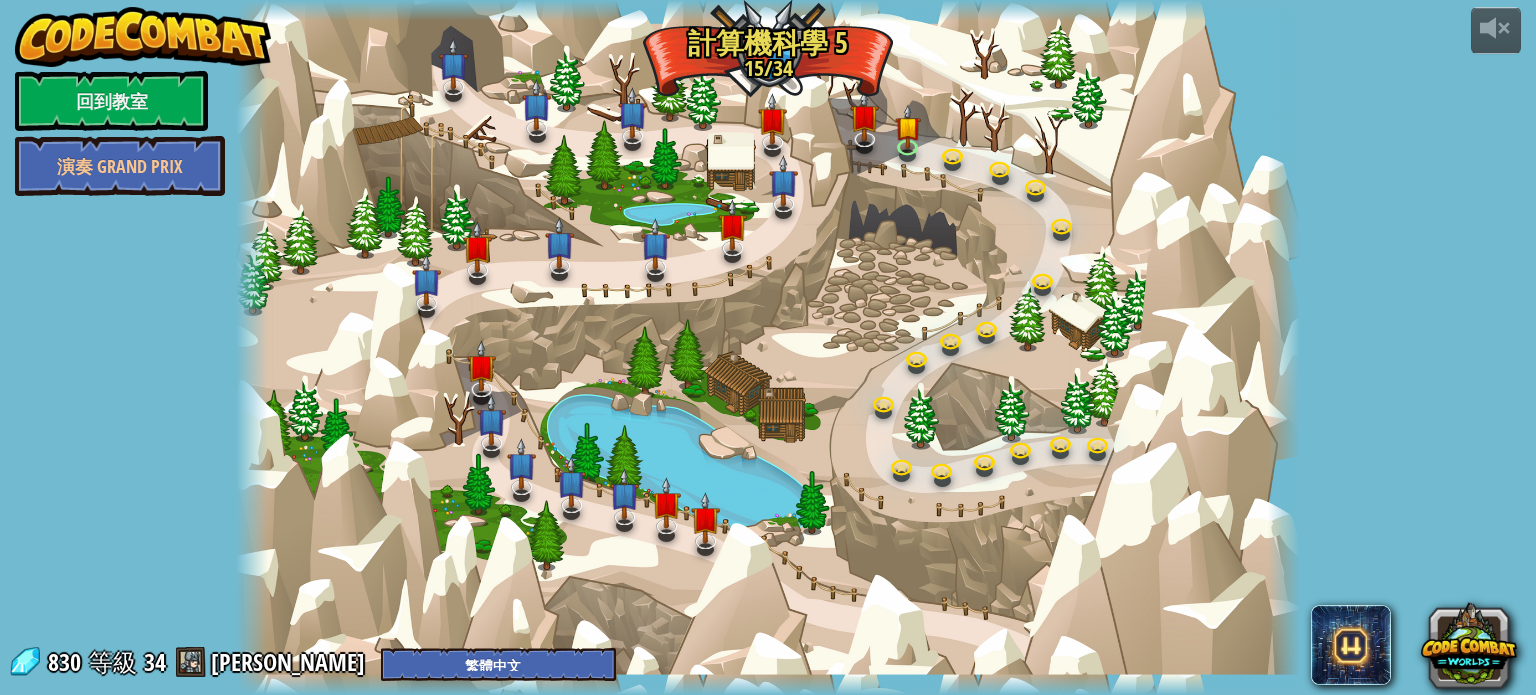 select on "zh-HANT" 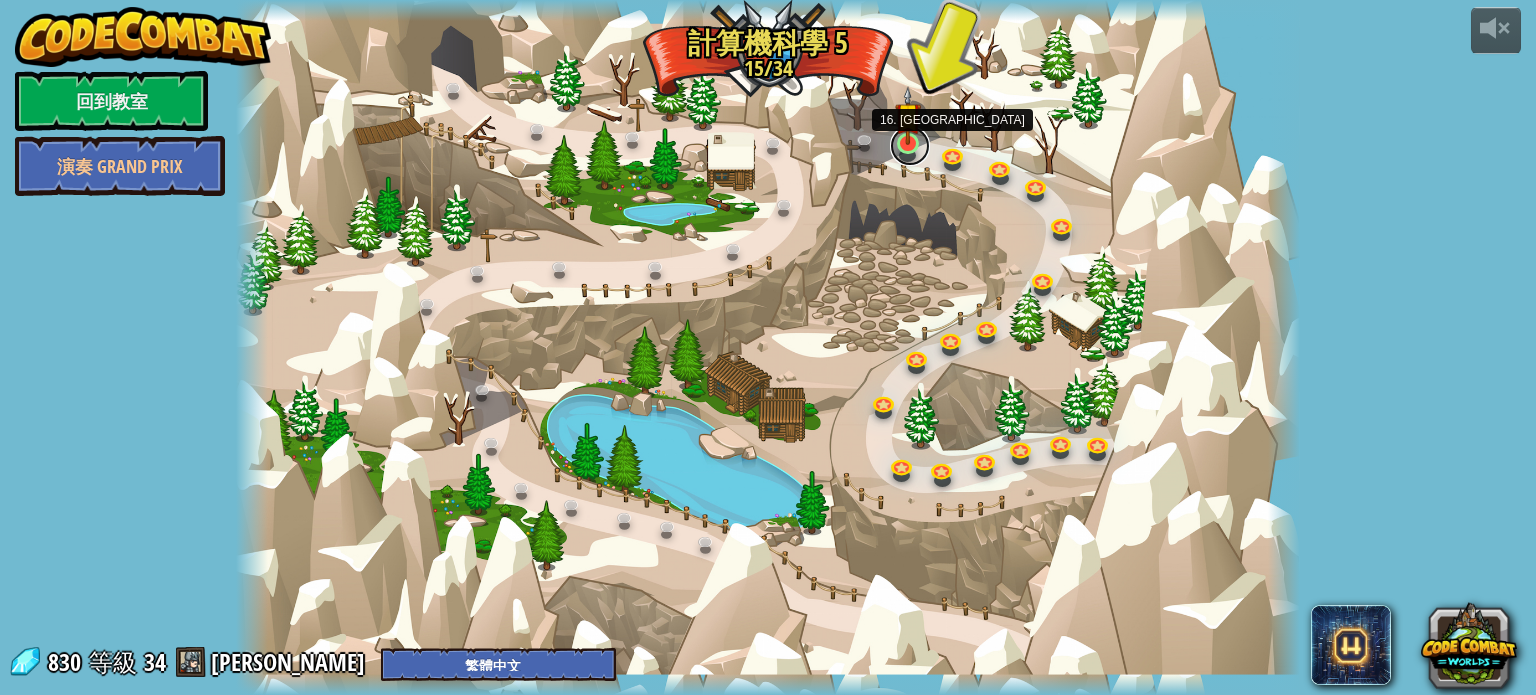 click at bounding box center (910, 146) 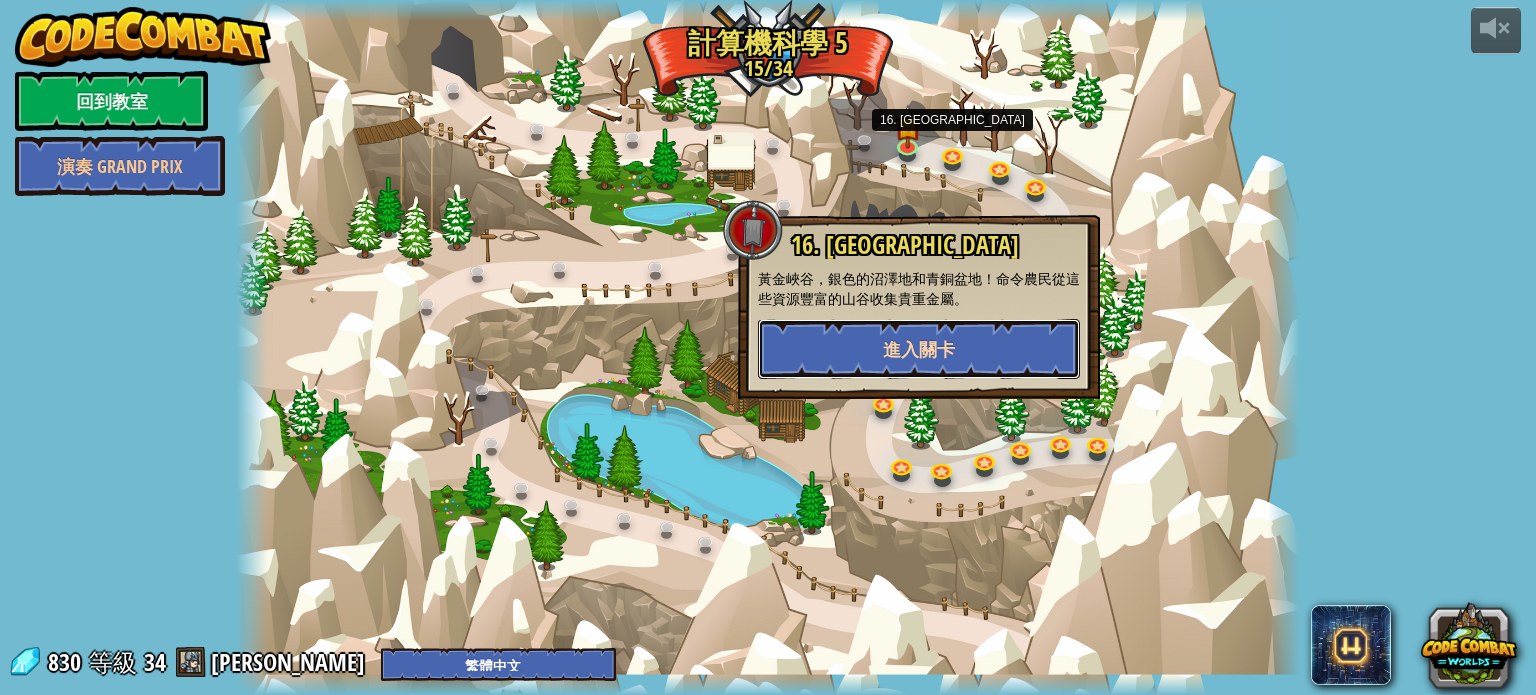 click on "進入關卡" at bounding box center [919, 349] 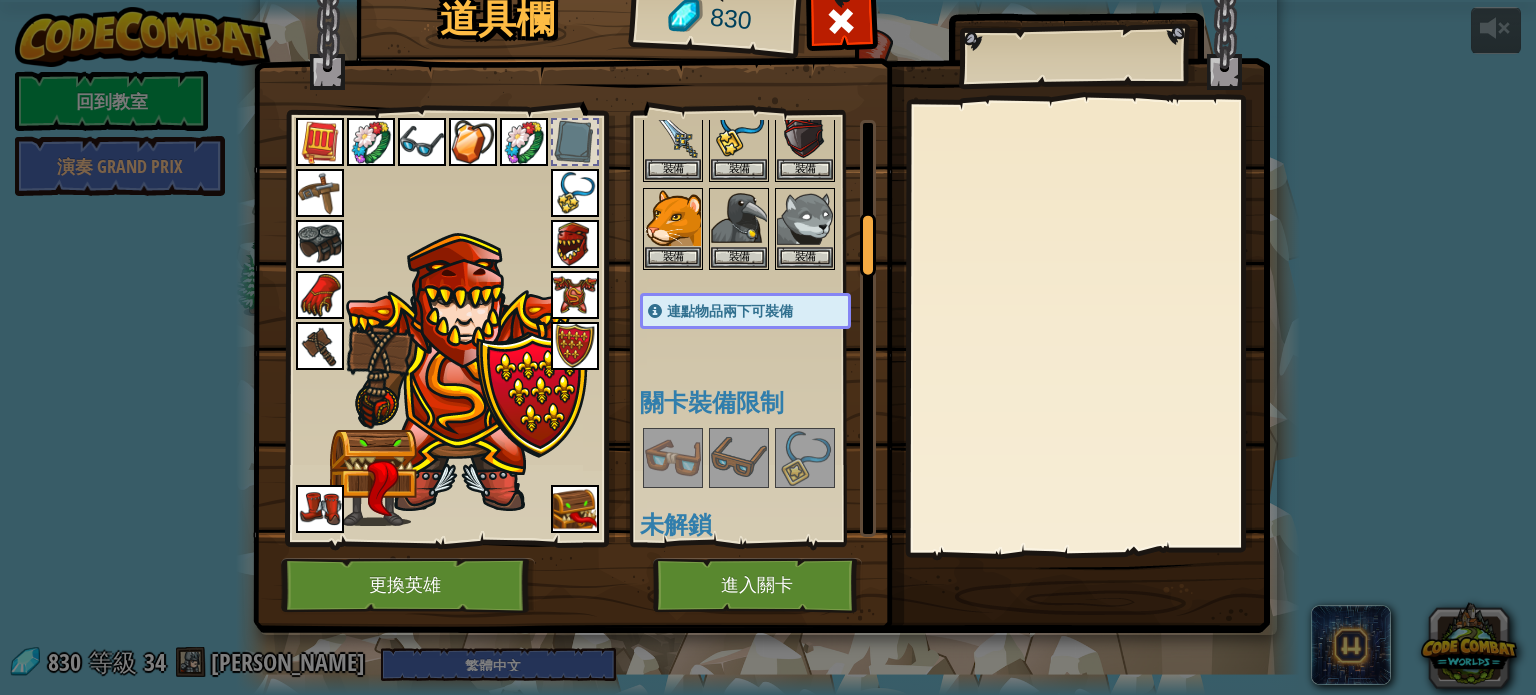 scroll, scrollTop: 600, scrollLeft: 0, axis: vertical 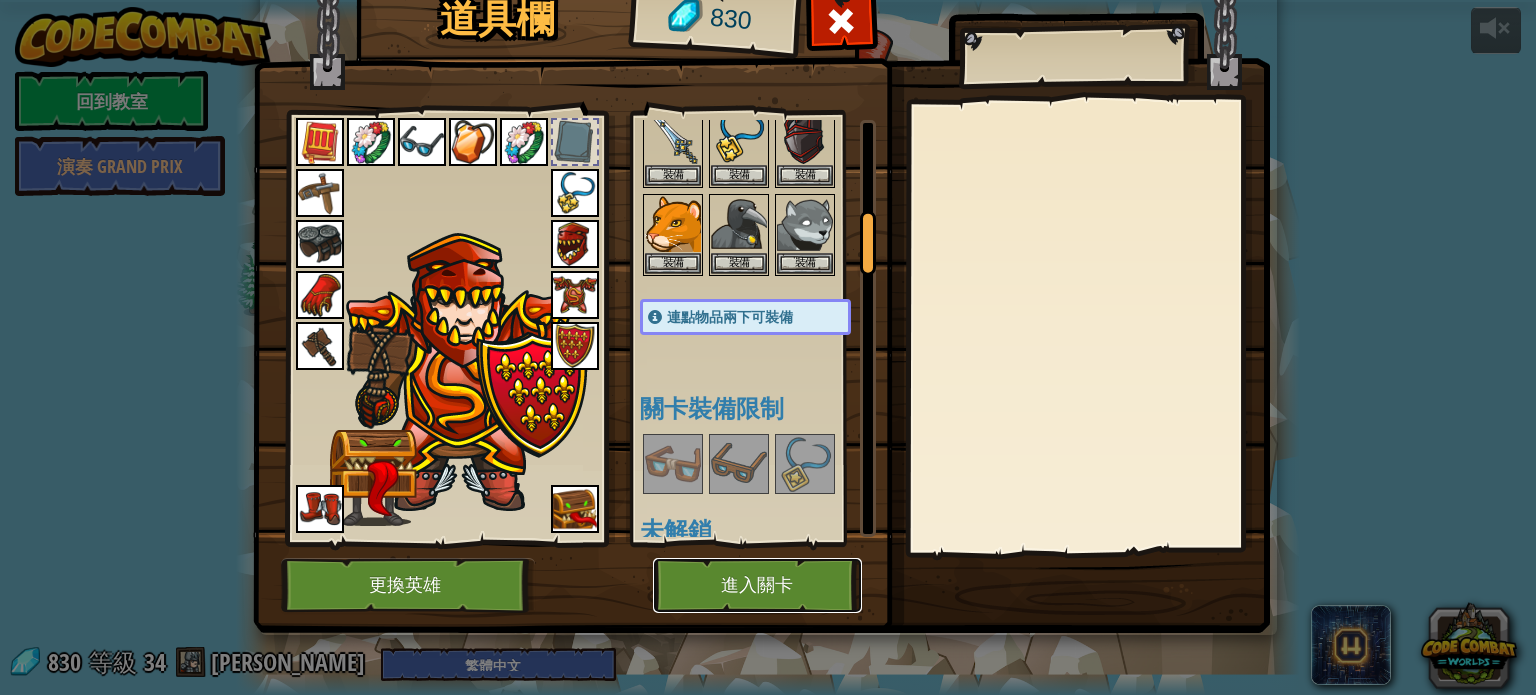 click on "進入關卡" at bounding box center (757, 585) 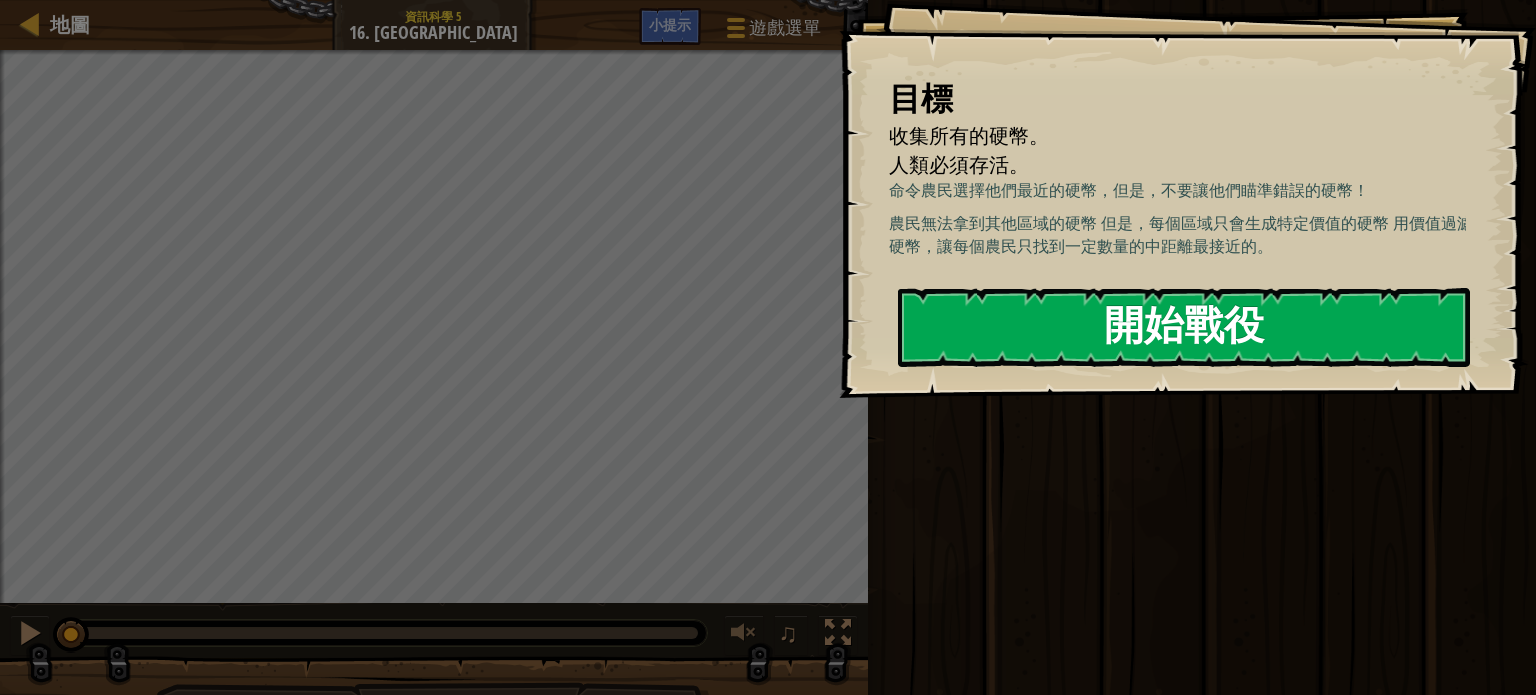 click on "開始戰役" at bounding box center [1184, 327] 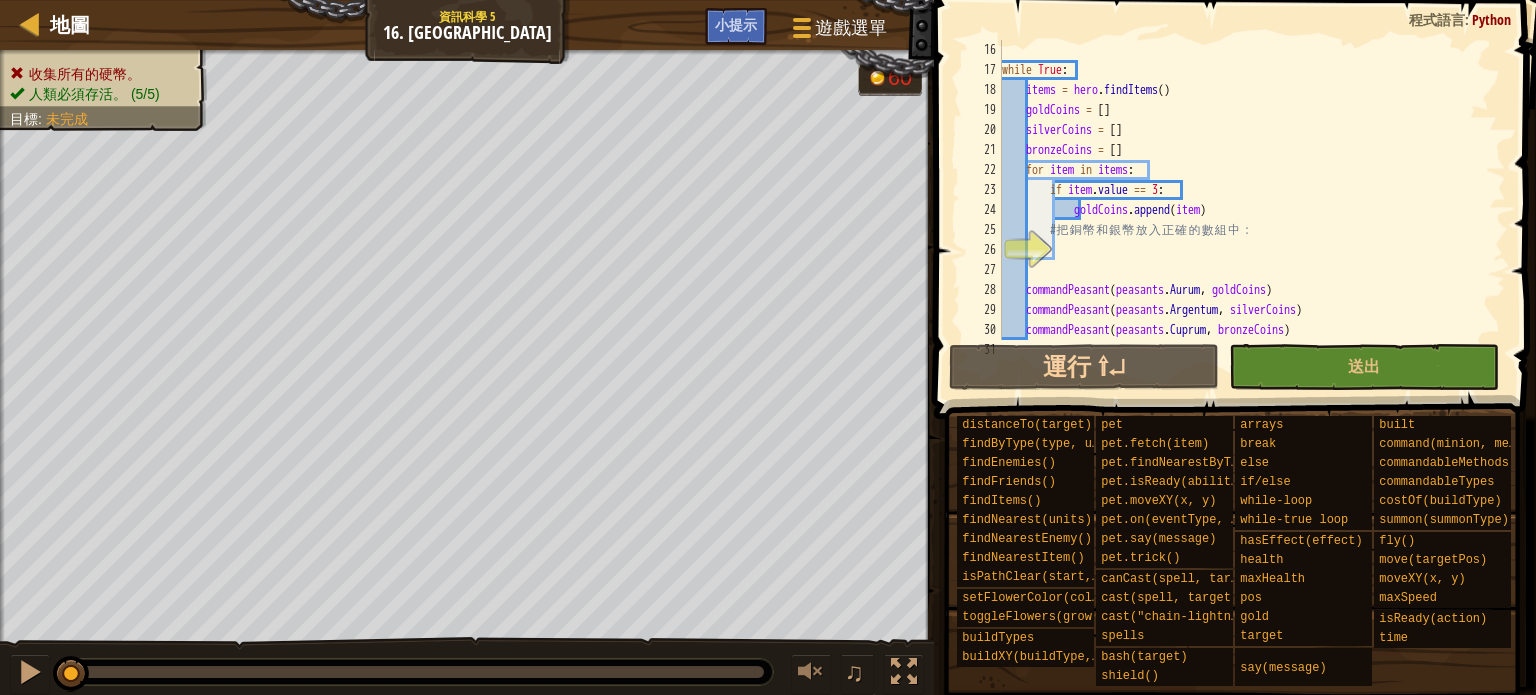 scroll, scrollTop: 300, scrollLeft: 0, axis: vertical 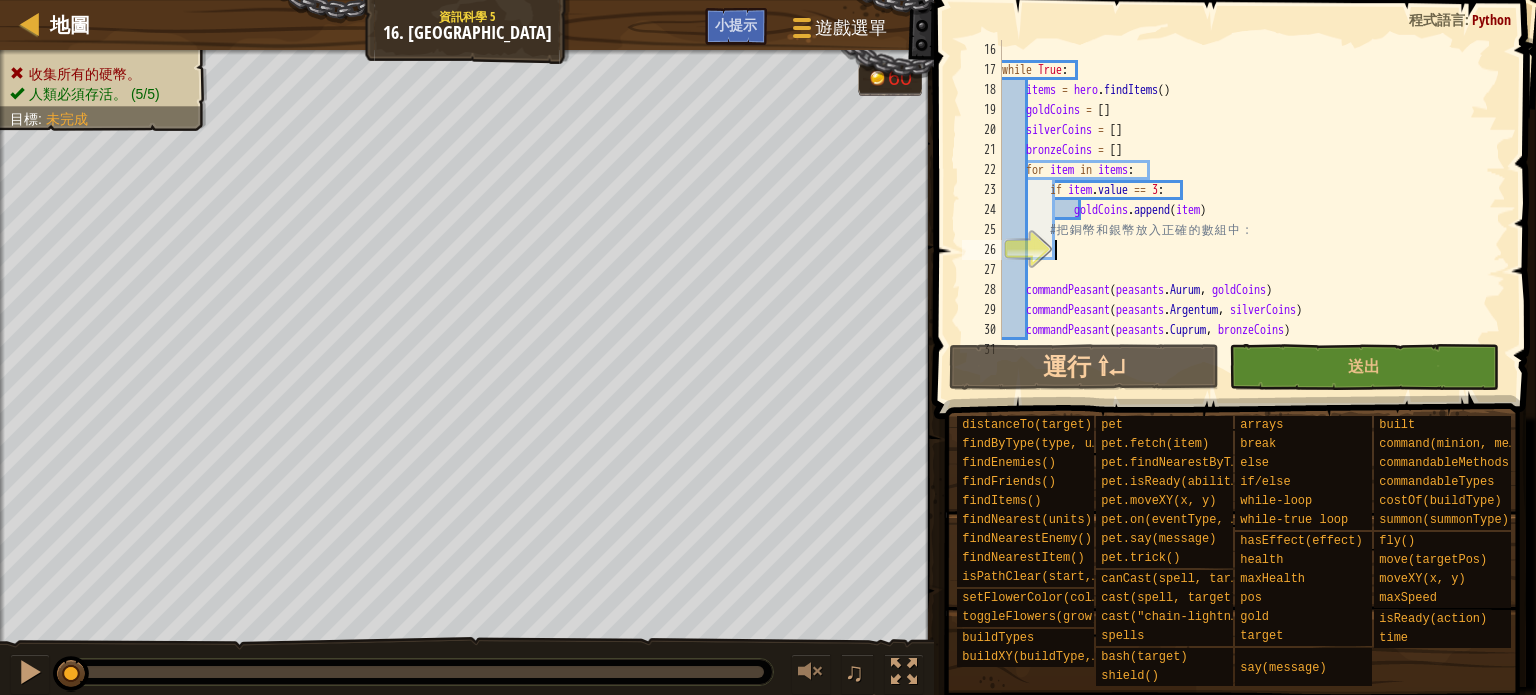 click on "while   True :      items   =   hero . findItems ( )      goldCoins   =   [ ]      silverCoins   =   [ ]      bronzeCoins   =   [ ]      for   item   in   items :          if   item . value   ==   3 :              goldCoins . append ( item )          #  把 銅 幣 和 銀 幣 放 入 正 確 的 數 組 中 ：                    commandPeasant ( peasants . Aurum ,   goldCoins )      commandPeasant ( peasants . Argentum ,   silverCoins )      commandPeasant ( peasants . Cuprum ,   bronzeCoins )" at bounding box center (1244, 210) 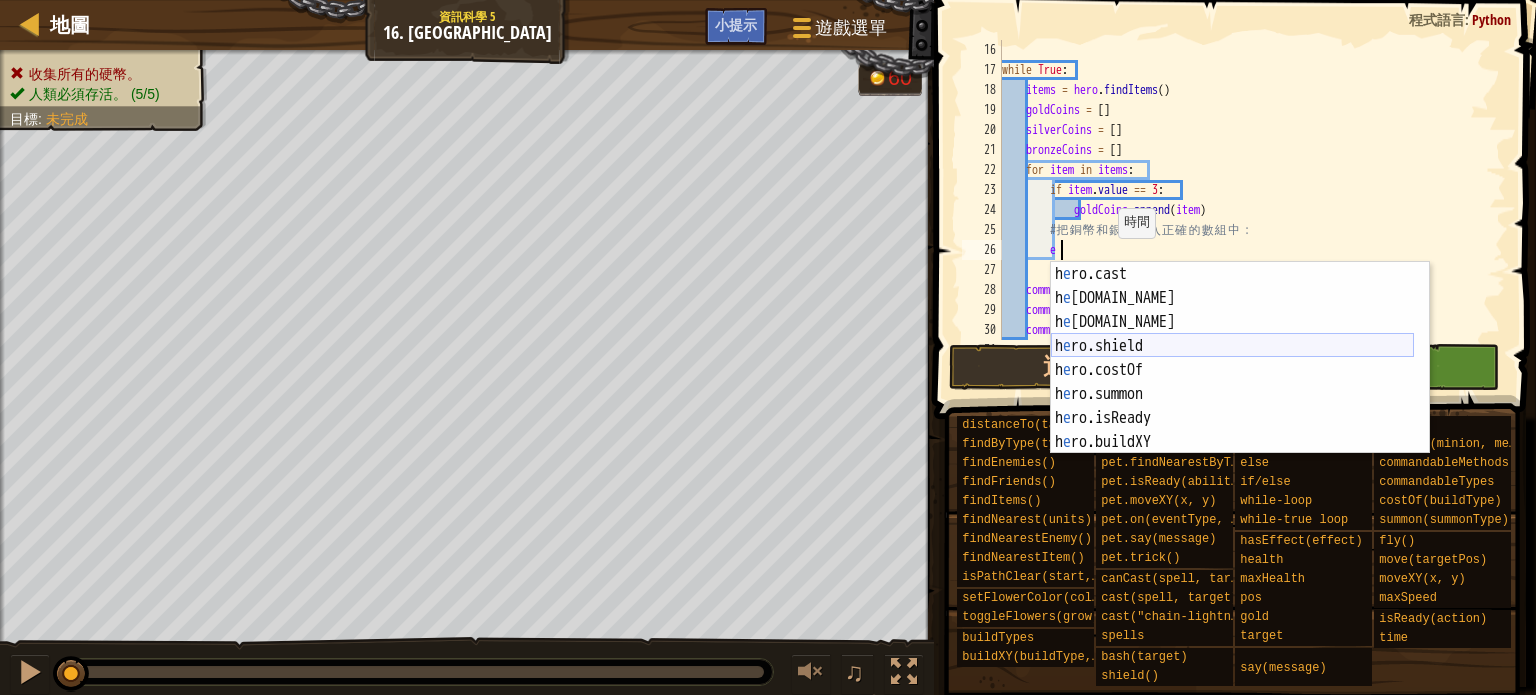 scroll, scrollTop: 240, scrollLeft: 0, axis: vertical 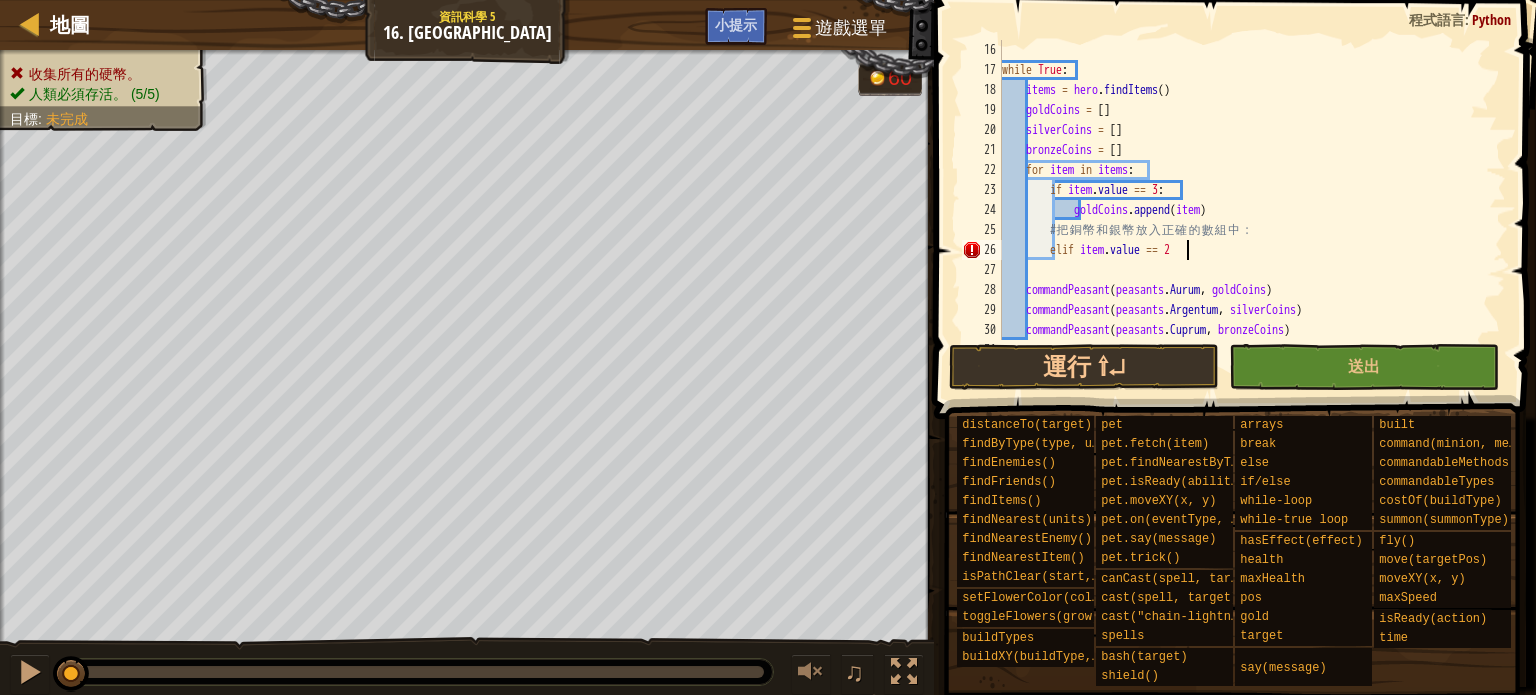 type on "elif item.value == 2:" 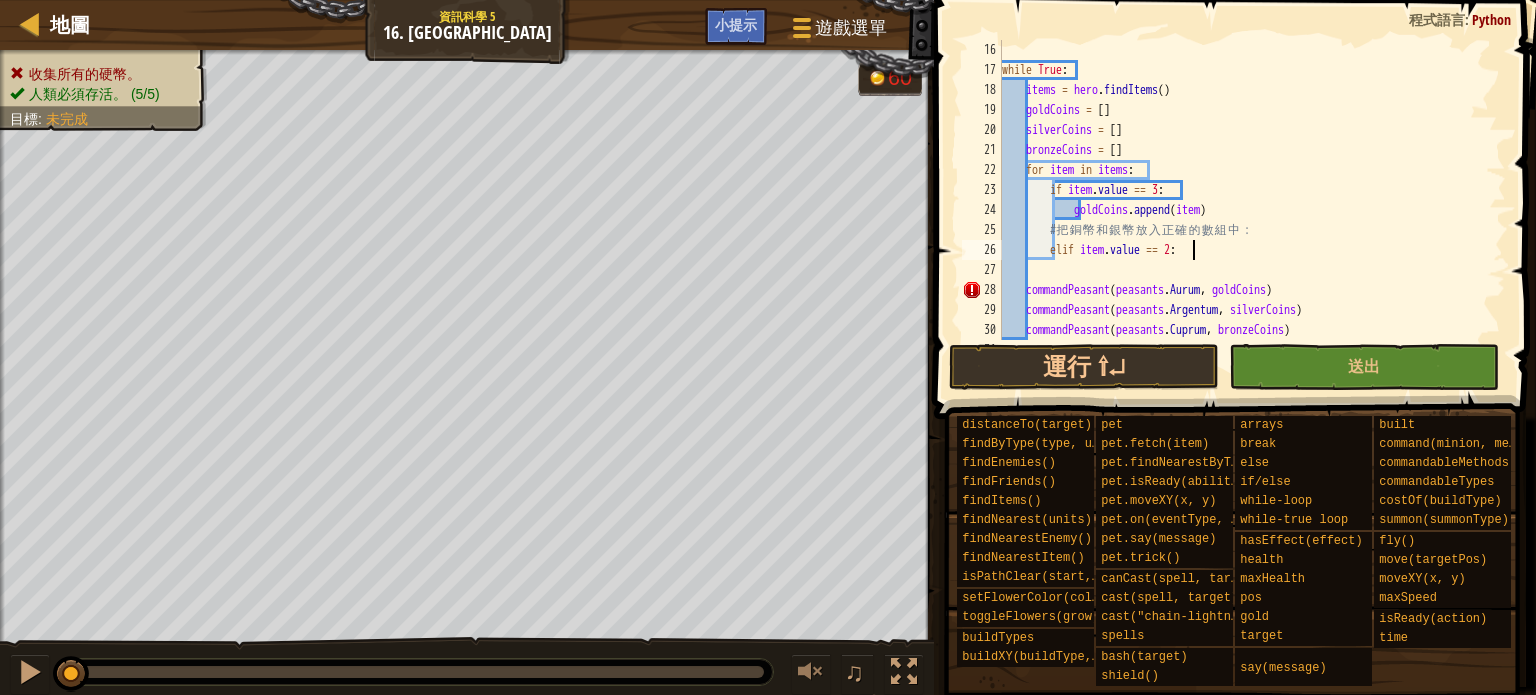 click on "while   True :      items   =   hero . findItems ( )      goldCoins   =   [ ]      silverCoins   =   [ ]      bronzeCoins   =   [ ]      for   item   in   items :          if   item . value   ==   3 :              goldCoins . append ( item )          #  把 銅 幣 和 銀 幣 放 入 正 確 的 數 組 中 ：          elif   item . value   ==   2 :           commandPeasant ( peasants . Aurum ,   goldCoins )      commandPeasant ( peasants . Argentum ,   silverCoins )      commandPeasant ( peasants . Cuprum ,   bronzeCoins )" at bounding box center (1244, 210) 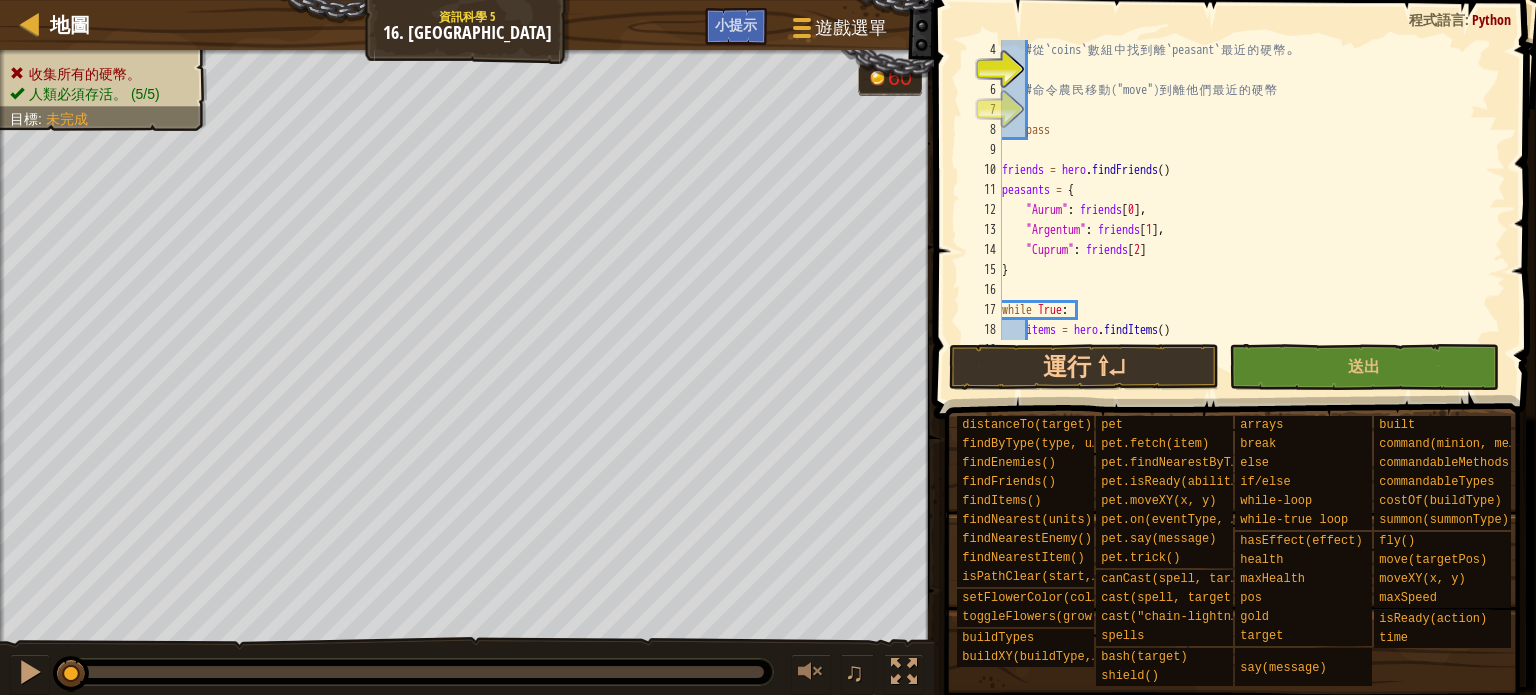 scroll, scrollTop: 0, scrollLeft: 0, axis: both 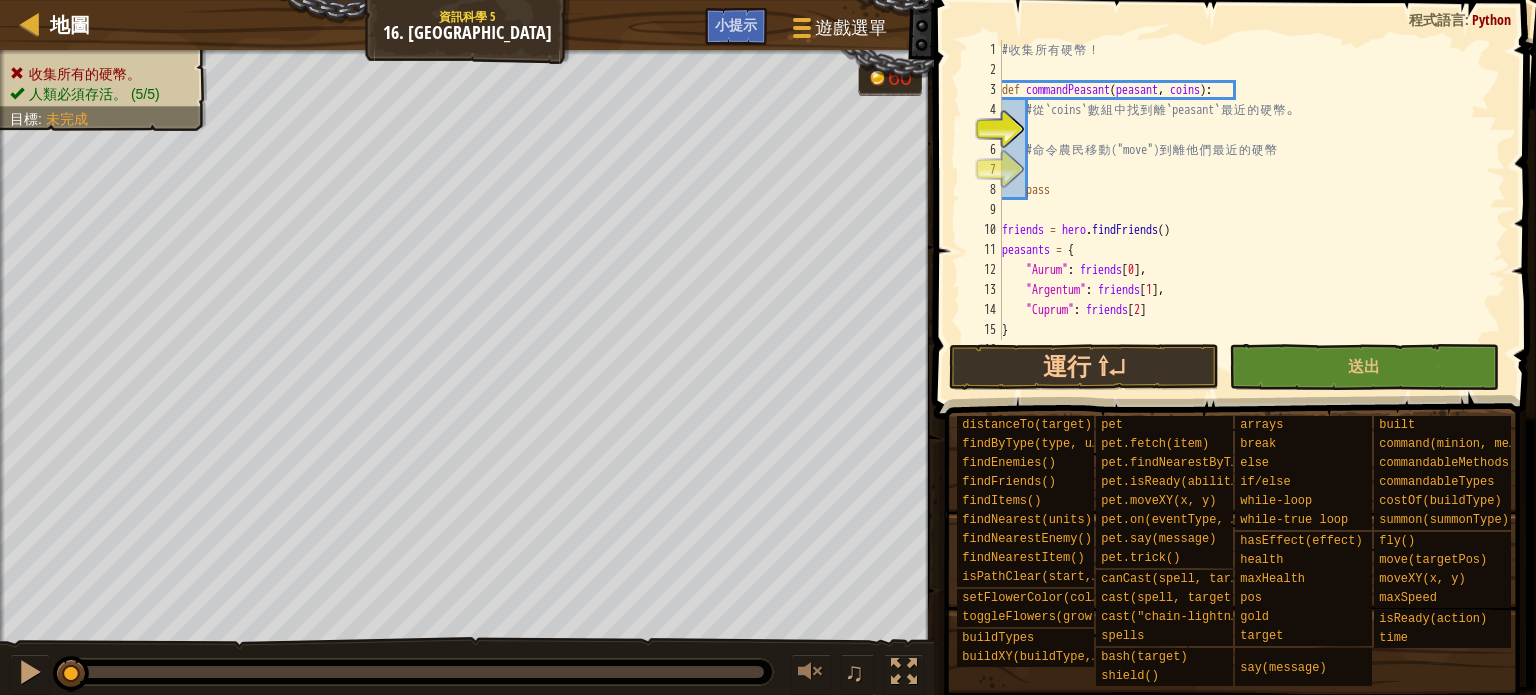 click on "#  收 集 所 有 硬 幣 ！ def   commandPeasant ( peasant ,   coins ) :      #  從  `coins`  數 組 中 找 到 離  `peasant`  最 近 的 硬 幣 。           #  命 令 農 民 移 動 ("move") 到 離 他 們 最 近 的 硬 幣           pass friends   =   hero . findFriends ( ) peasants   =   {      "Aurum" :   friends [ 0 ] ,      "Argentum" :   friends [ 1 ] ,      "Cuprum" :   friends [ 2 ] }" at bounding box center (1244, 210) 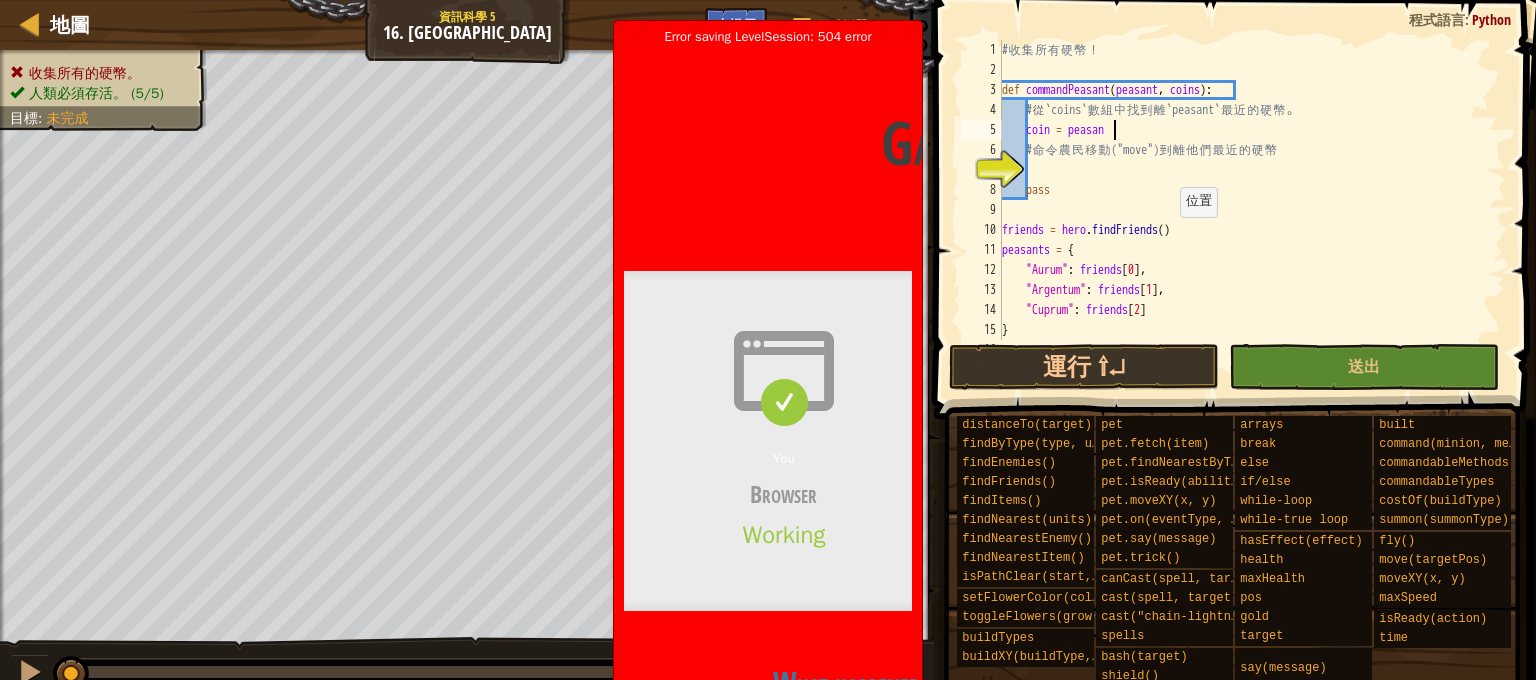 scroll, scrollTop: 9, scrollLeft: 8, axis: both 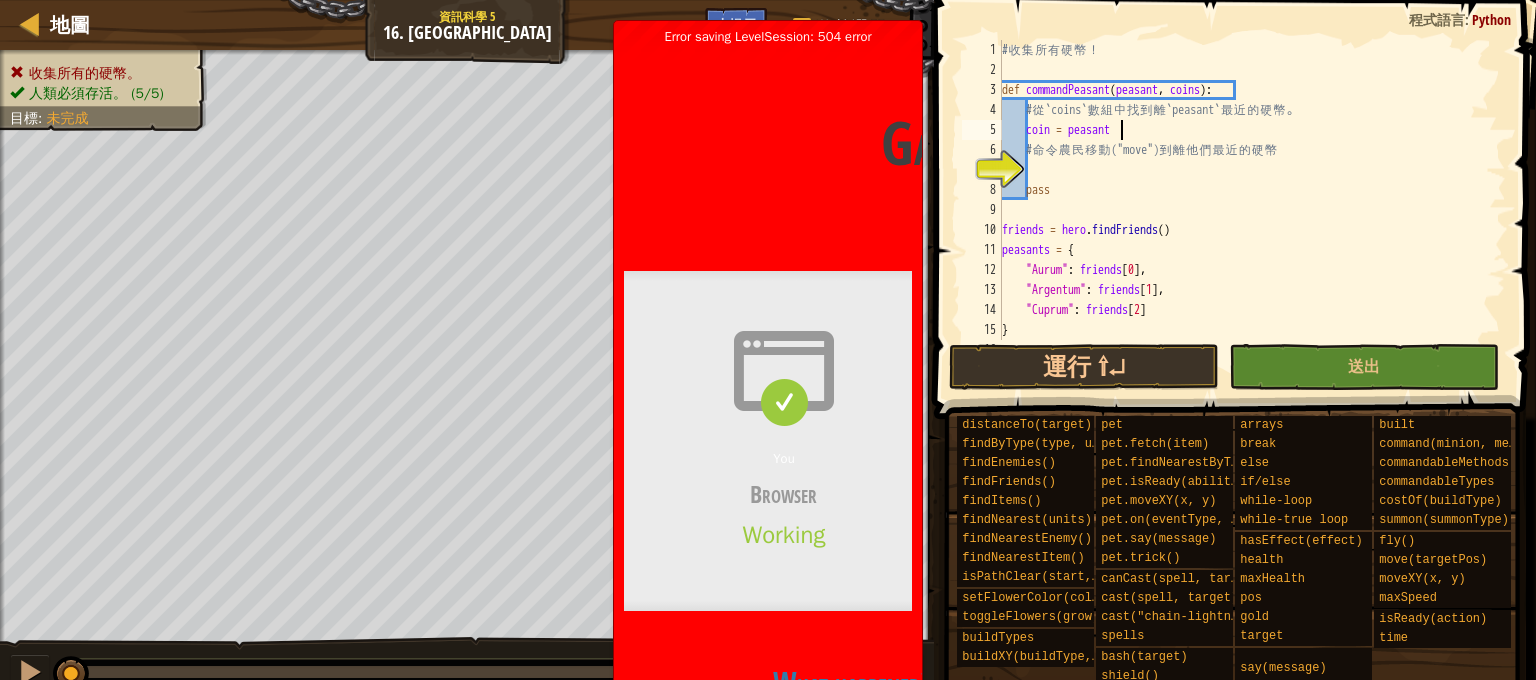 click on "#  收 集 所 有 硬 幣 ！ def   commandPeasant ( peasant ,   coins ) :      #  從  `coins`  數 組 中 找 到 離  `peasant`  最 近 的 硬 幣 。      coin   =   peasant      #  命 令 農 民 移 動 ("move") 到 離 他 們 最 近 的 硬 幣           pass friends   =   hero . findFriends ( ) peasants   =   {      "Aurum" :   friends [ 0 ] ,      "Argentum" :   friends [ 1 ] ,      "Cuprum" :   friends [ 2 ] }" at bounding box center (1244, 210) 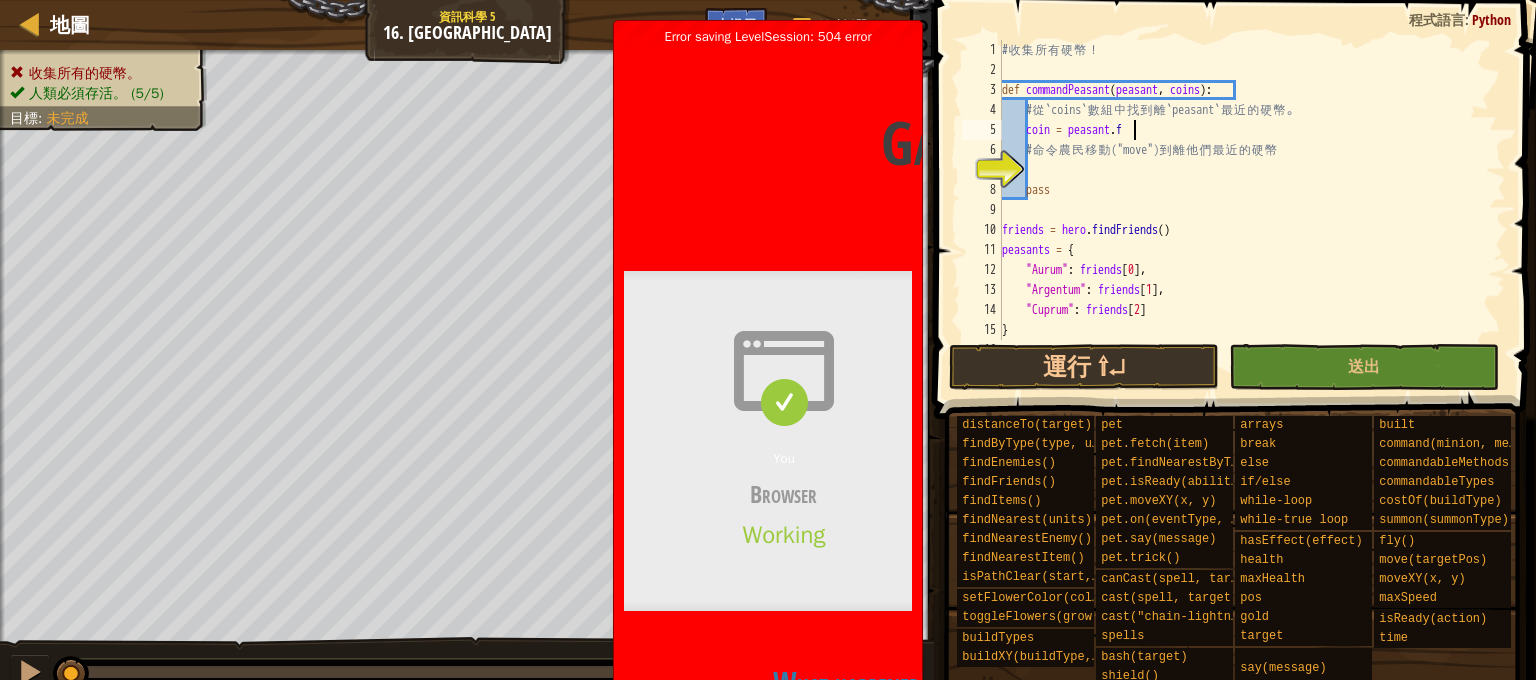 scroll, scrollTop: 9, scrollLeft: 8, axis: both 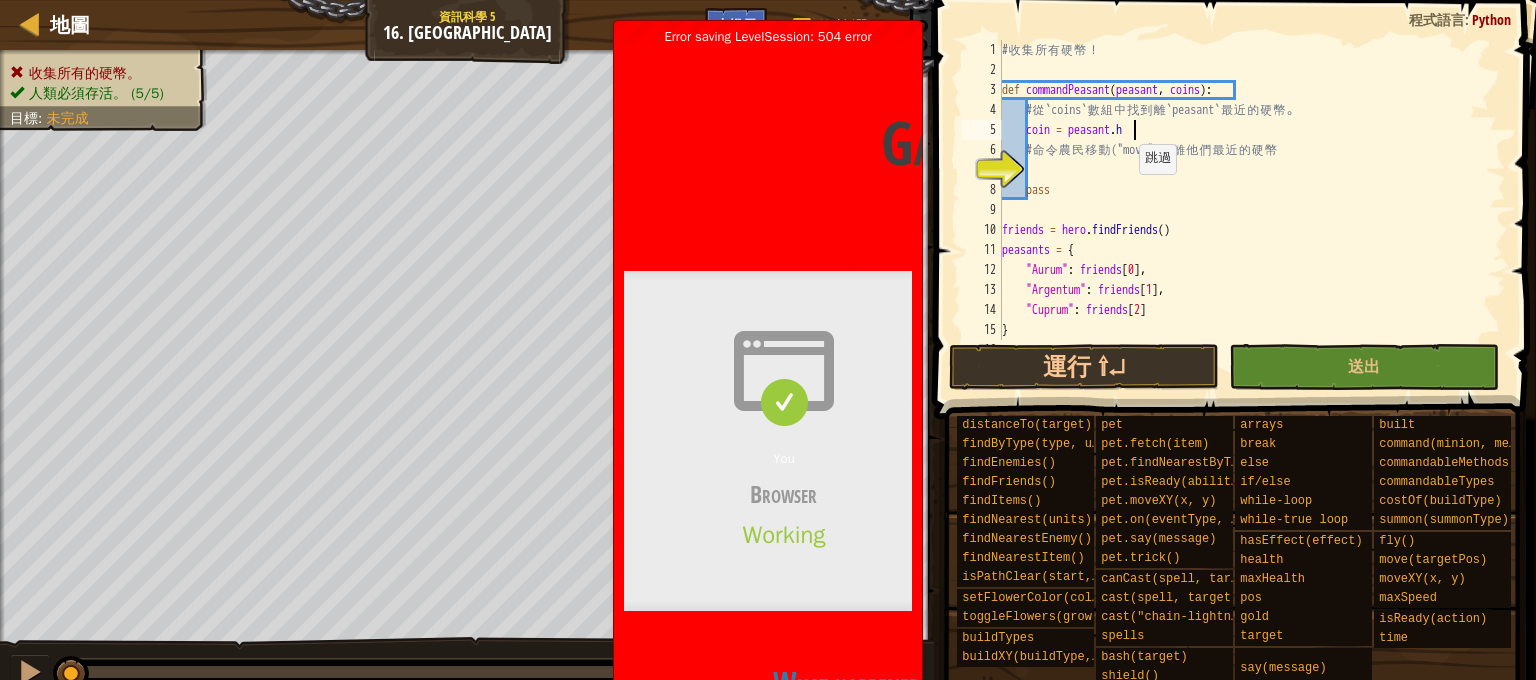 type on "coin = peasant." 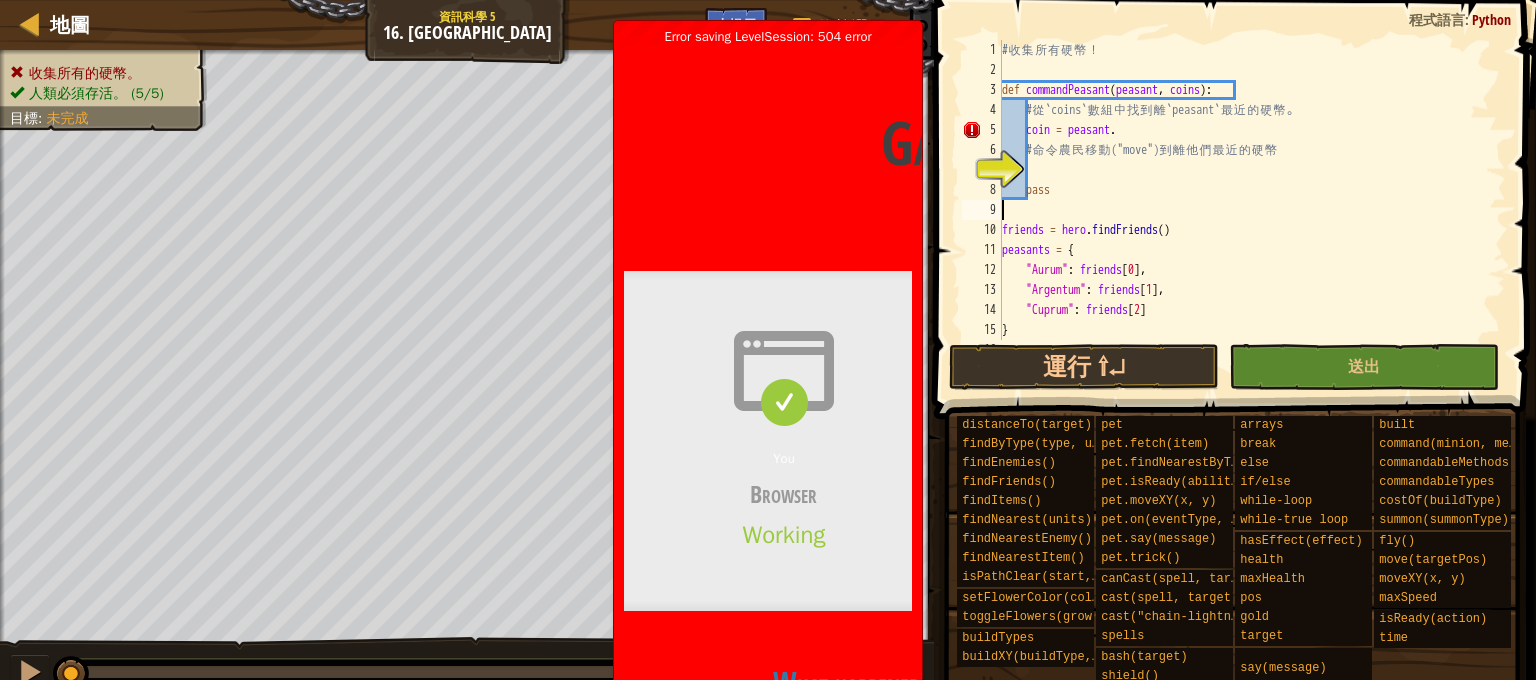 click on "#  收 集 所 有 硬 幣 ！ def   commandPeasant ( peasant ,   coins ) :      #  從  `coins`  數 組 中 找 到 離  `peasant`  最 近 的 硬 幣 。      coin   =   peasant .      #  命 令 農 民 移 動 ("move") 到 離 他 們 最 近 的 硬 幣           pass friends   =   hero . findFriends ( ) peasants   =   {      "Aurum" :   friends [ 0 ] ,      "Argentum" :   friends [ 1 ] ,      "Cuprum" :   friends [ 2 ] }" at bounding box center (1244, 210) 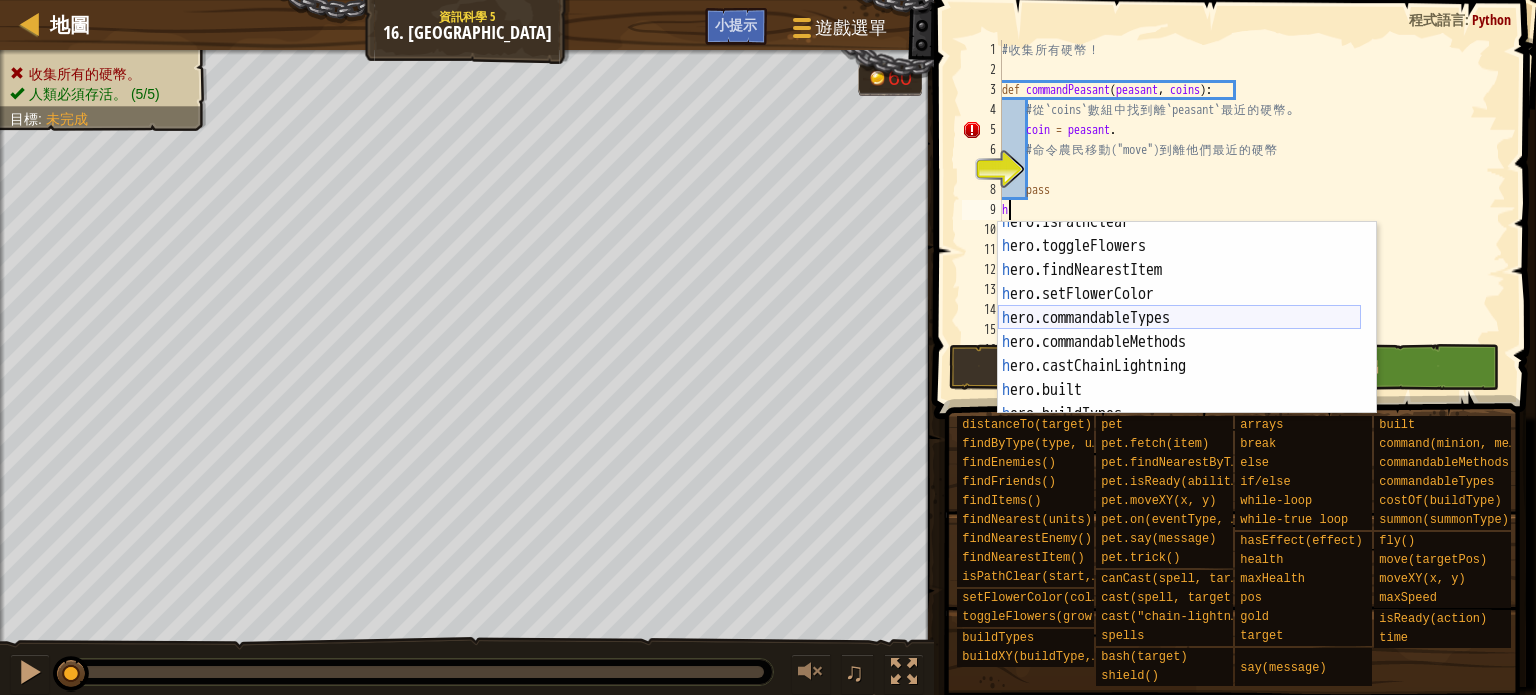 scroll, scrollTop: 600, scrollLeft: 0, axis: vertical 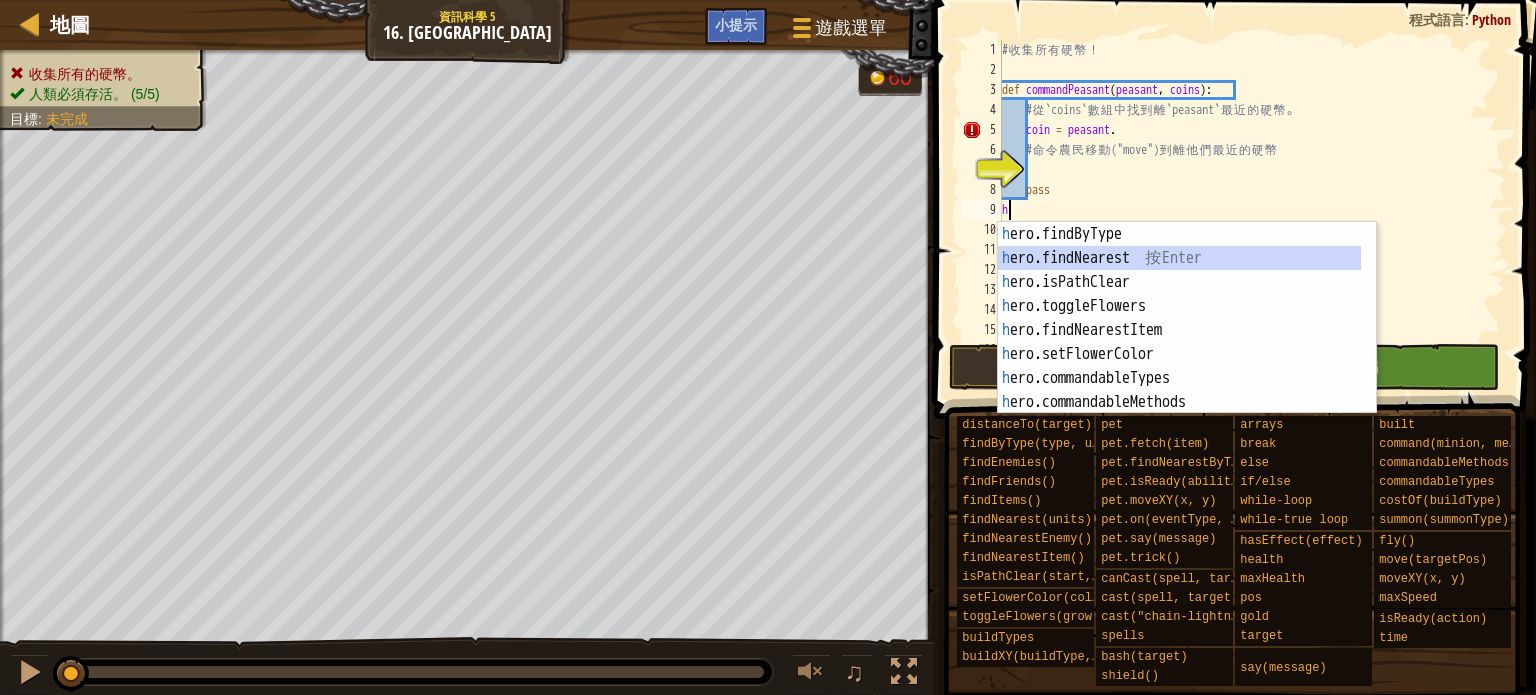 click on "h ero.findByType 按 Enter h ero.findNearest 按 Enter h ero.isPathClear 按 Enter h ero.toggleFlowers 按 Enter h ero.findNearestItem 按 Enter h ero.setFlowerColor 按 Enter h ero.commandableTypes 按 Enter h ero.commandableMethods 按 Enter h ero.castChainLightning 按 Enter" at bounding box center (1179, 342) 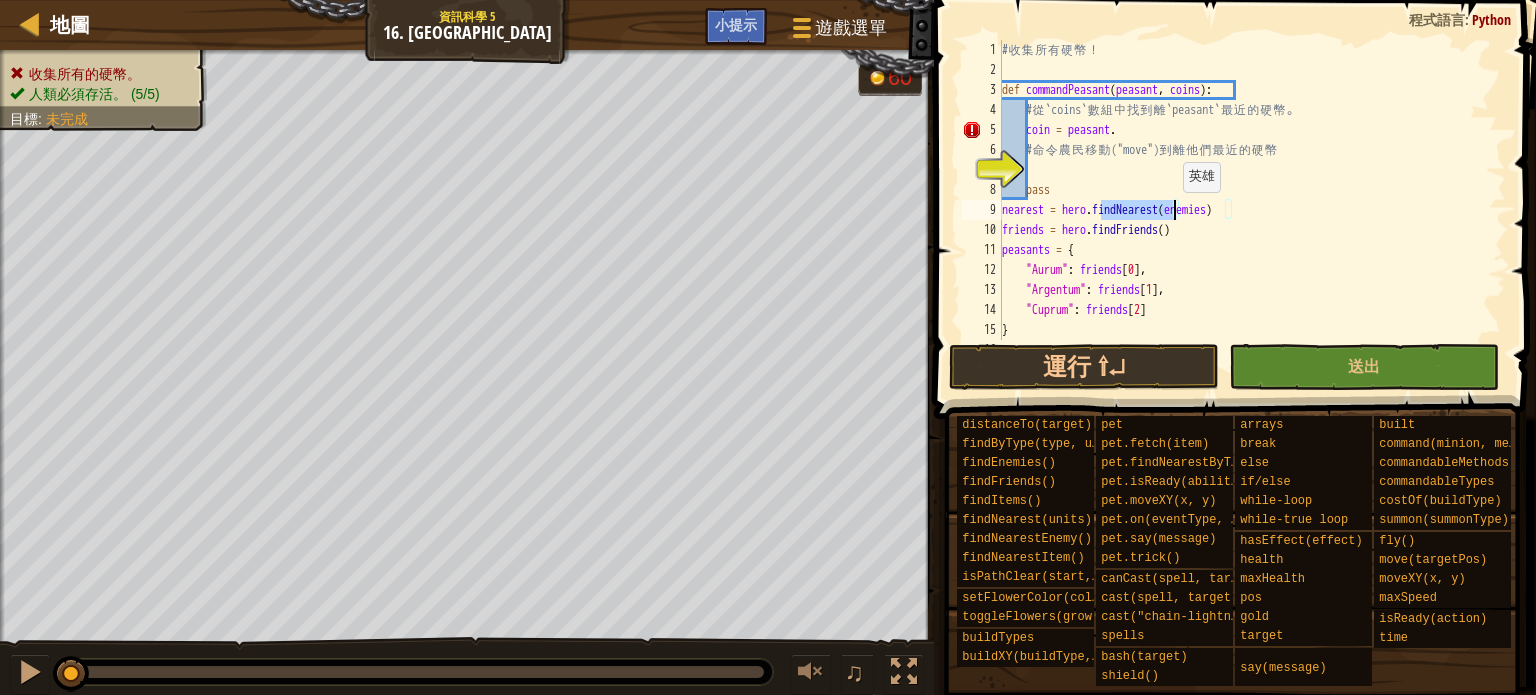 drag, startPoint x: 1100, startPoint y: 211, endPoint x: 1172, endPoint y: 211, distance: 72 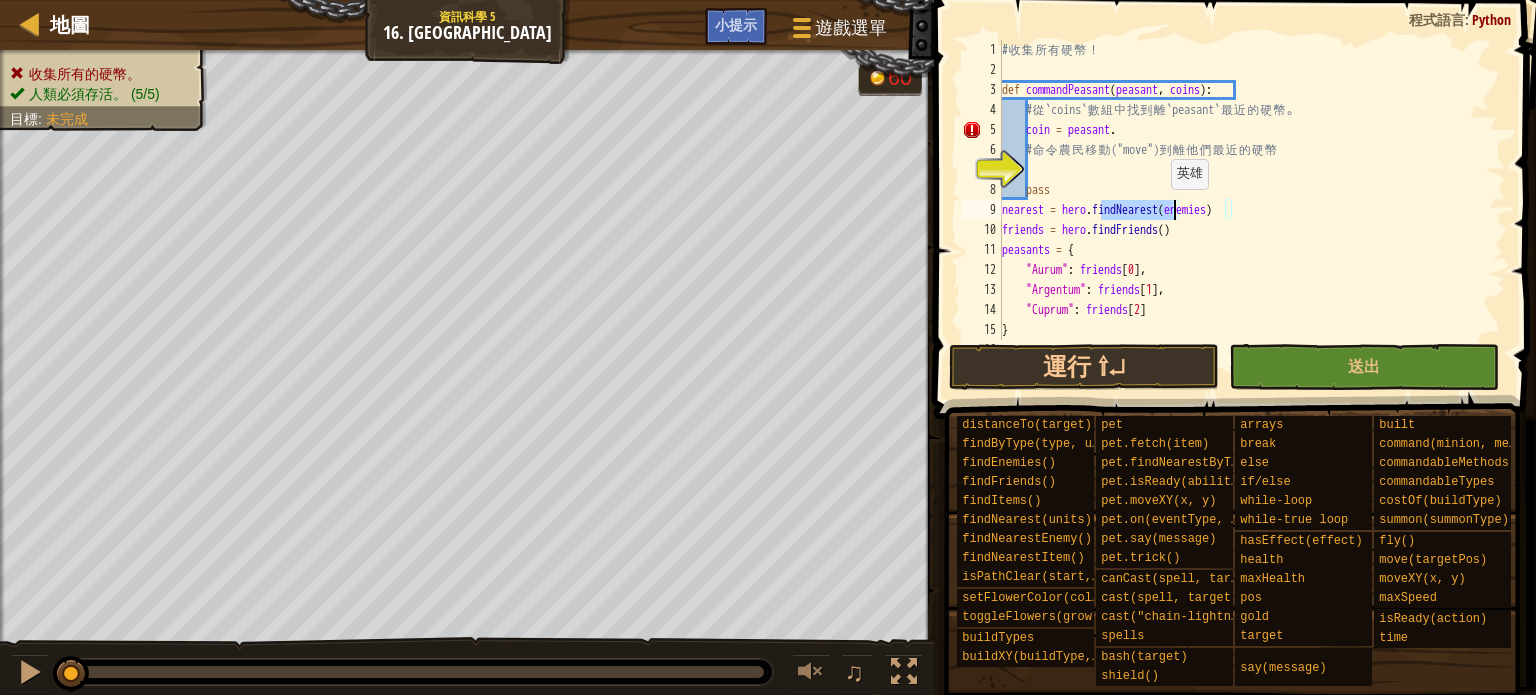 type on "pass" 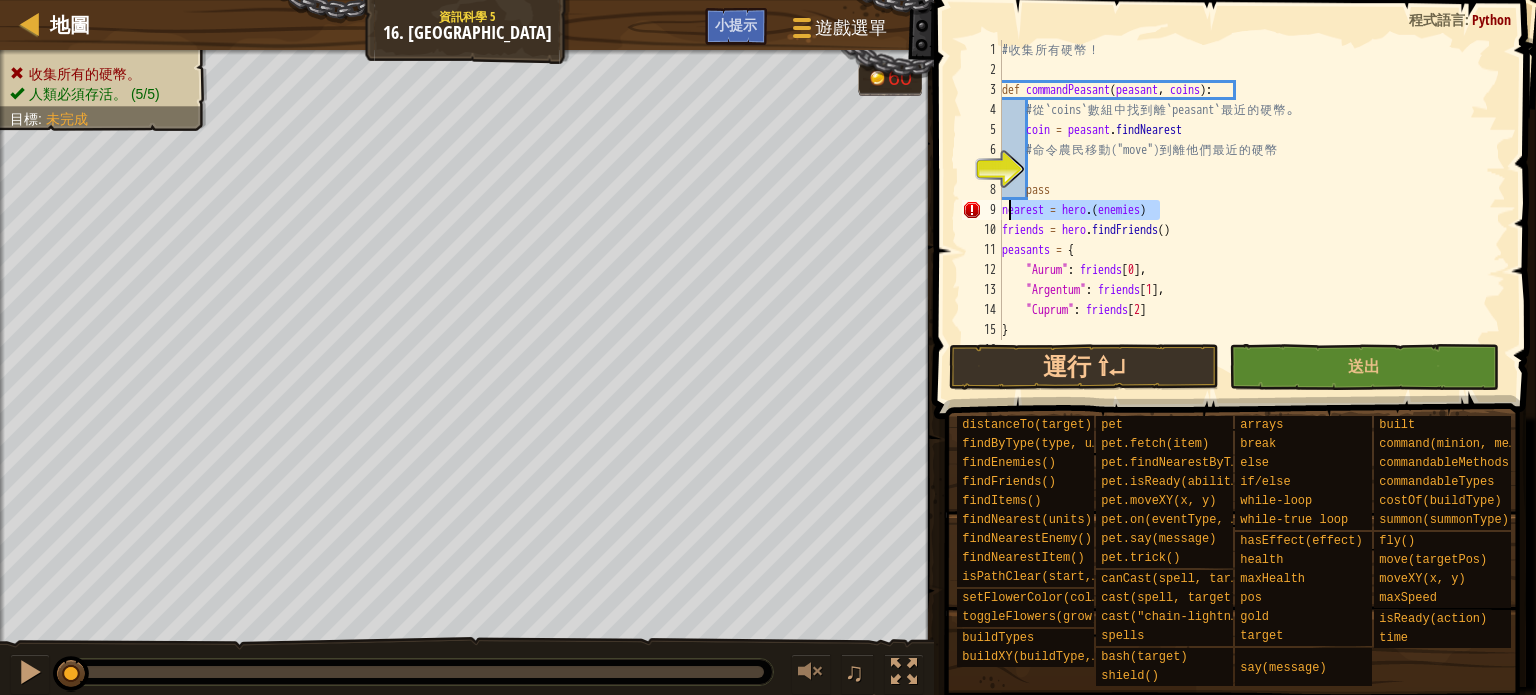 drag, startPoint x: 1146, startPoint y: 219, endPoint x: 1007, endPoint y: 217, distance: 139.01439 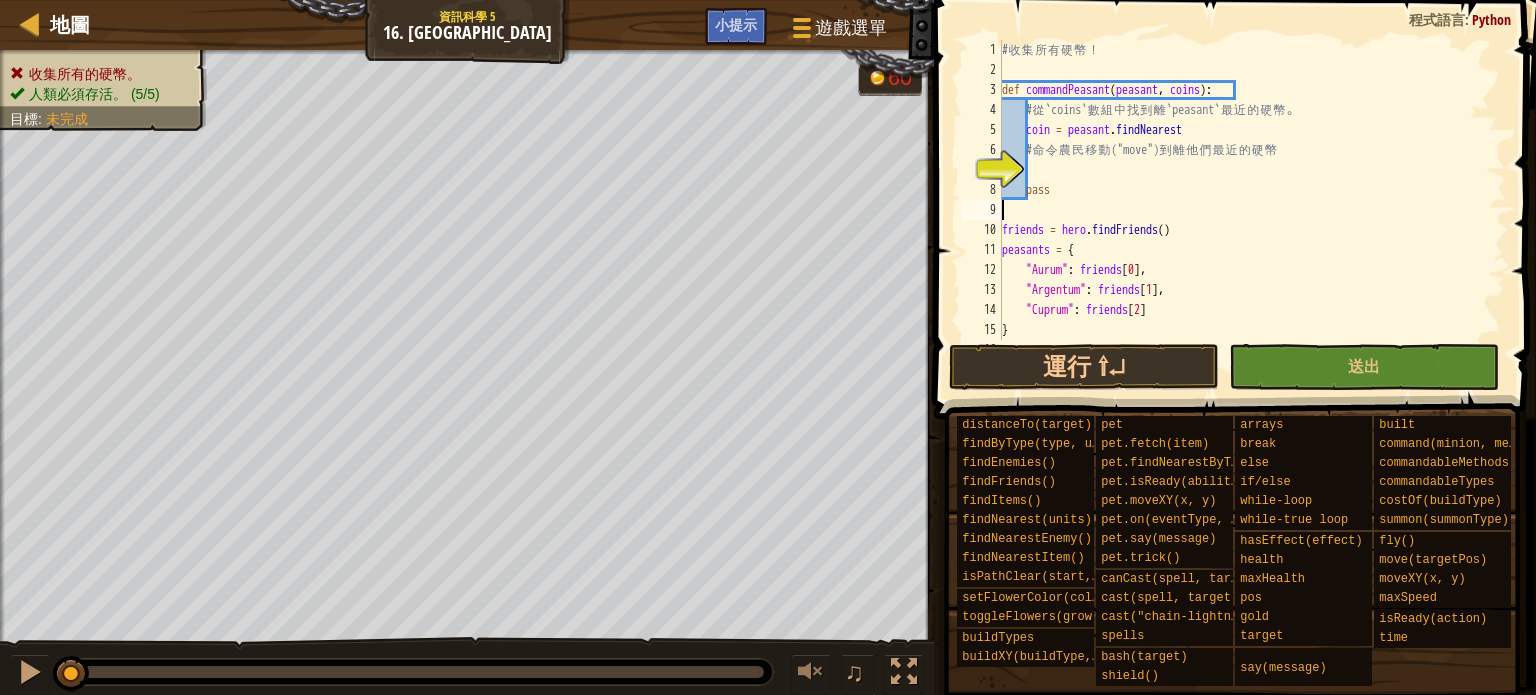 click on "#  收 集 所 有 硬 幣 ！ def   commandPeasant ( peasant ,   coins ) :      #  從  `coins`  數 組 中 找 到 離  `peasant`  最 近 的 硬 幣 。      coin   =   peasant . findNearest      #  命 令 農 民 移 動 ("move") 到 離 他 們 最 近 的 硬 幣           pass friends   =   hero . findFriends ( ) peasants   =   {      "Aurum" :   friends [ 0 ] ,      "Argentum" :   friends [ 1 ] ,      "Cuprum" :   friends [ 2 ] }" at bounding box center [1244, 210] 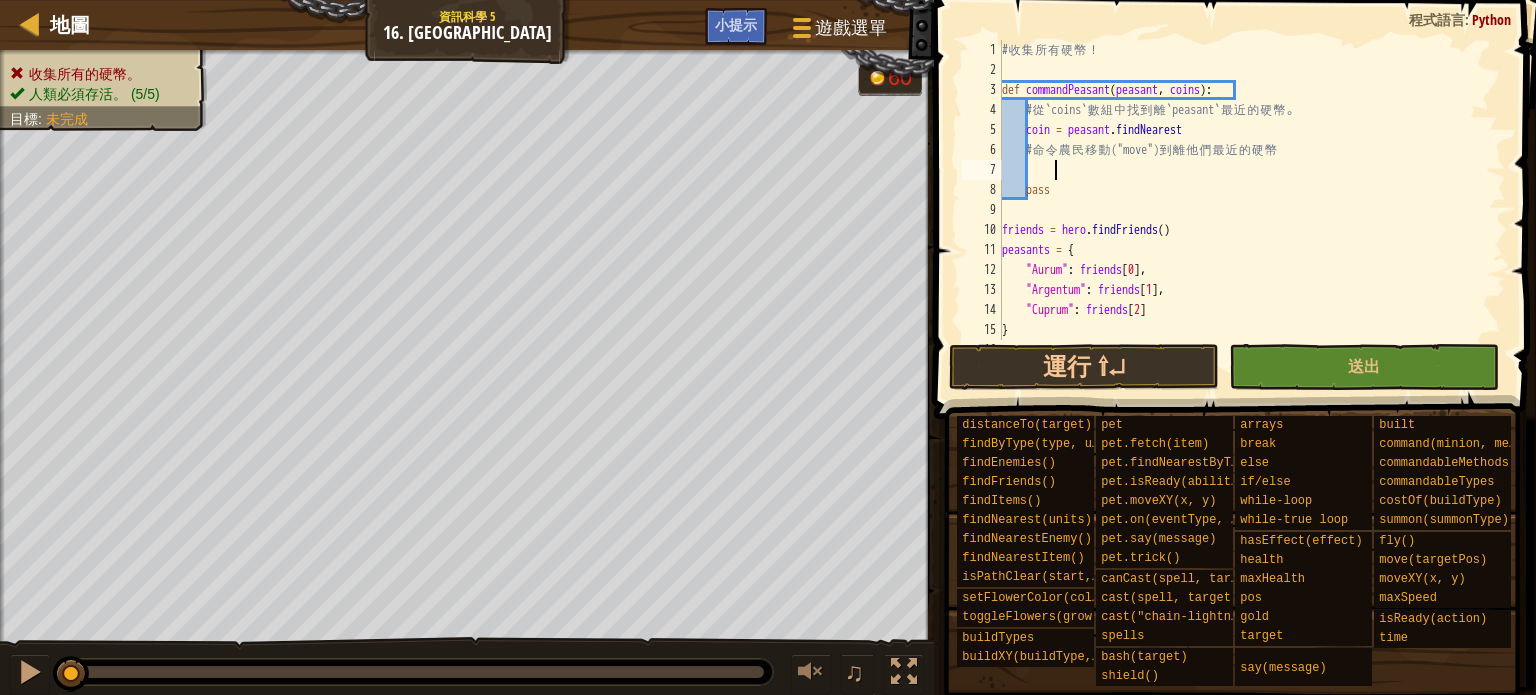 scroll, scrollTop: 9, scrollLeft: 3, axis: both 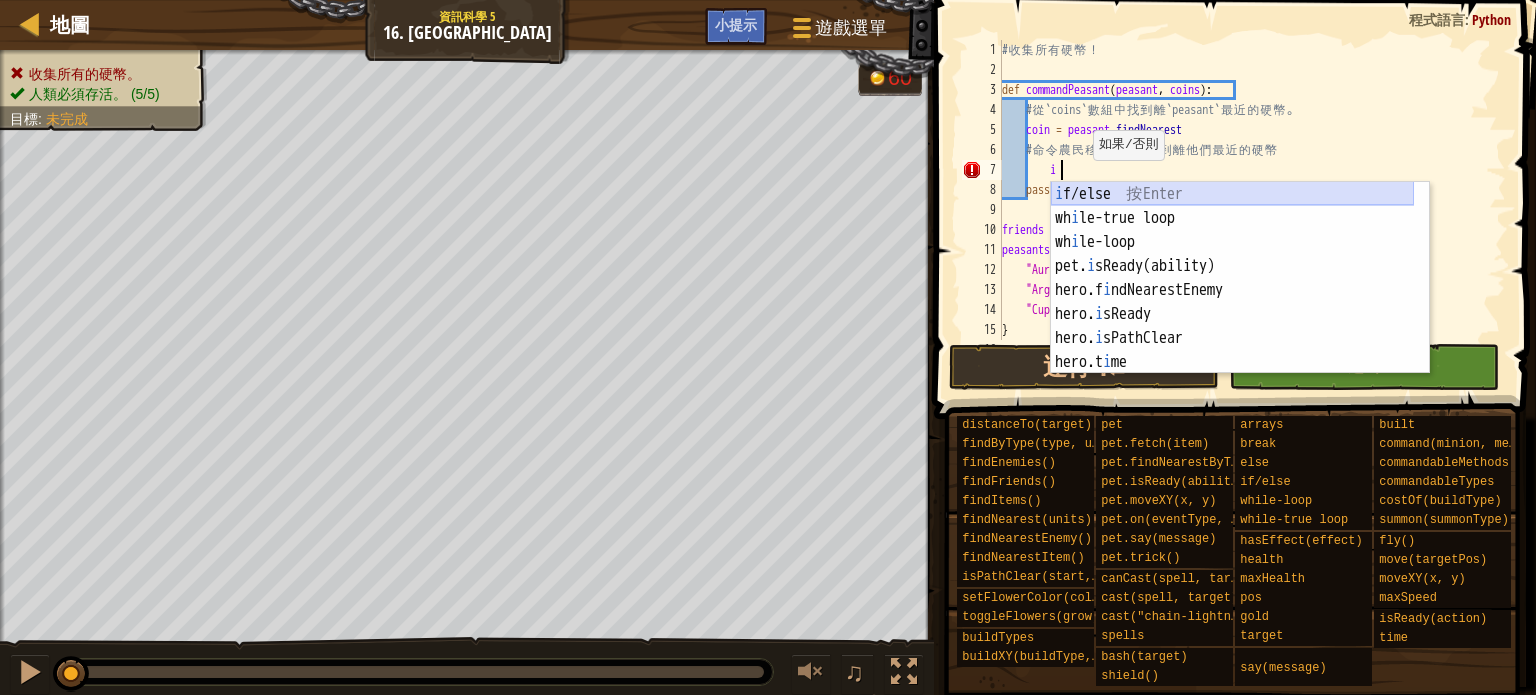 click on "i f/else 按 Enter wh i le-true loop 按 Enter wh i le-loop 按 Enter pet. i sReady(ability) 按 Enter hero.f i ndNearestEnemy 按 Enter hero. i sReady 按 Enter hero. i sPathClear 按 Enter hero.t i me 按 Enter hero.f i ndItems 按 Enter" at bounding box center [1232, 302] 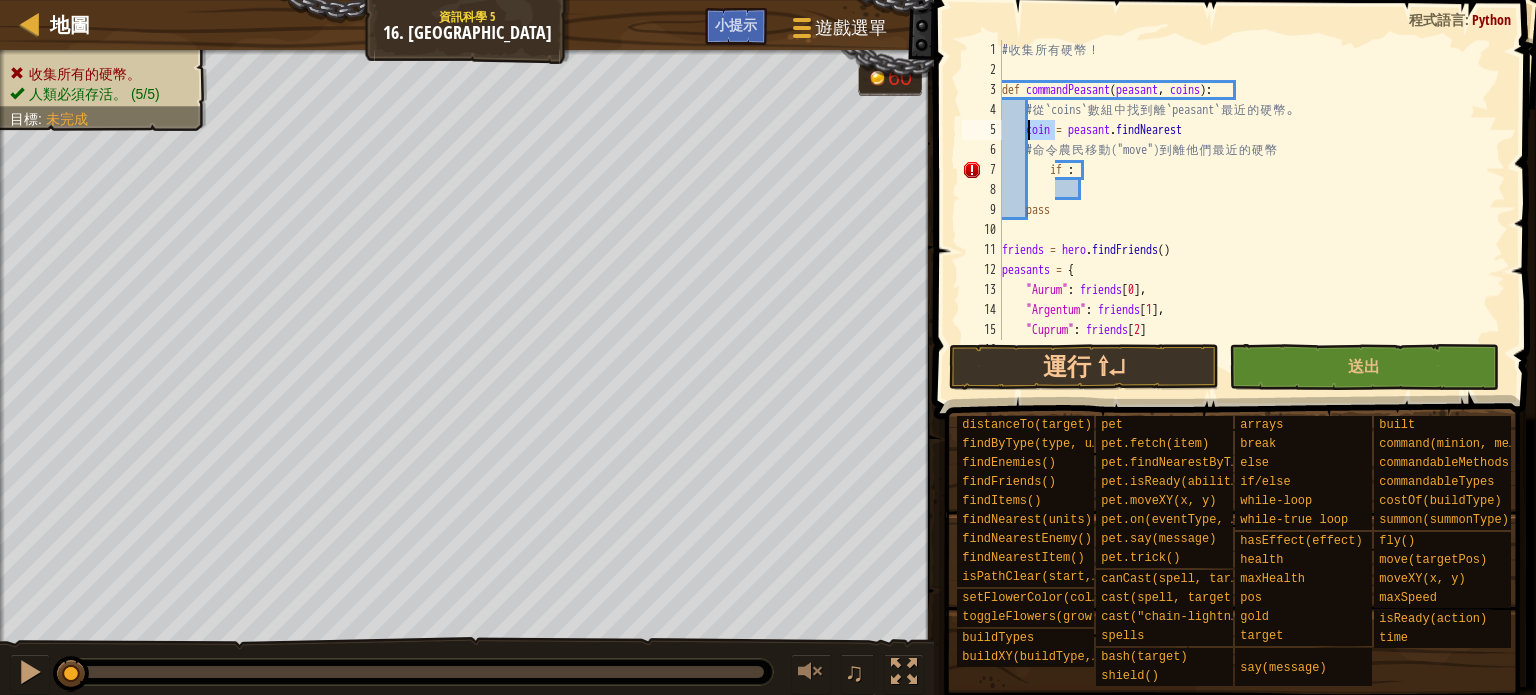 drag, startPoint x: 1055, startPoint y: 124, endPoint x: 1029, endPoint y: 126, distance: 26.076809 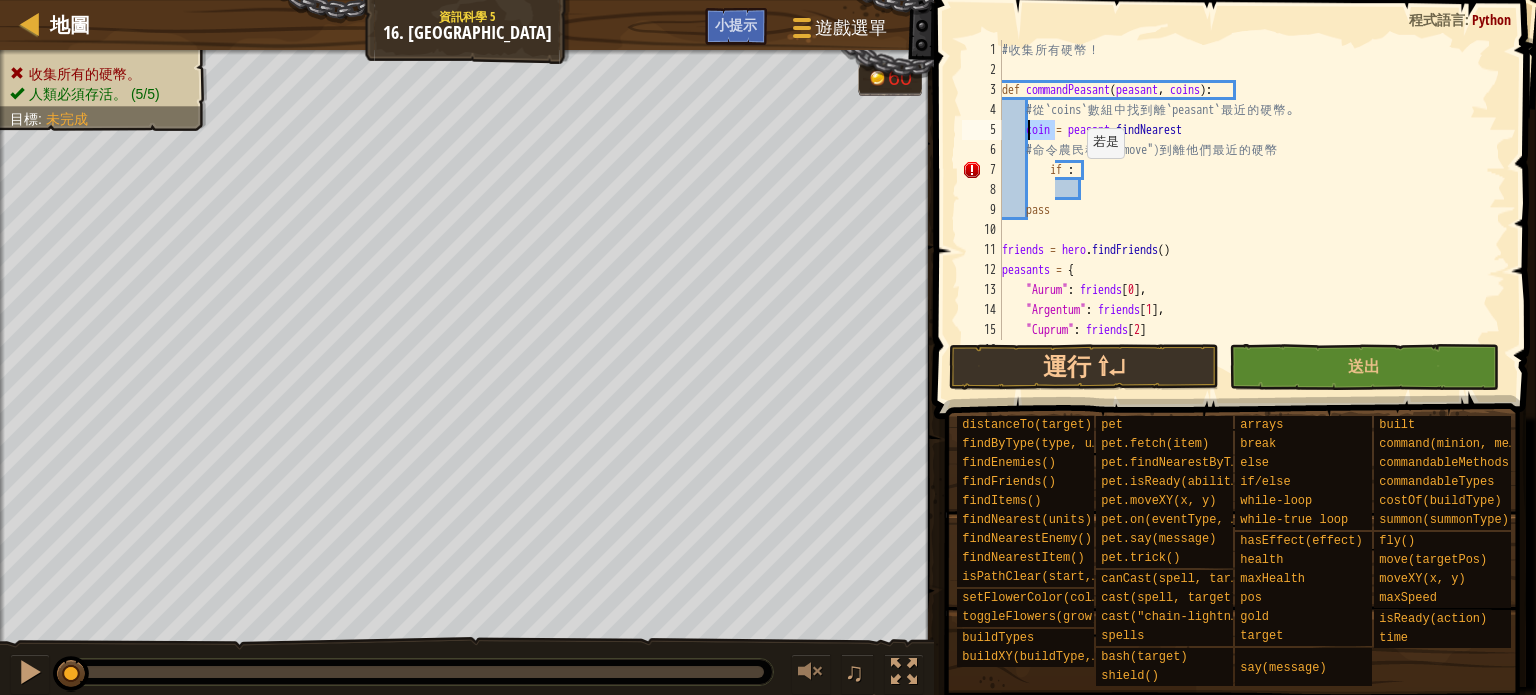 click on "#  收 集 所 有 硬 幣 ！ def   commandPeasant ( peasant ,   coins ) :      #  從  `coins`  數 組 中 找 到 離  `peasant`  最 近 的 硬 幣 。      coin   =   peasant . findNearest      #  命 令 農 民 移 動 ("move") 到 離 他 們 最 近 的 硬 幣          if   :                   pass friends   =   hero . findFriends ( ) peasants   =   {      "Aurum" :   friends [ 0 ] ,      "Argentum" :   friends [ 1 ] ,      "Cuprum" :   friends [ 2 ] }" at bounding box center (1244, 210) 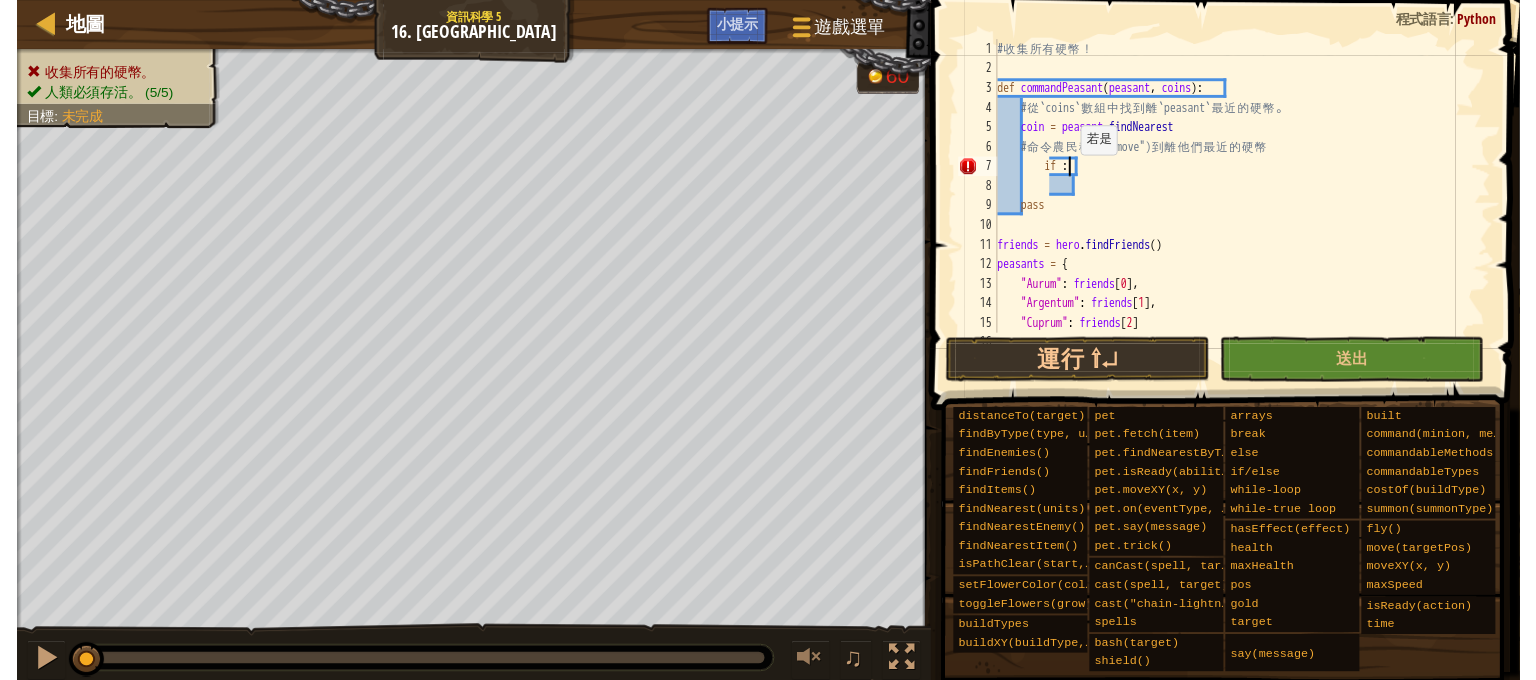 scroll, scrollTop: 9, scrollLeft: 1, axis: both 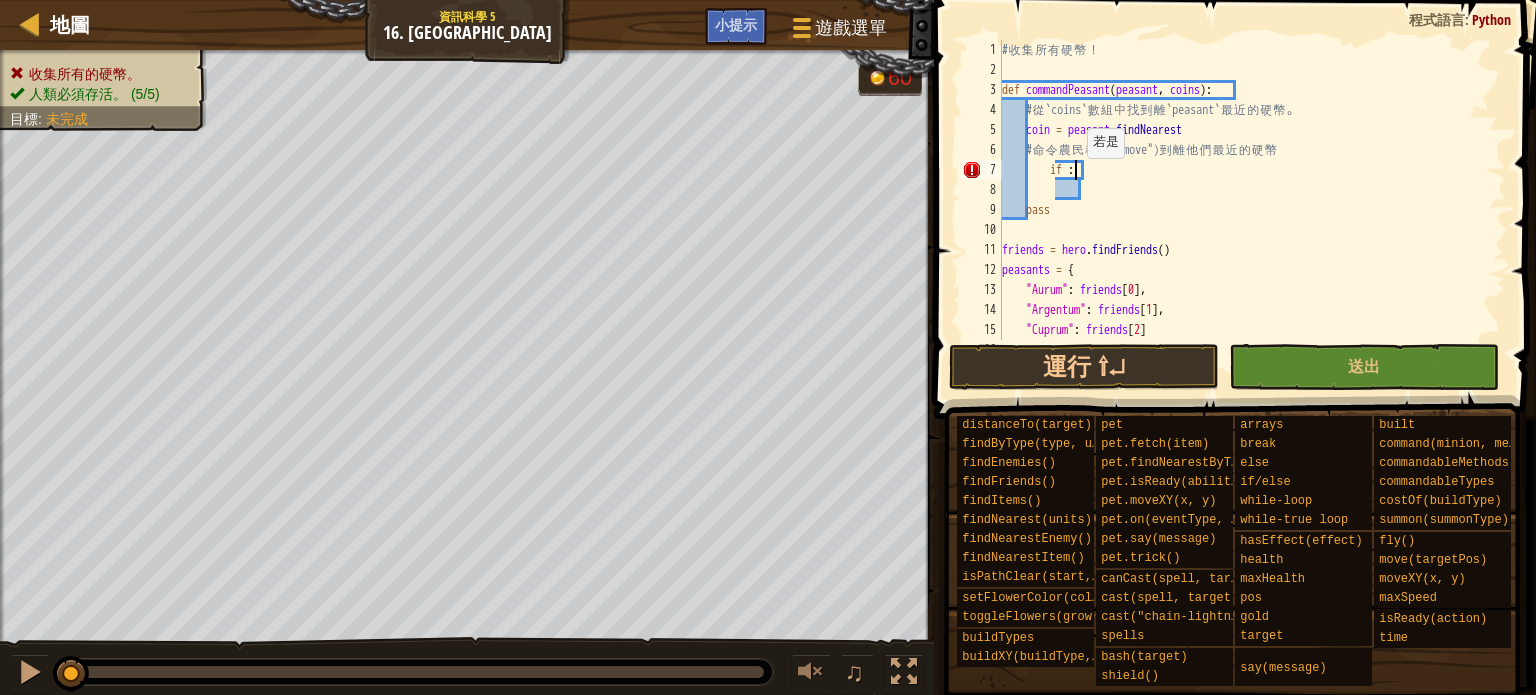 paste on "coin" 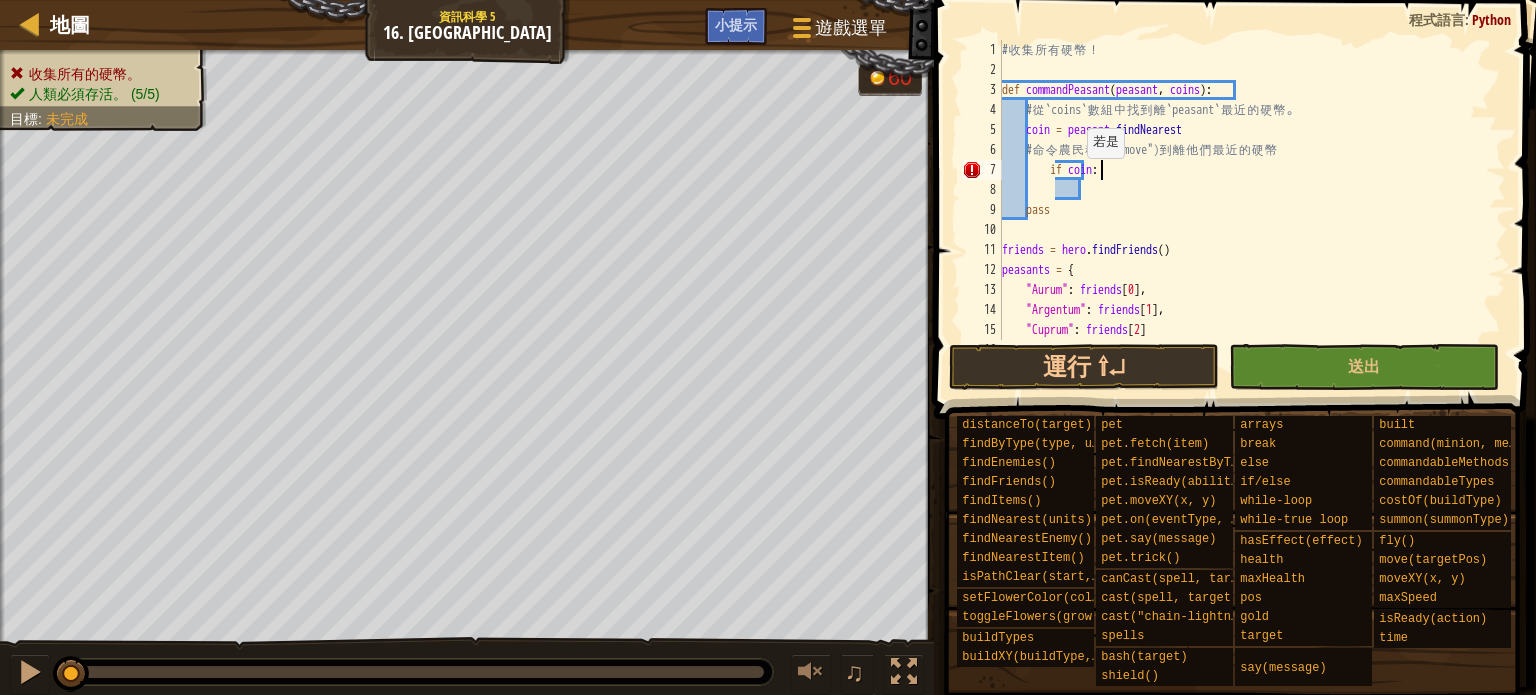 type on "if coin:" 